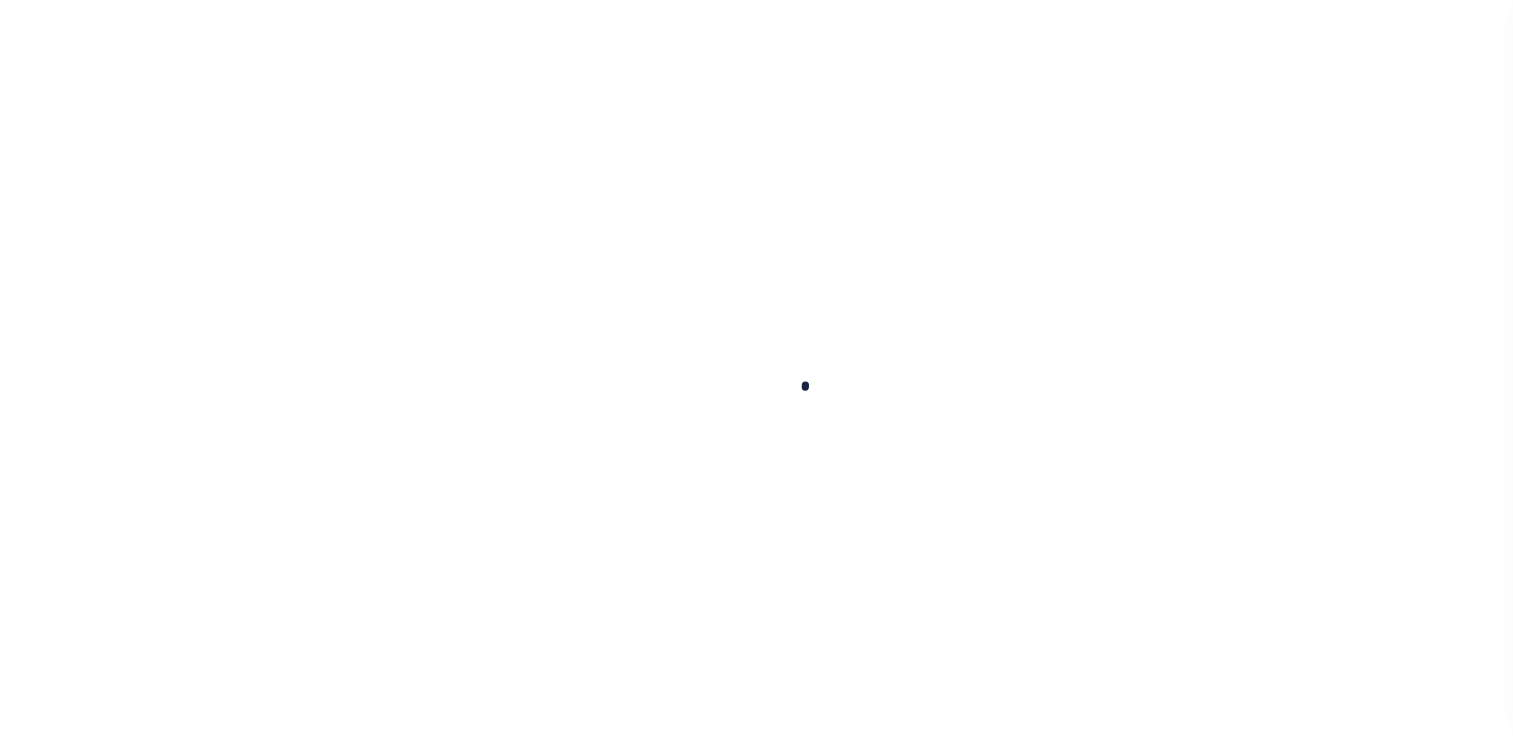 scroll, scrollTop: 0, scrollLeft: 0, axis: both 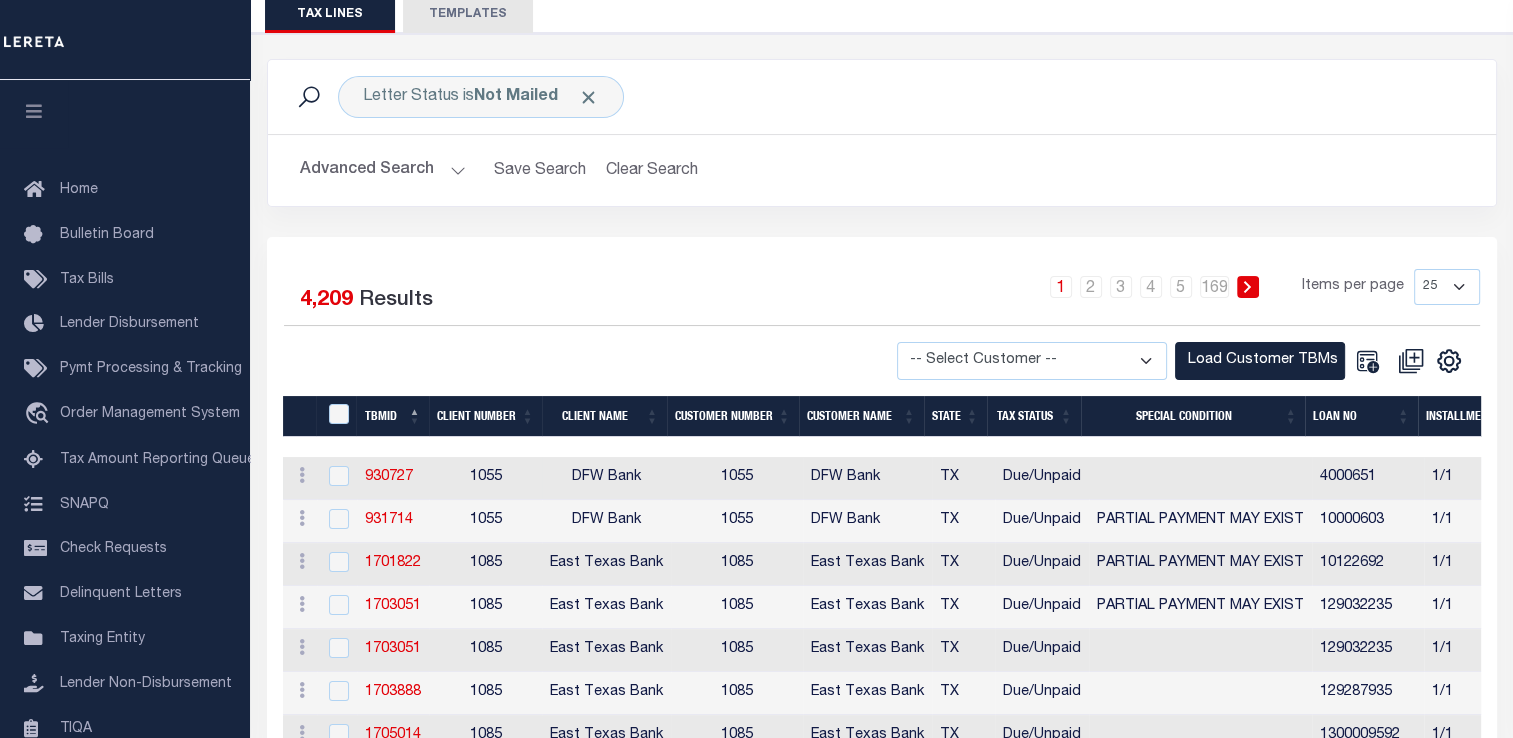 click on "1055" at bounding box center [485, 478] 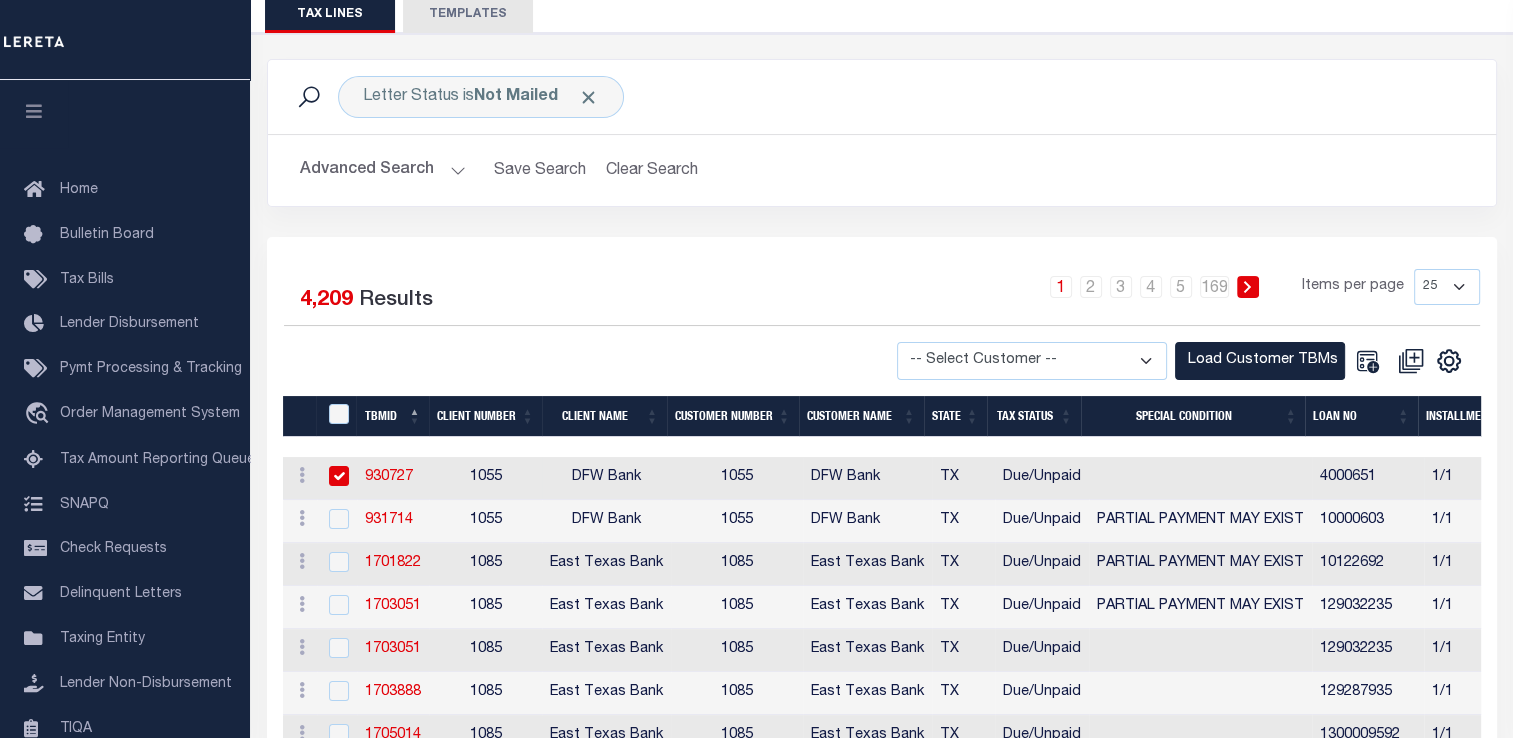 checkbox on "true" 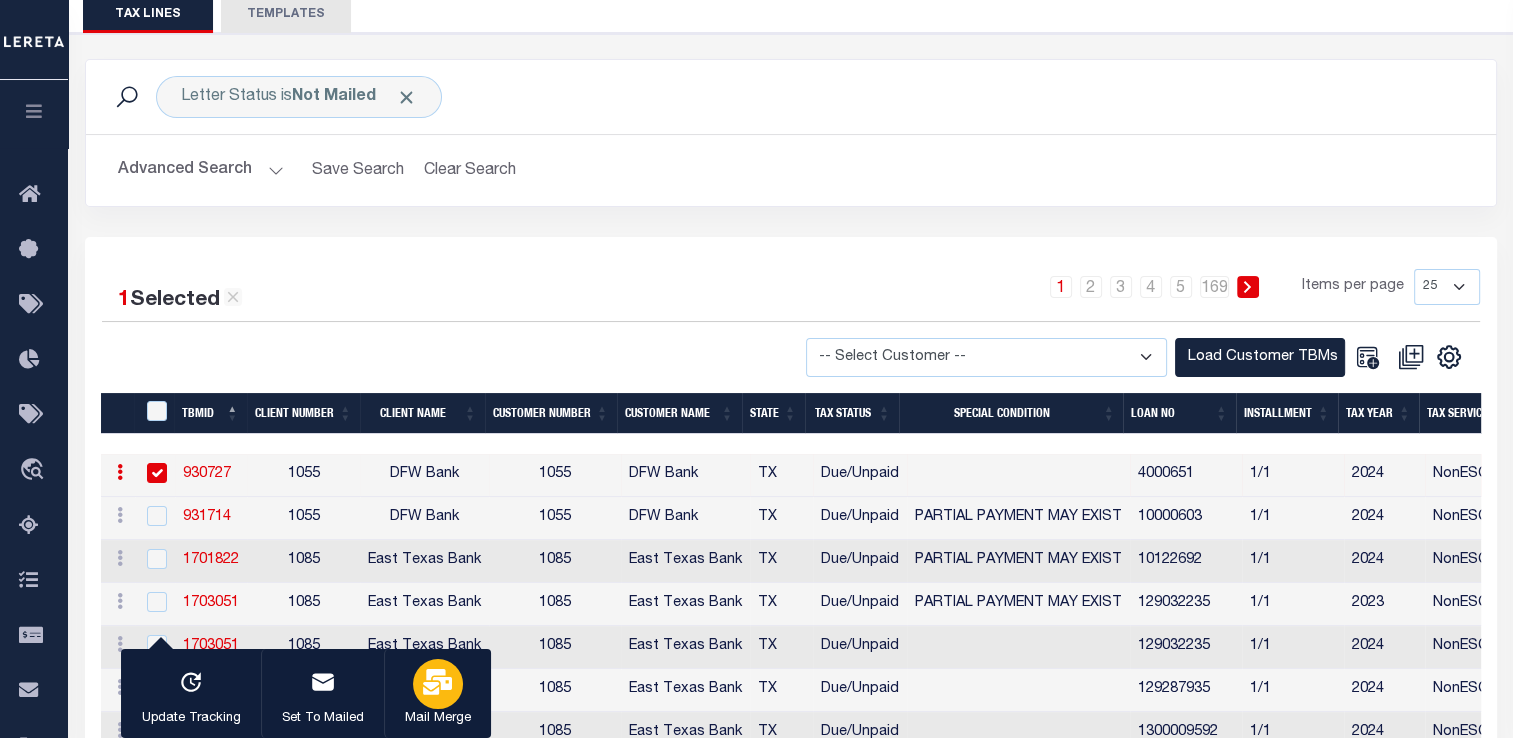 click 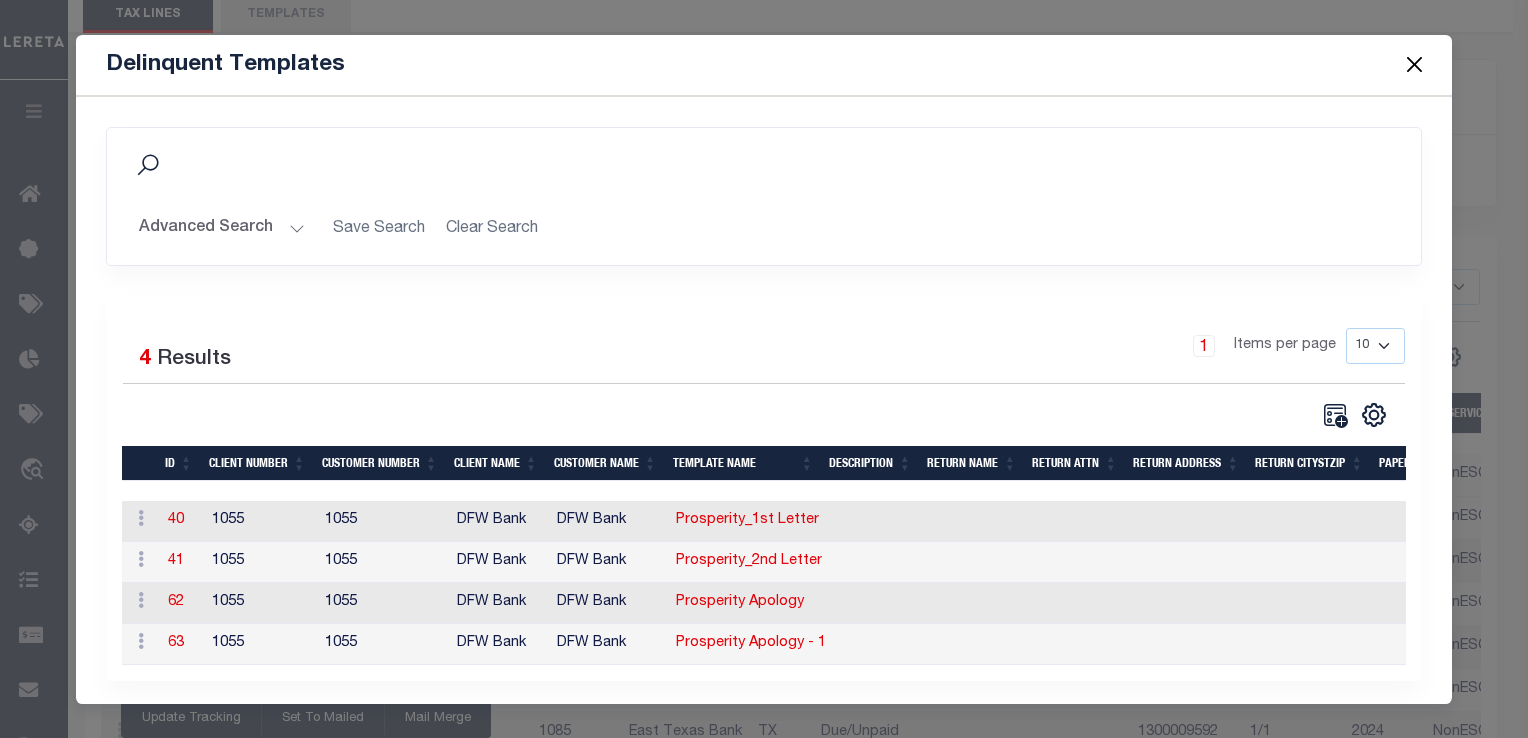 scroll, scrollTop: 19, scrollLeft: 0, axis: vertical 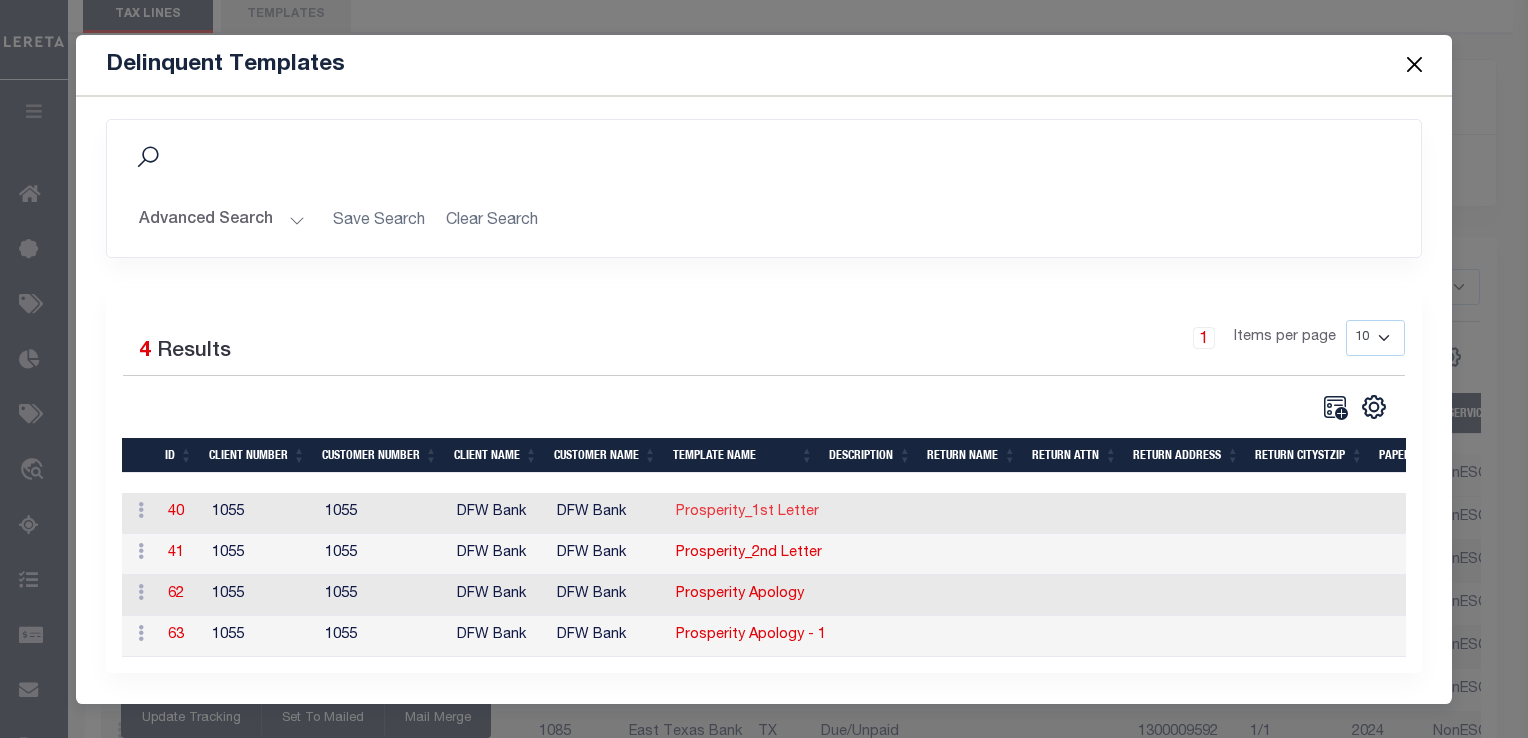 click on "Prosperity_1st Letter" at bounding box center [747, 512] 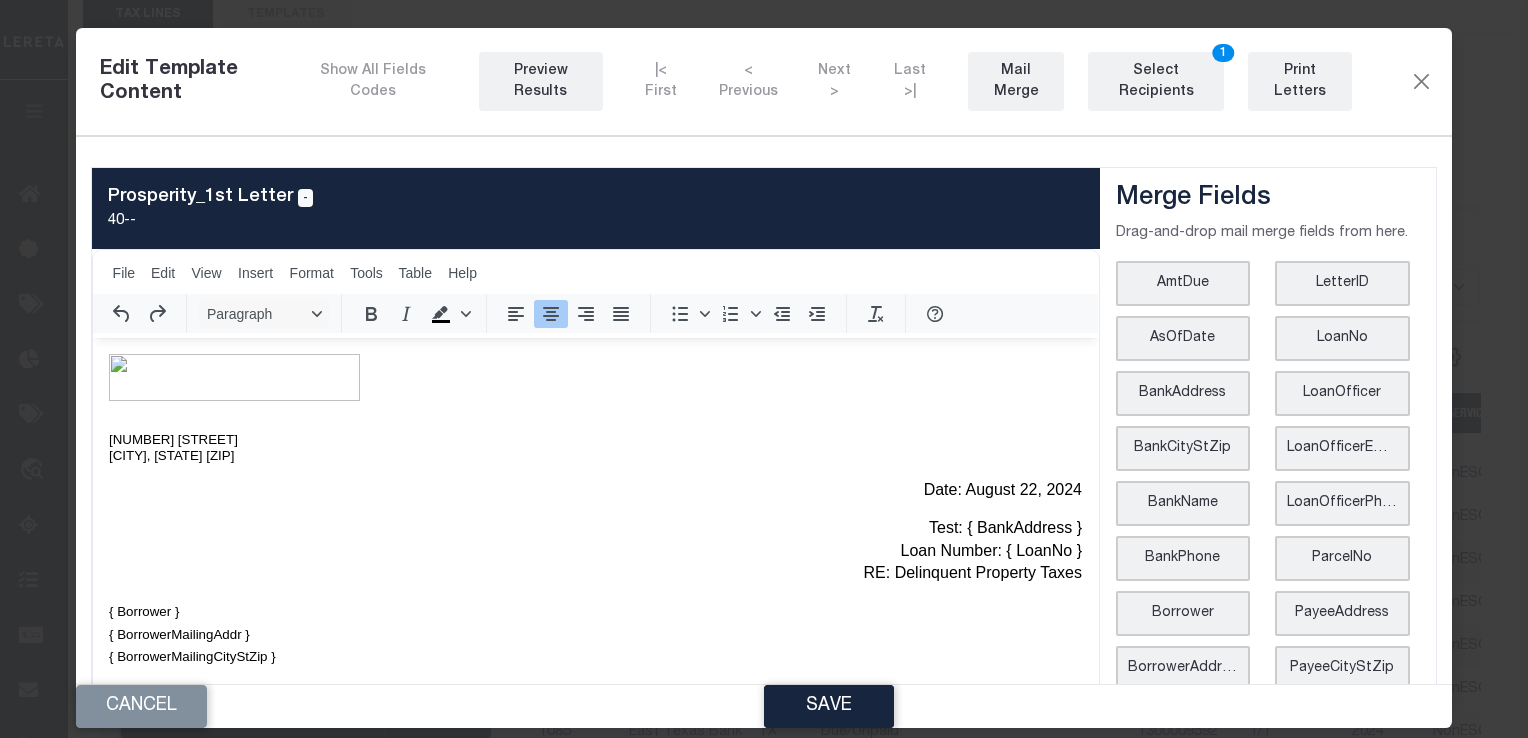 scroll, scrollTop: 0, scrollLeft: 0, axis: both 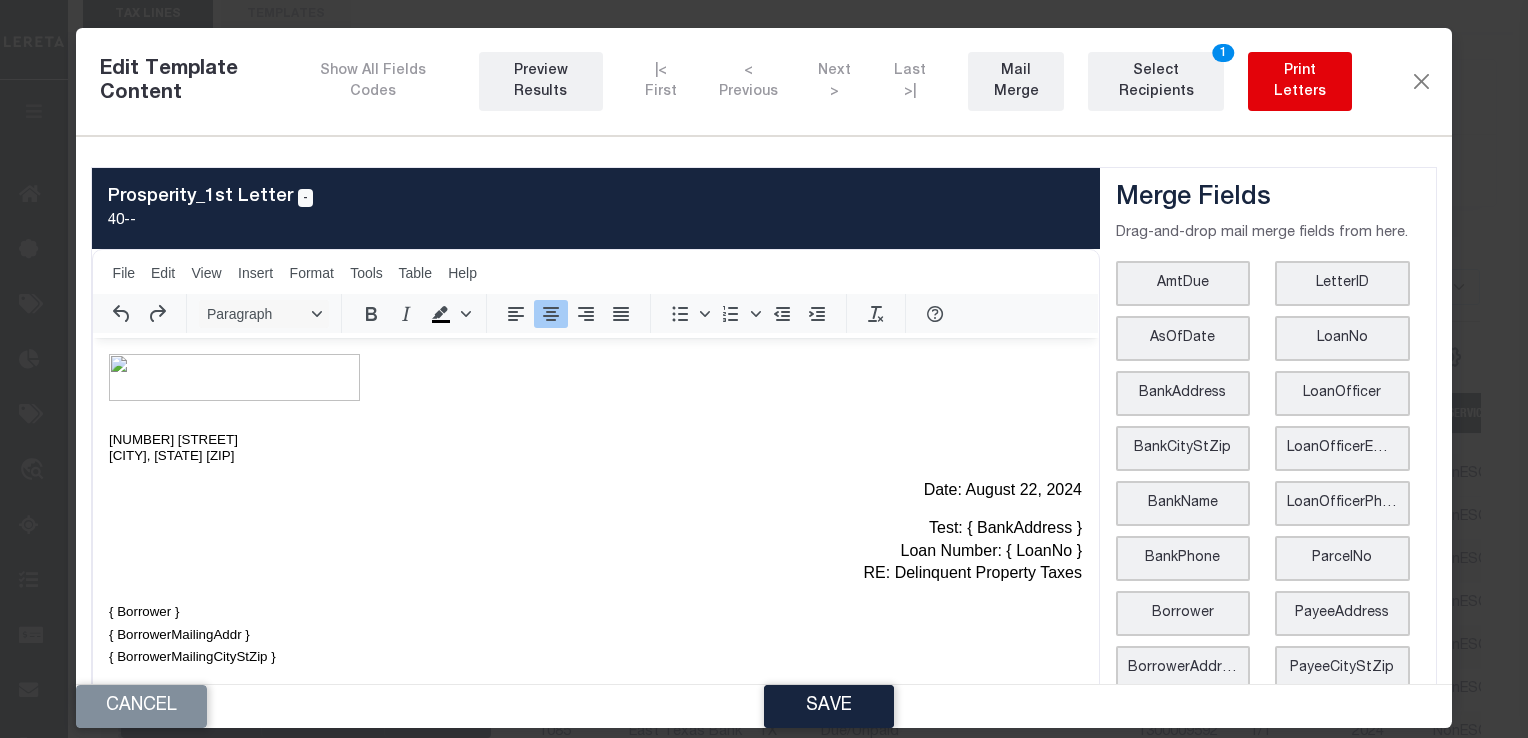 click on "Print Letters" at bounding box center [1300, 82] 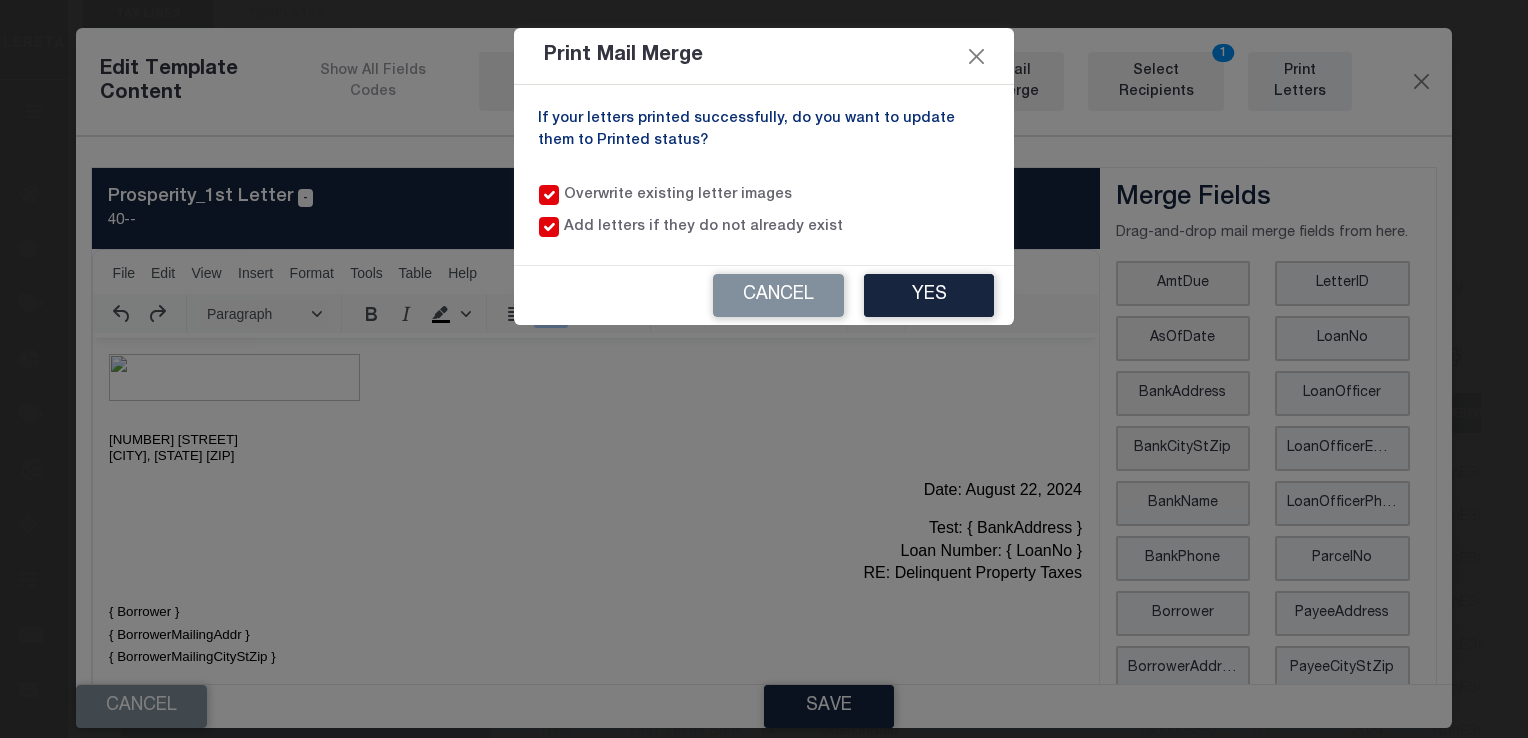 click on "Cancel
Yes" at bounding box center (764, 295) 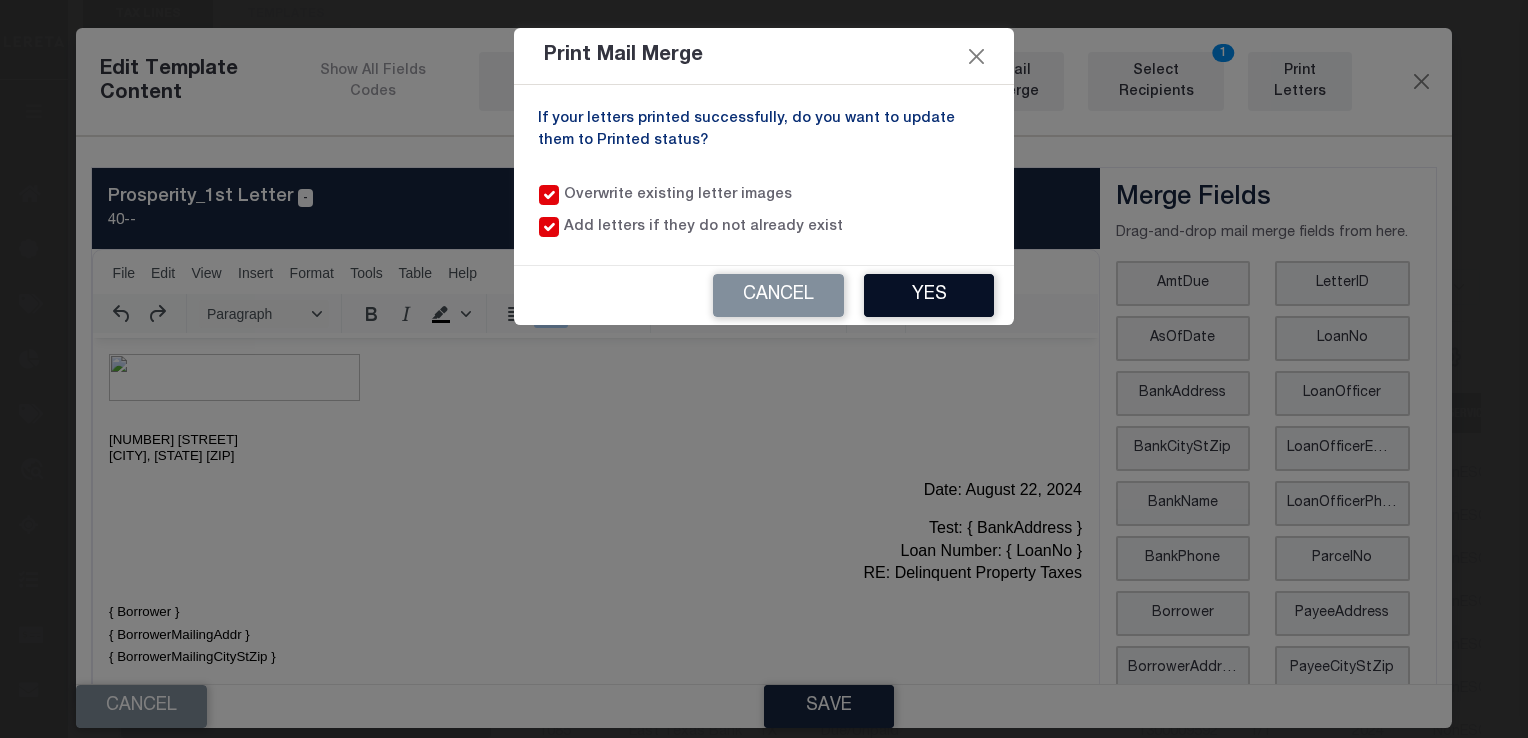 click on "Yes" at bounding box center (929, 295) 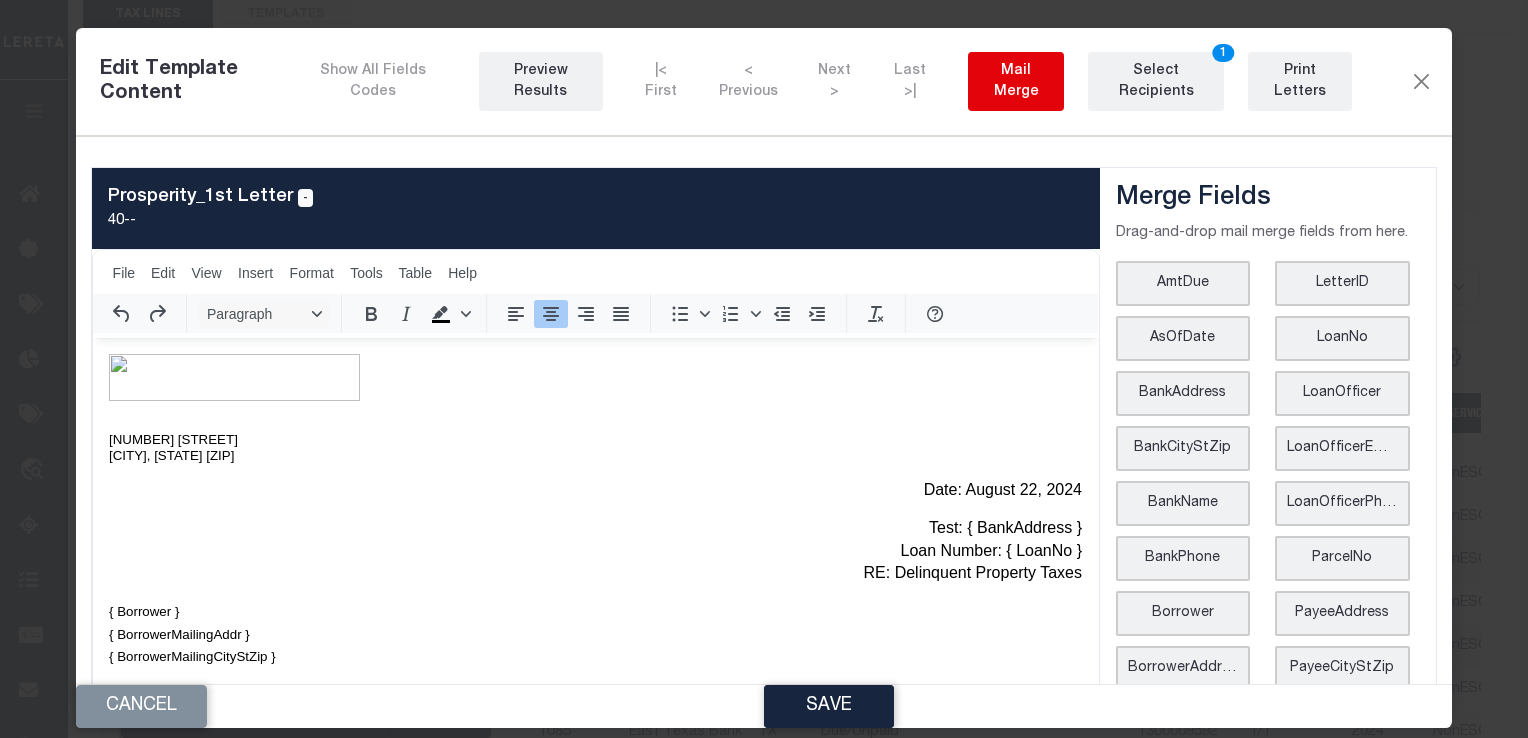 click on "Mail Merge" at bounding box center (1016, 82) 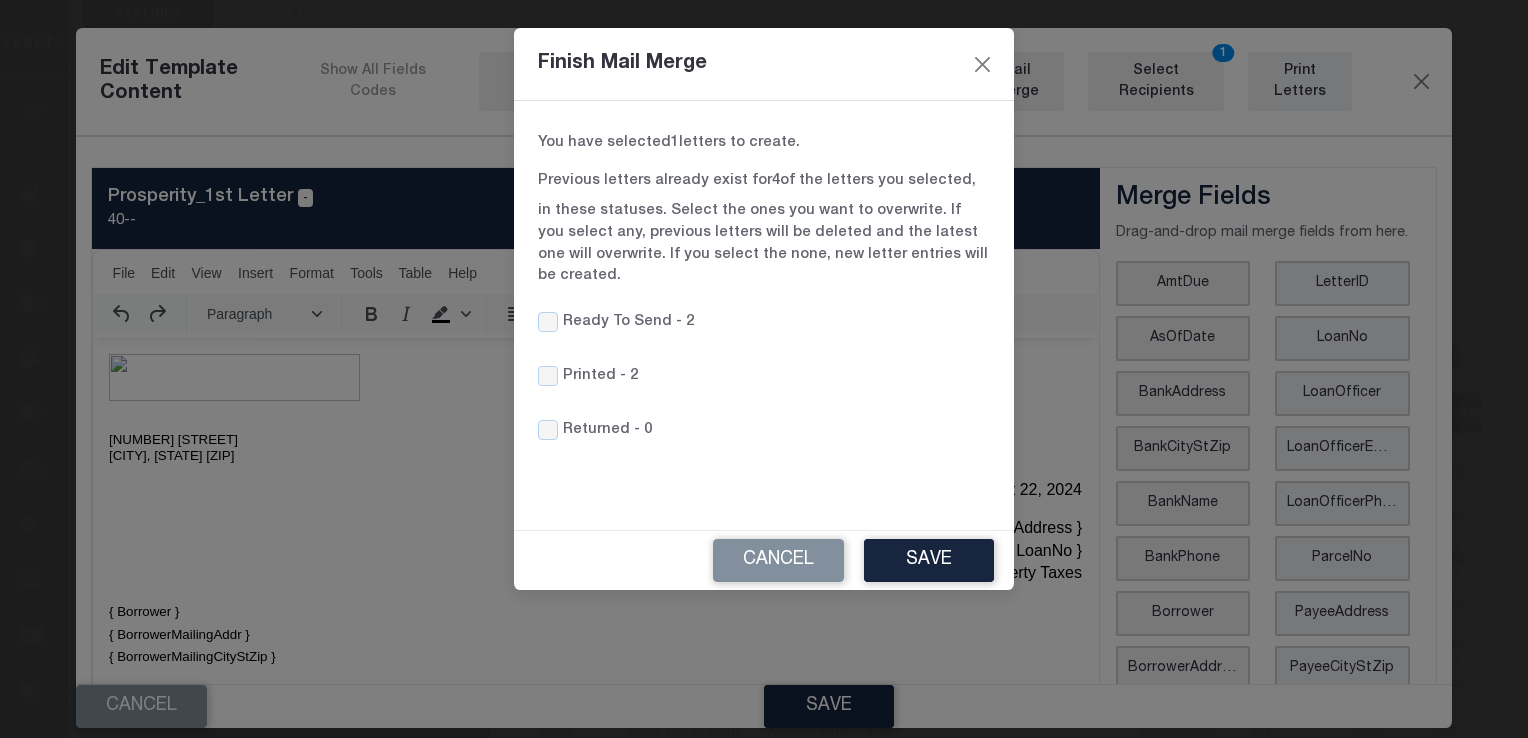 click on "Printed -" at bounding box center (594, 377) 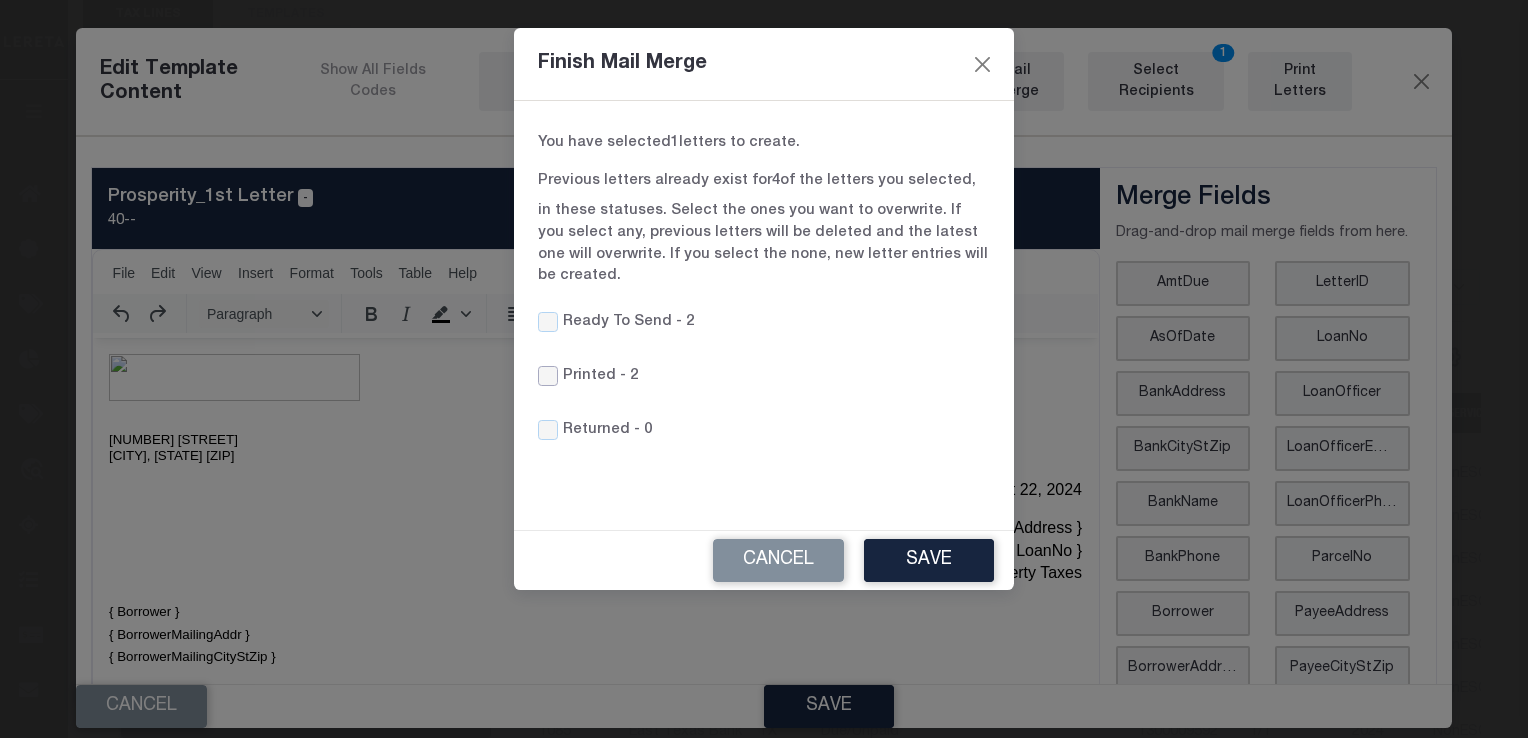 click on "Printed -" at bounding box center (548, 376) 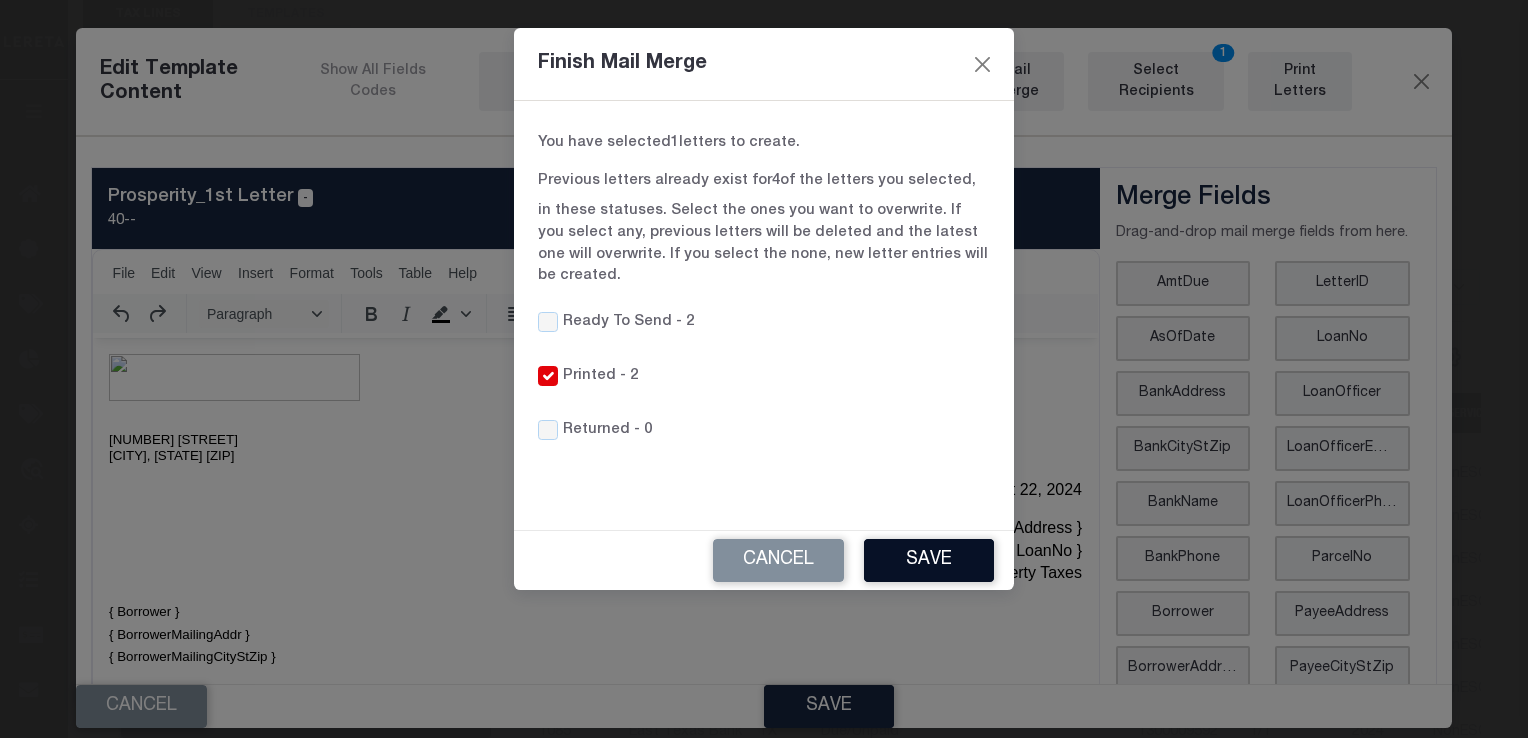 click on "Save" at bounding box center [929, 560] 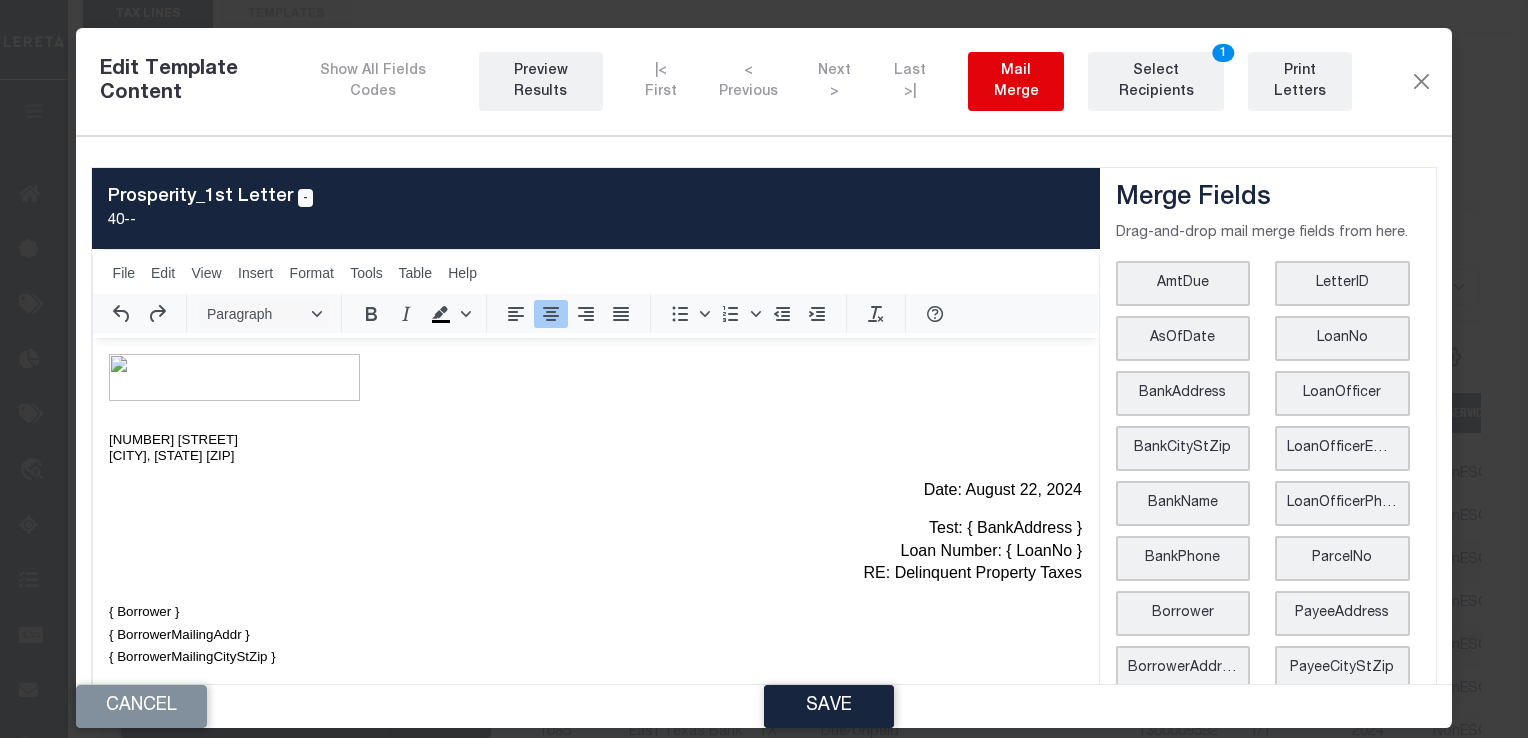 click on "Mail Merge" at bounding box center [1016, 82] 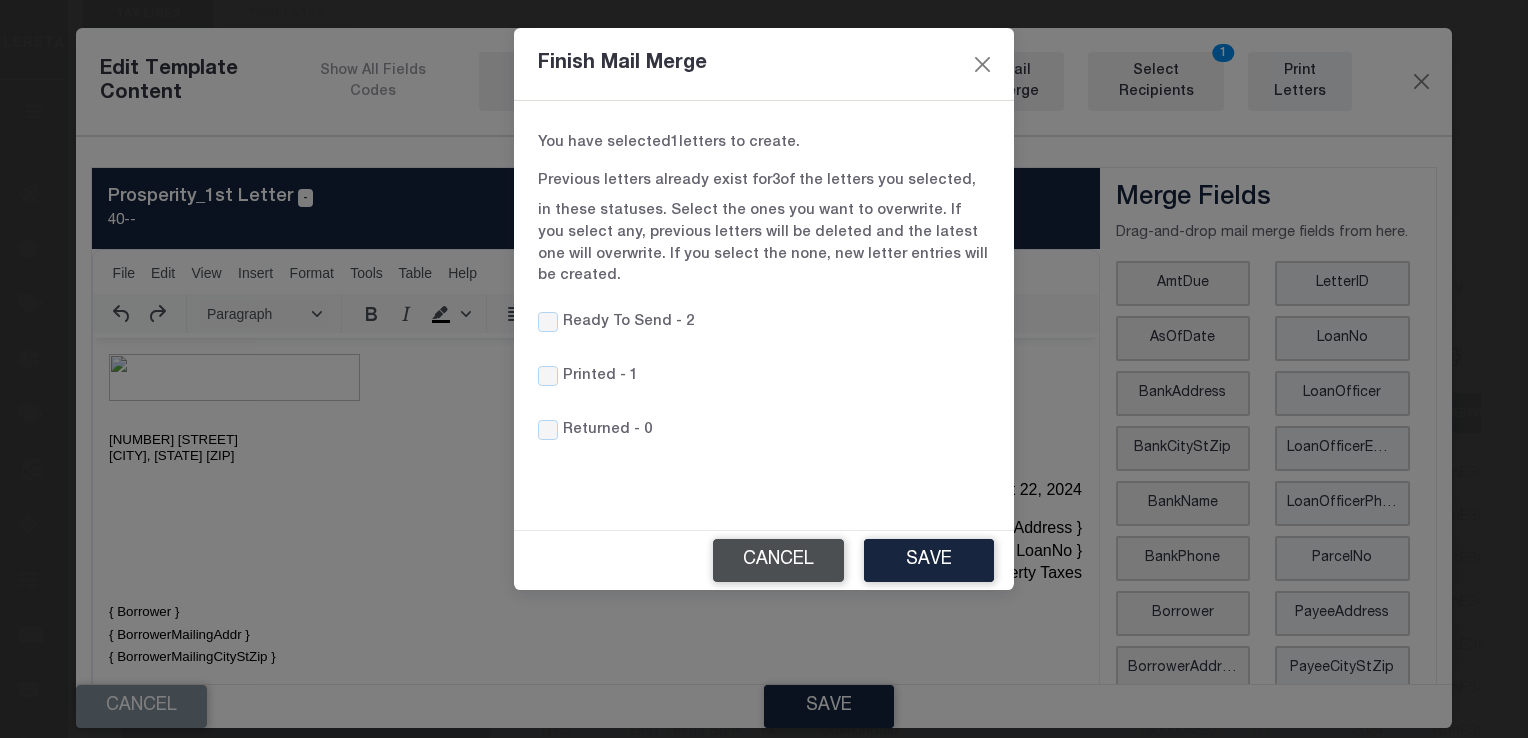 click on "Cancel" at bounding box center [778, 560] 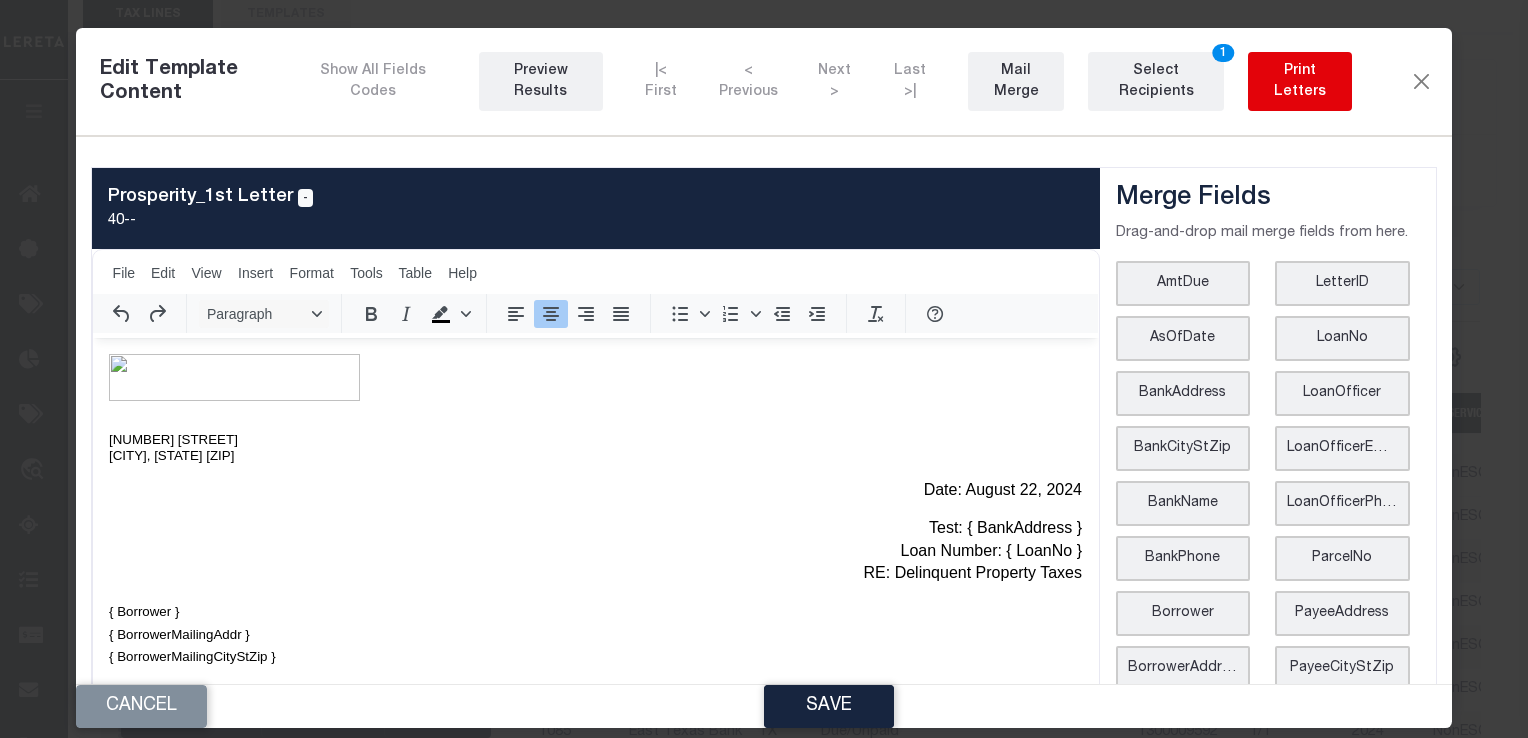 drag, startPoint x: 1289, startPoint y: 59, endPoint x: 1261, endPoint y: 94, distance: 44.82187 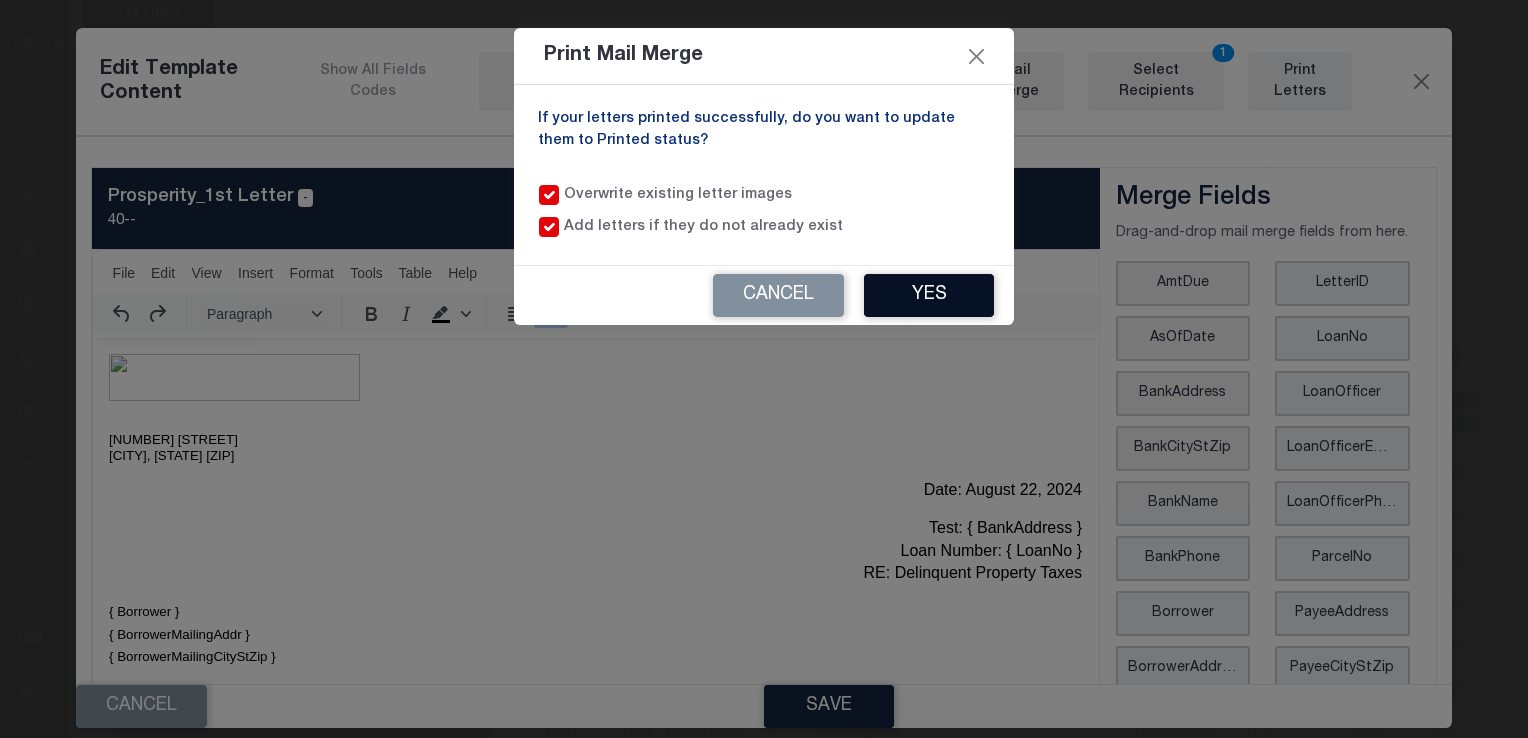 click on "Yes" at bounding box center (929, 295) 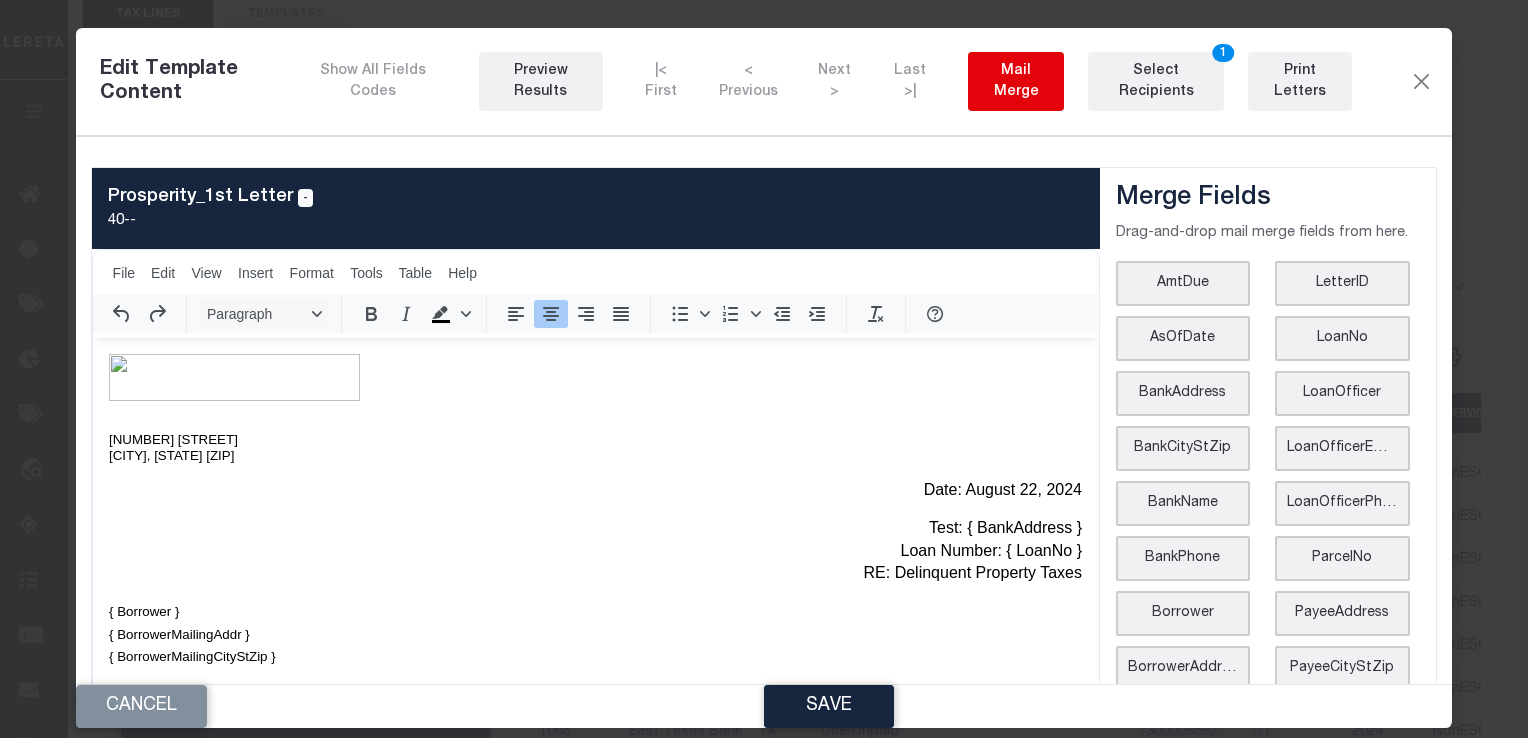 click on "Mail Merge" at bounding box center [1016, 82] 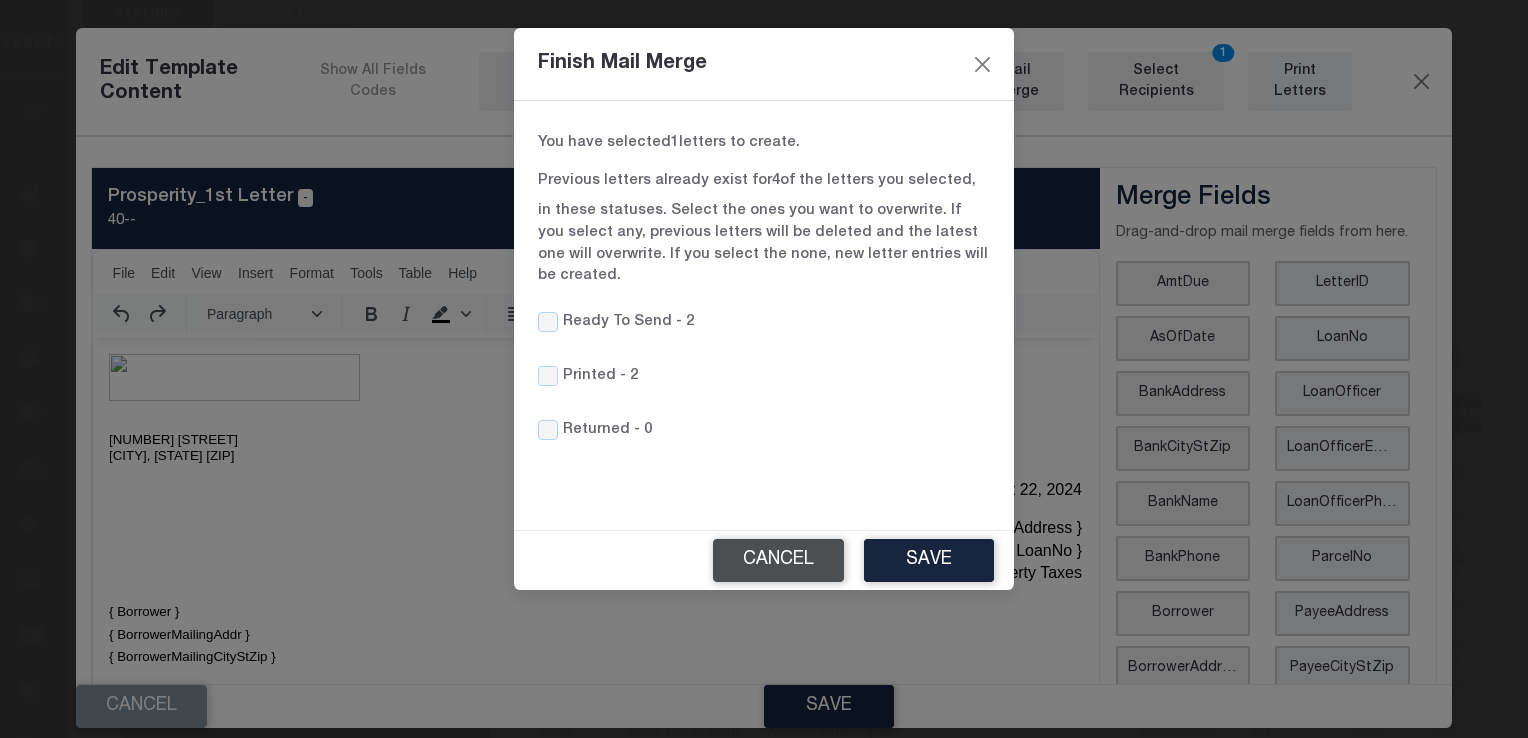 click on "Cancel" at bounding box center [778, 560] 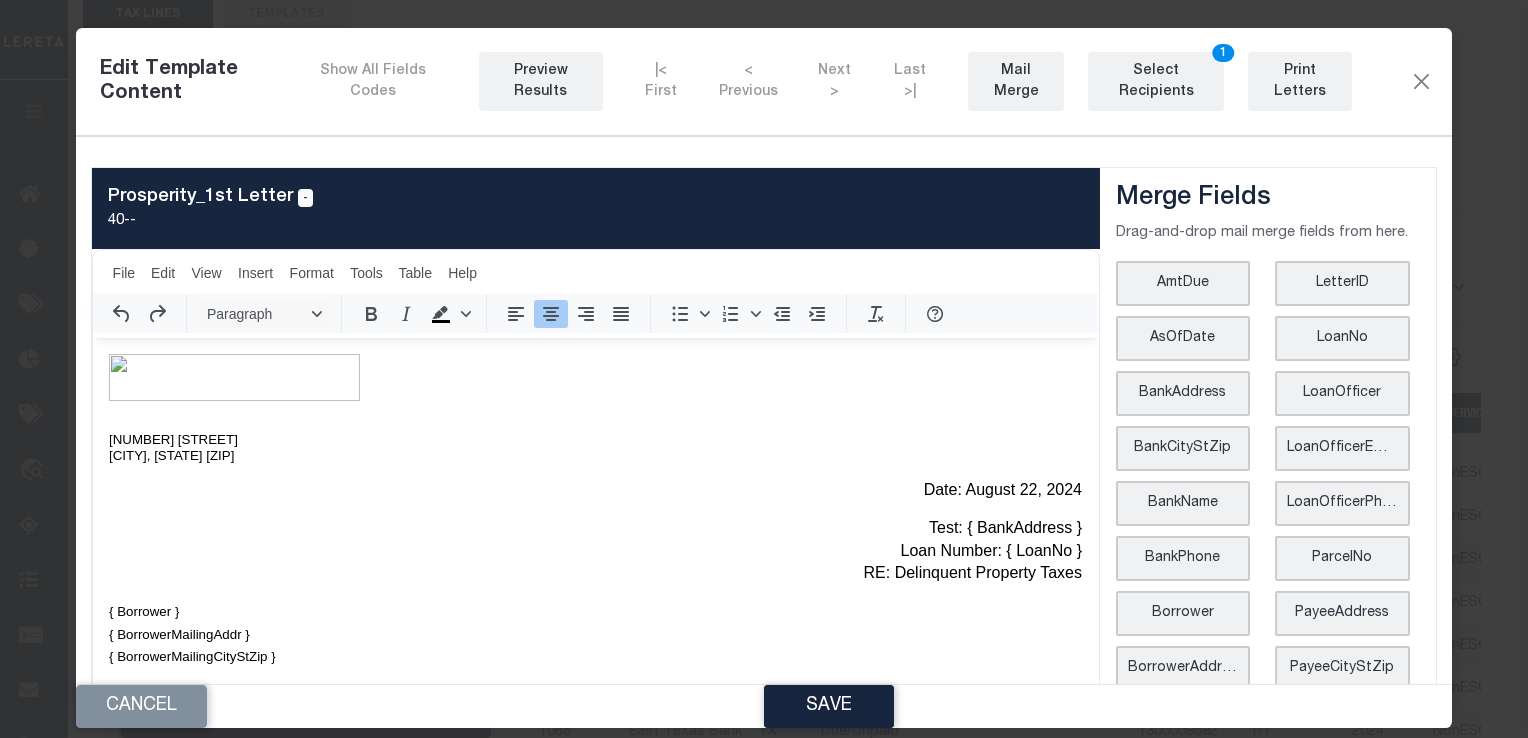click on "Edit Template Content
Show All Fields Codes
Preview Results
|< First
< Previous
Next >
Last >|
Mail Merge
Select Recipients
1
Print Letters" at bounding box center [763, 82] 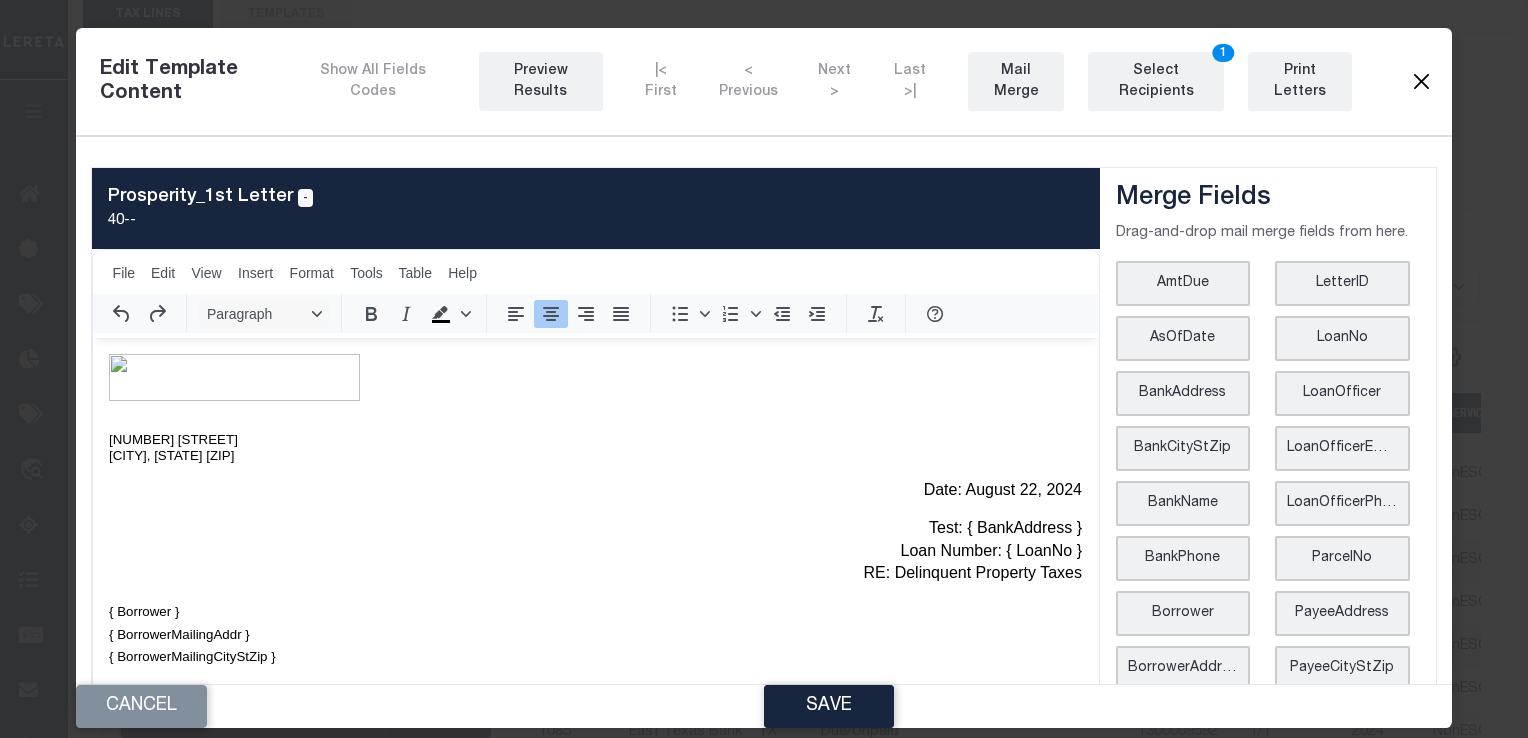 click at bounding box center (1421, 82) 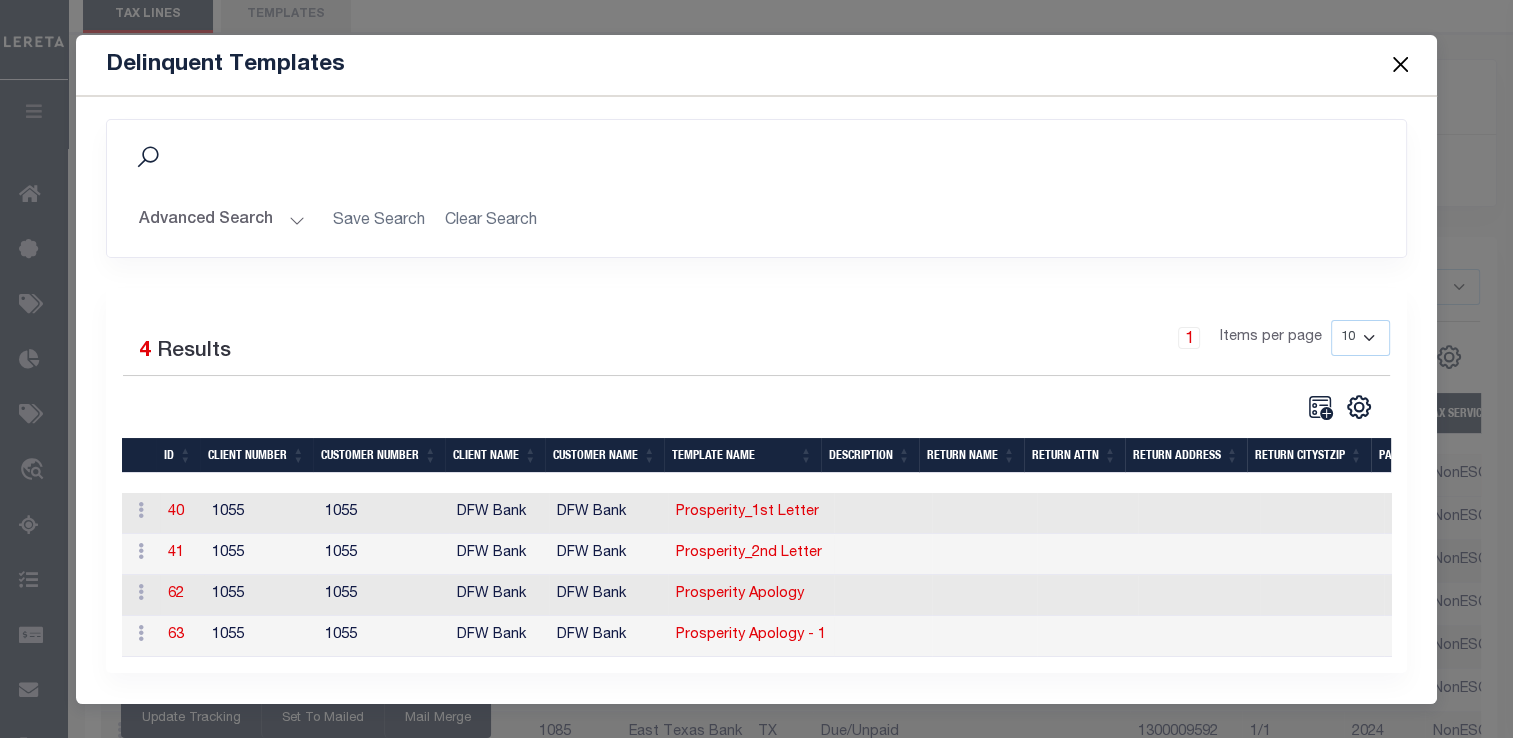 click at bounding box center (1400, 65) 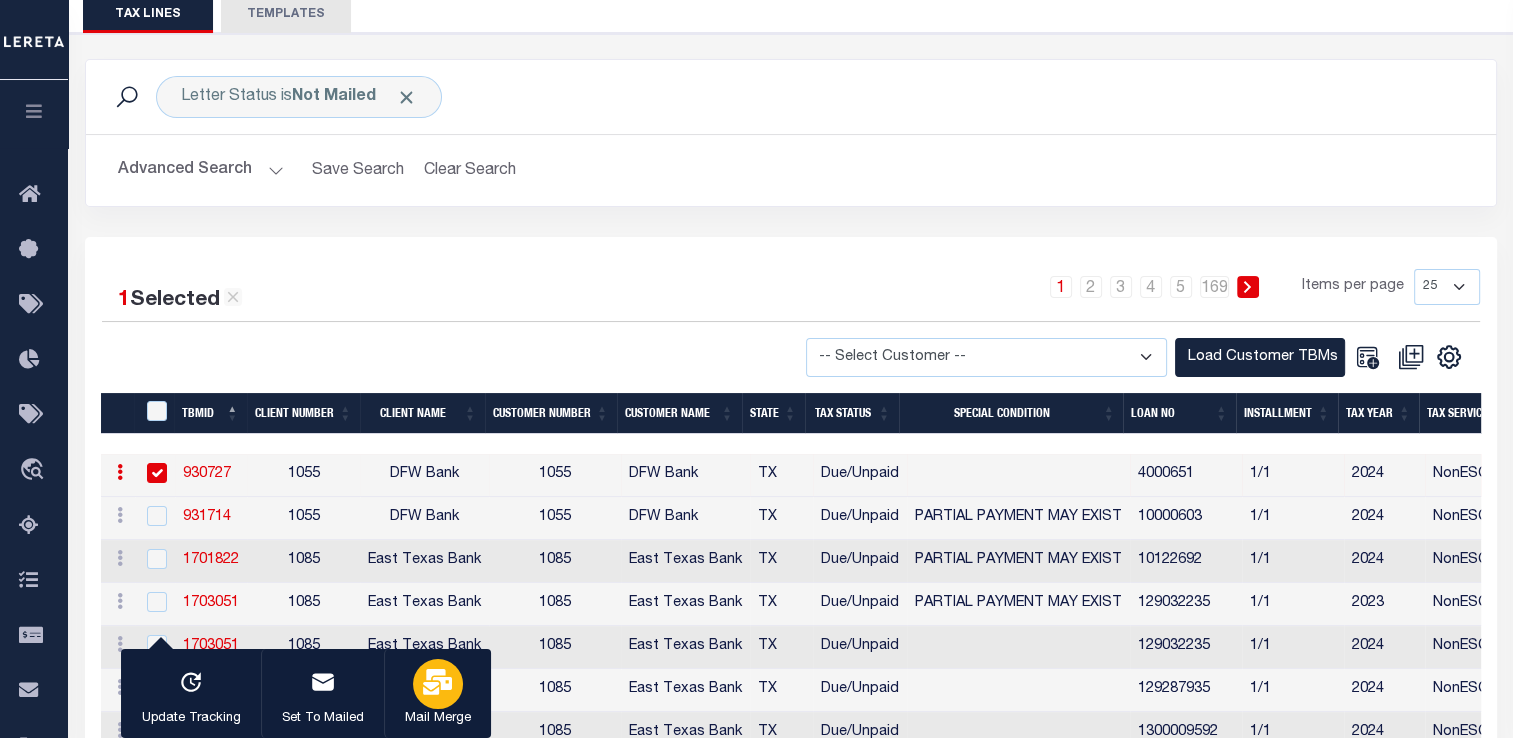 click at bounding box center [438, 684] 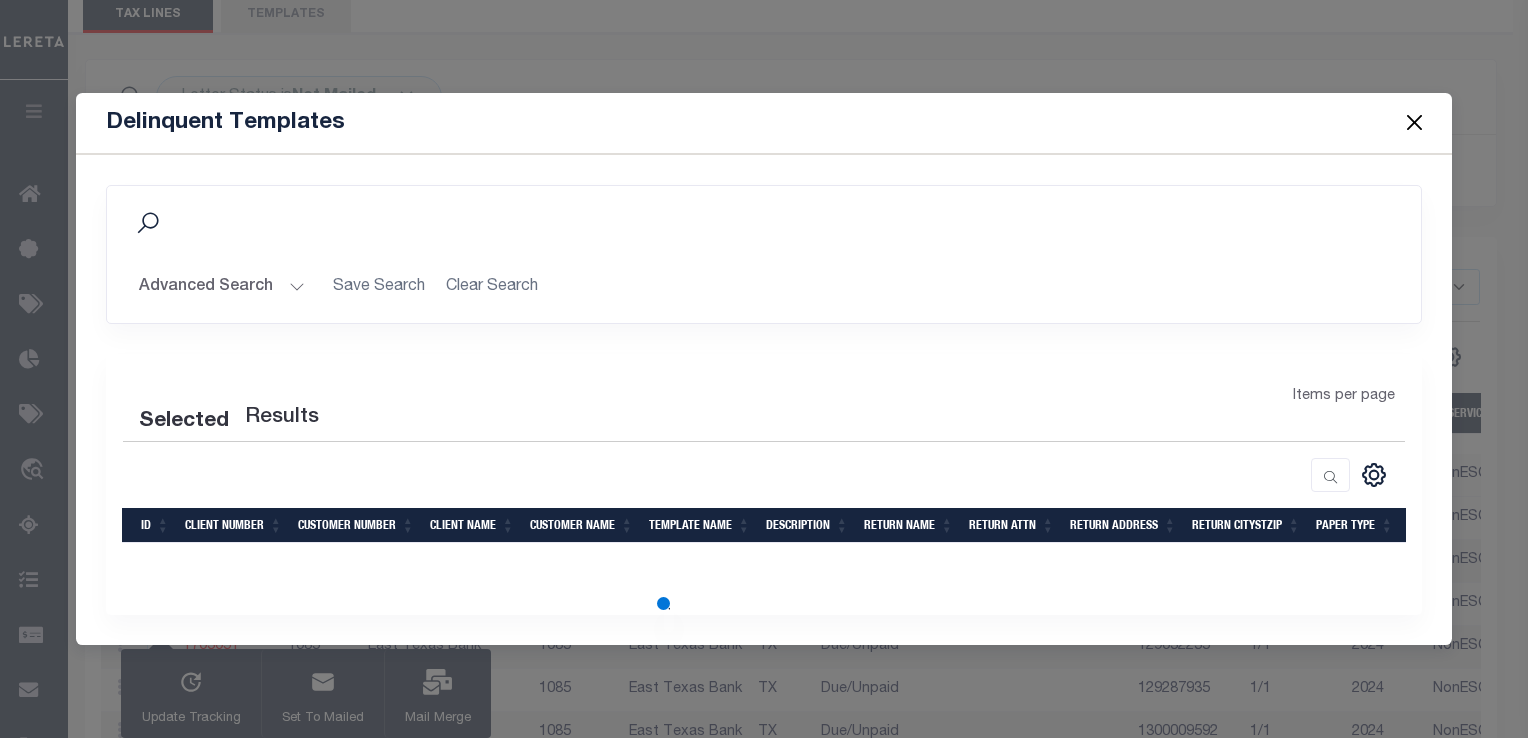 scroll, scrollTop: 0, scrollLeft: 0, axis: both 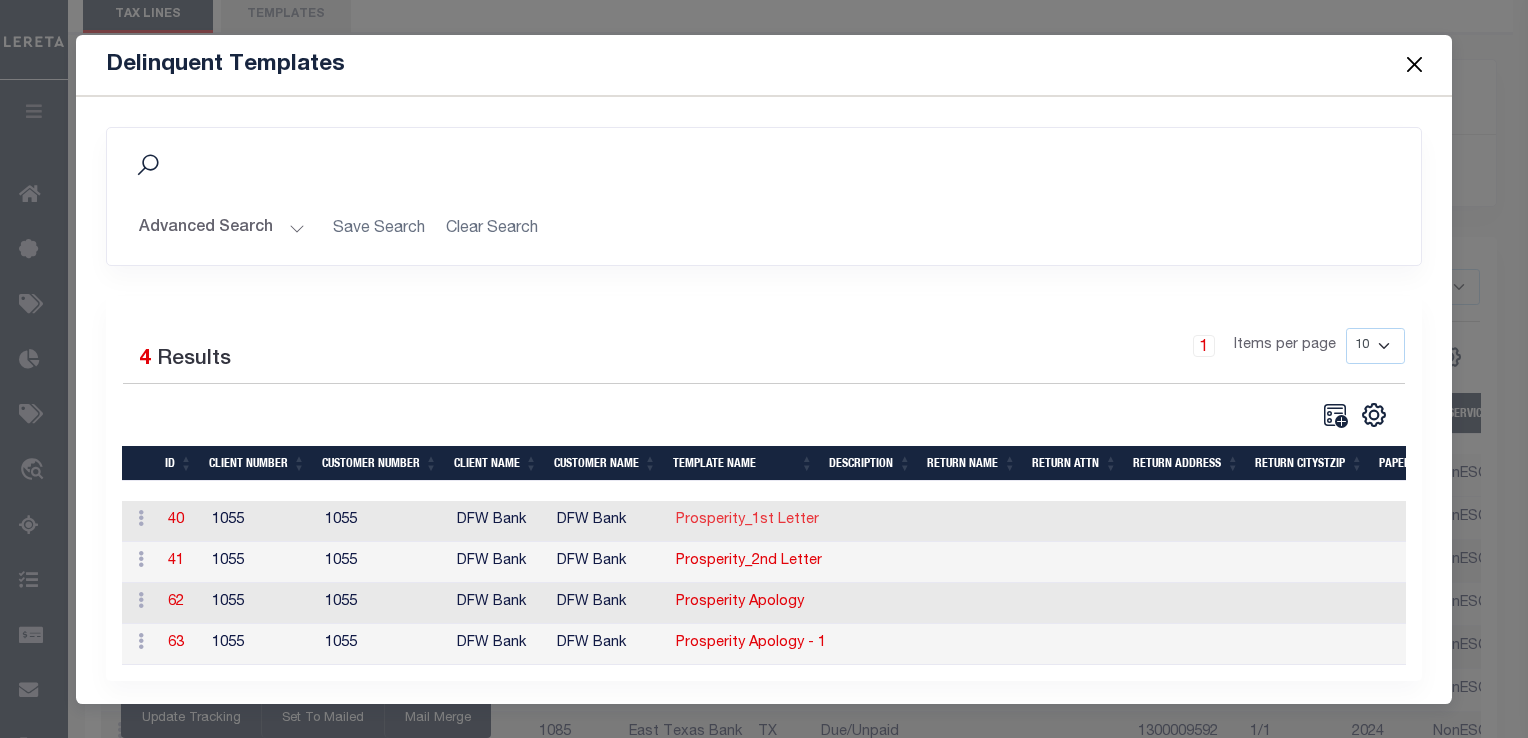 click on "Prosperity_1st Letter" at bounding box center (747, 520) 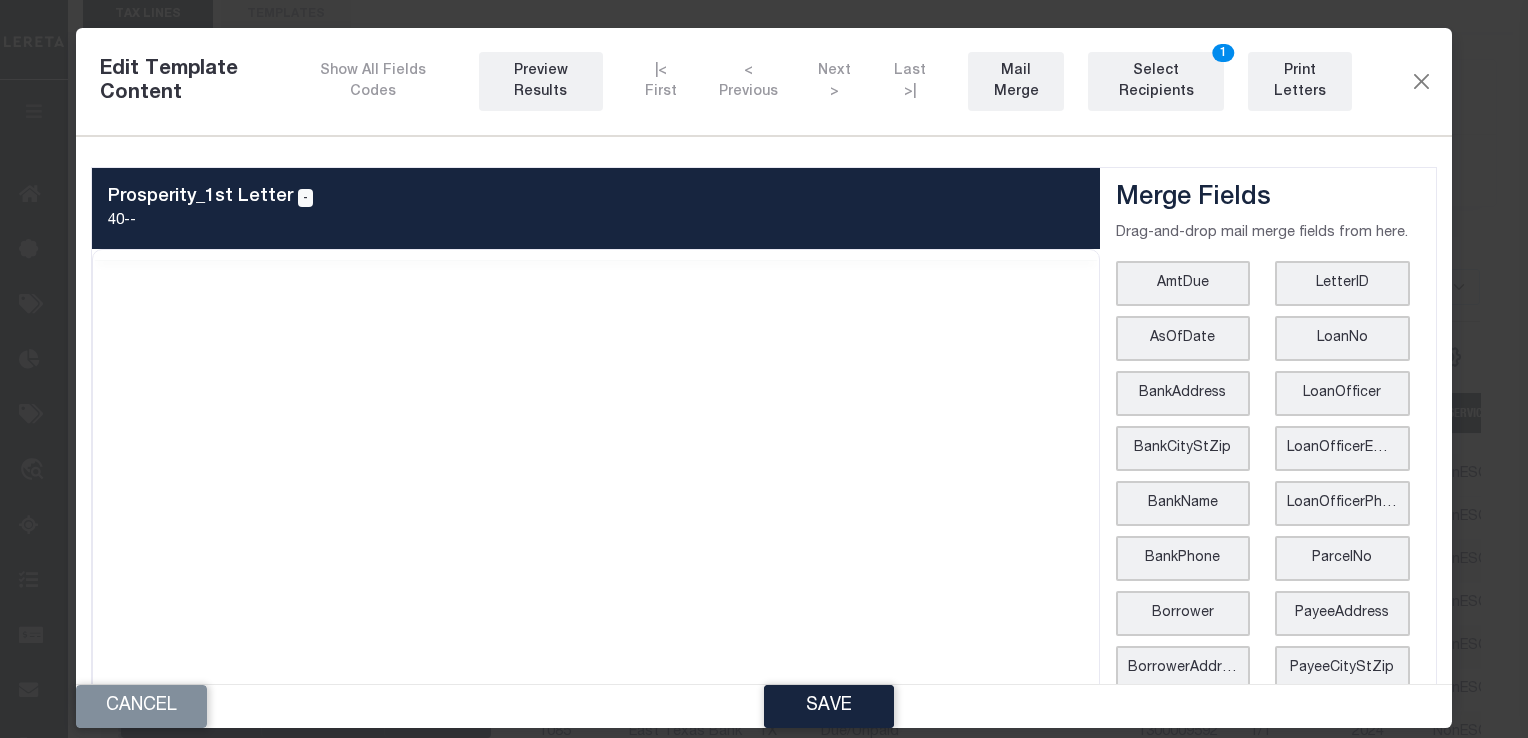 scroll, scrollTop: 0, scrollLeft: 0, axis: both 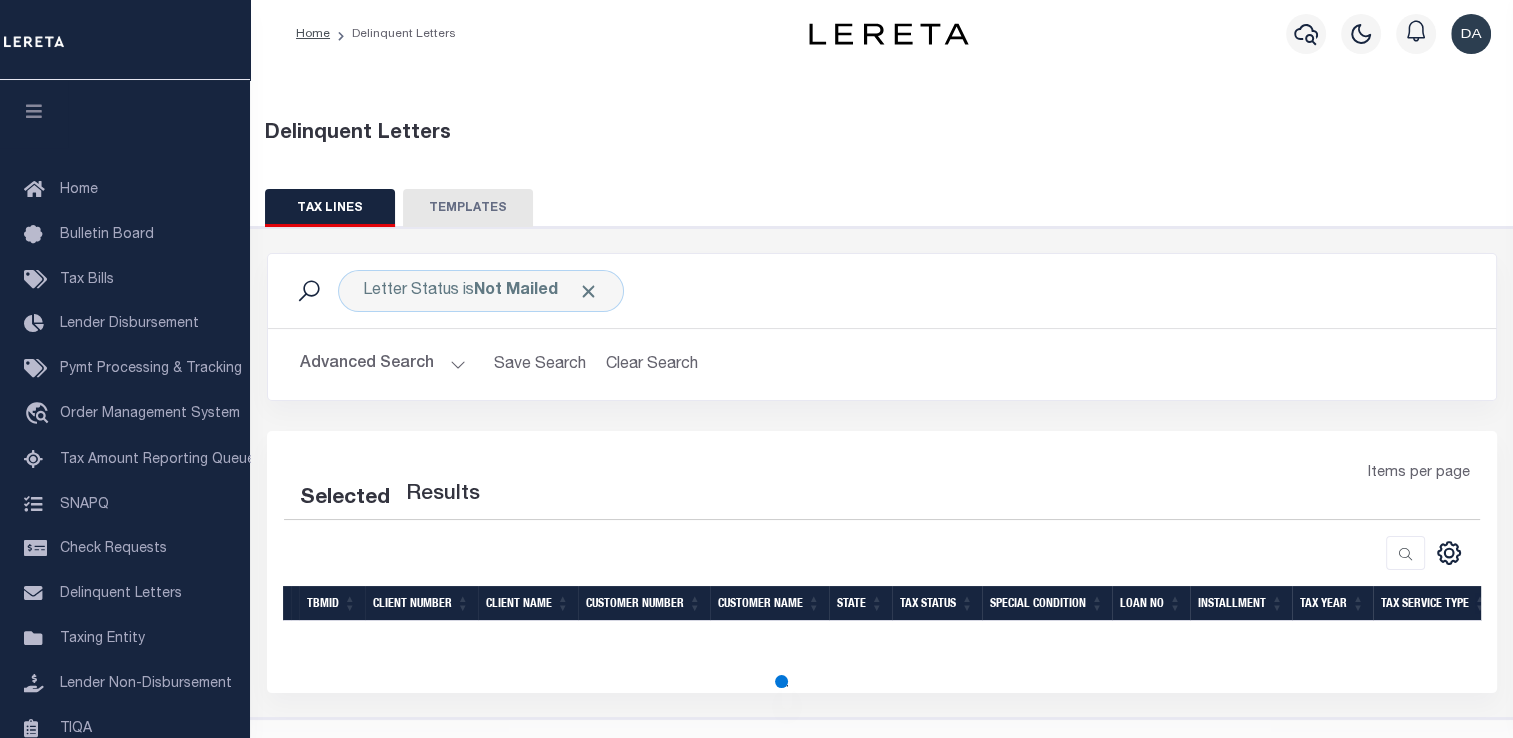 click on "Advanced Search" at bounding box center [383, 364] 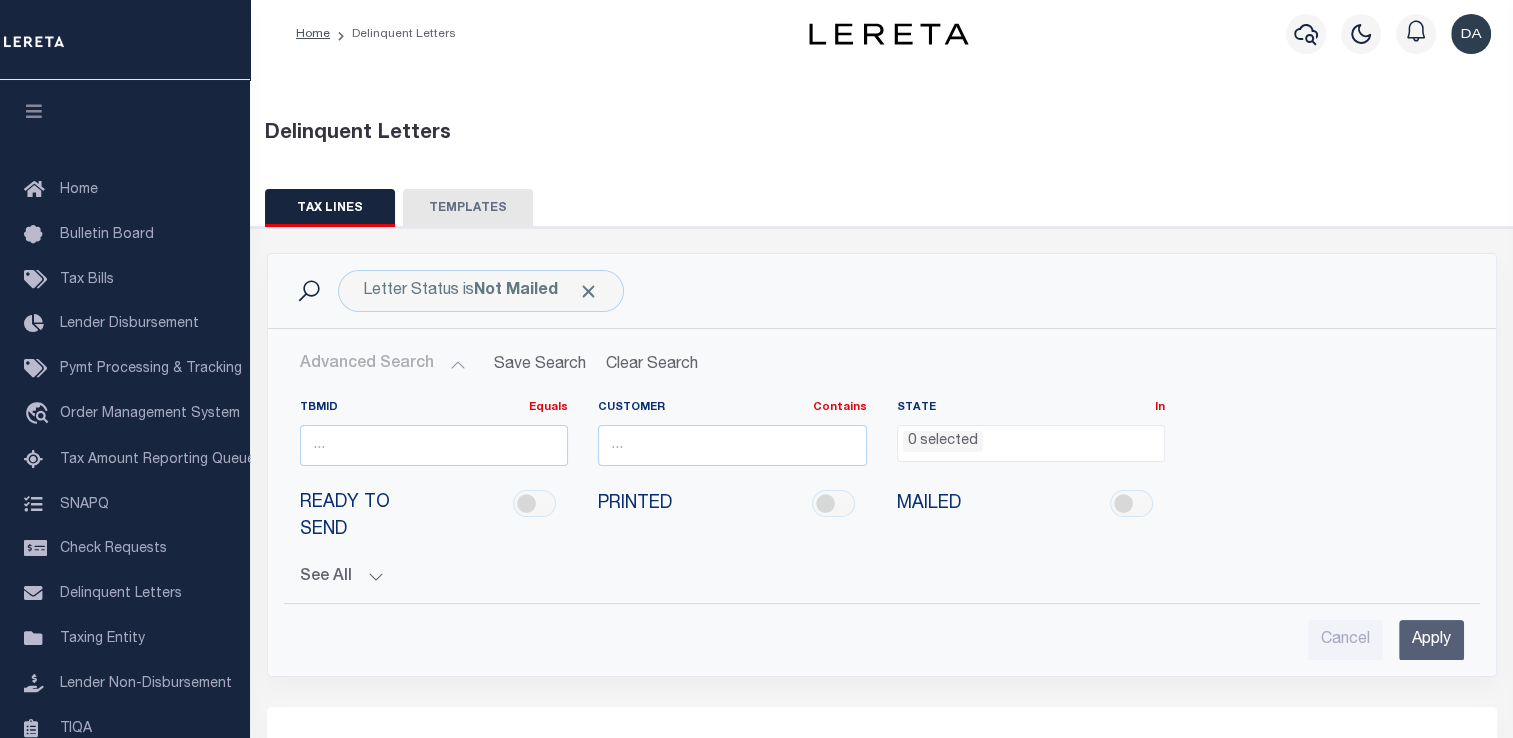 click on "Advanced Search" at bounding box center (383, 364) 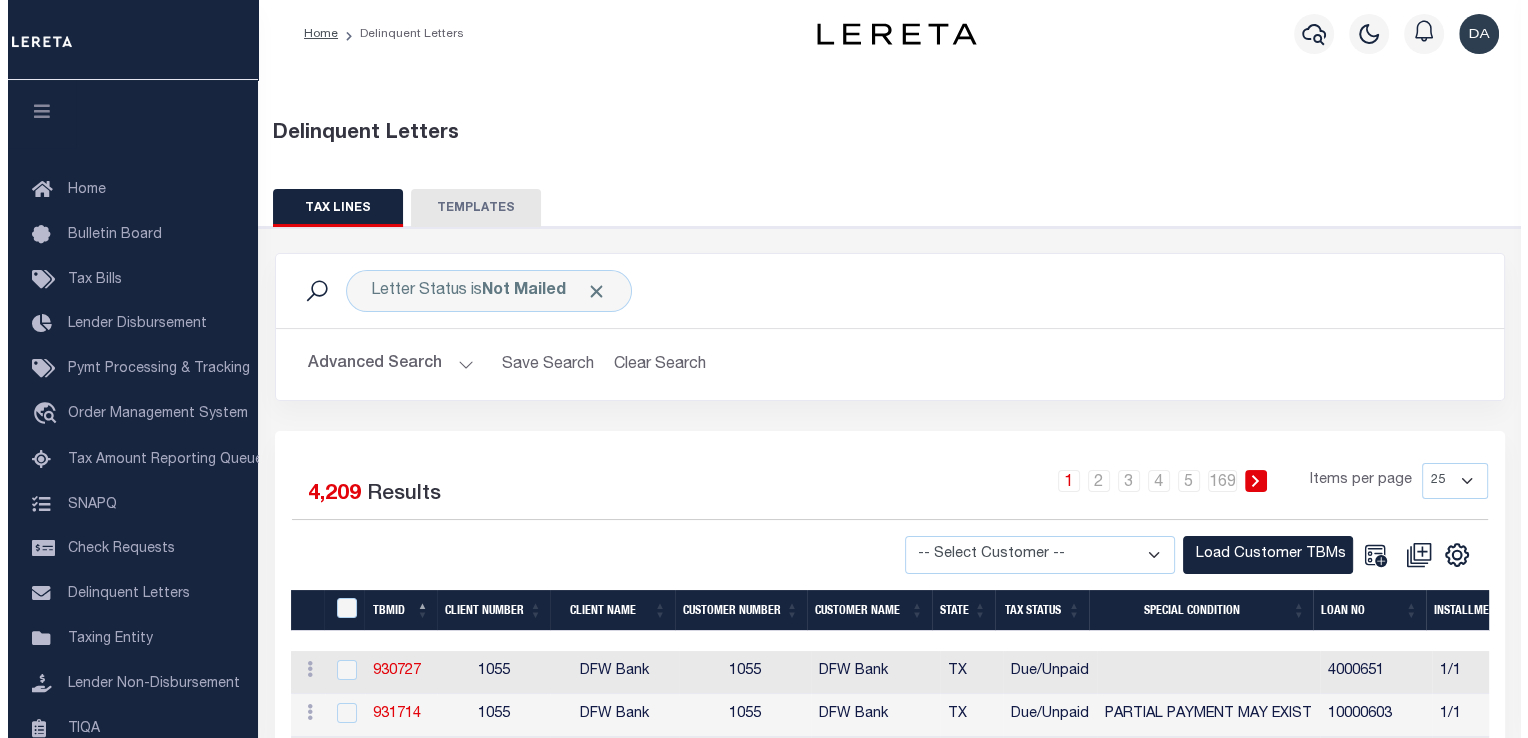 scroll, scrollTop: 306, scrollLeft: 0, axis: vertical 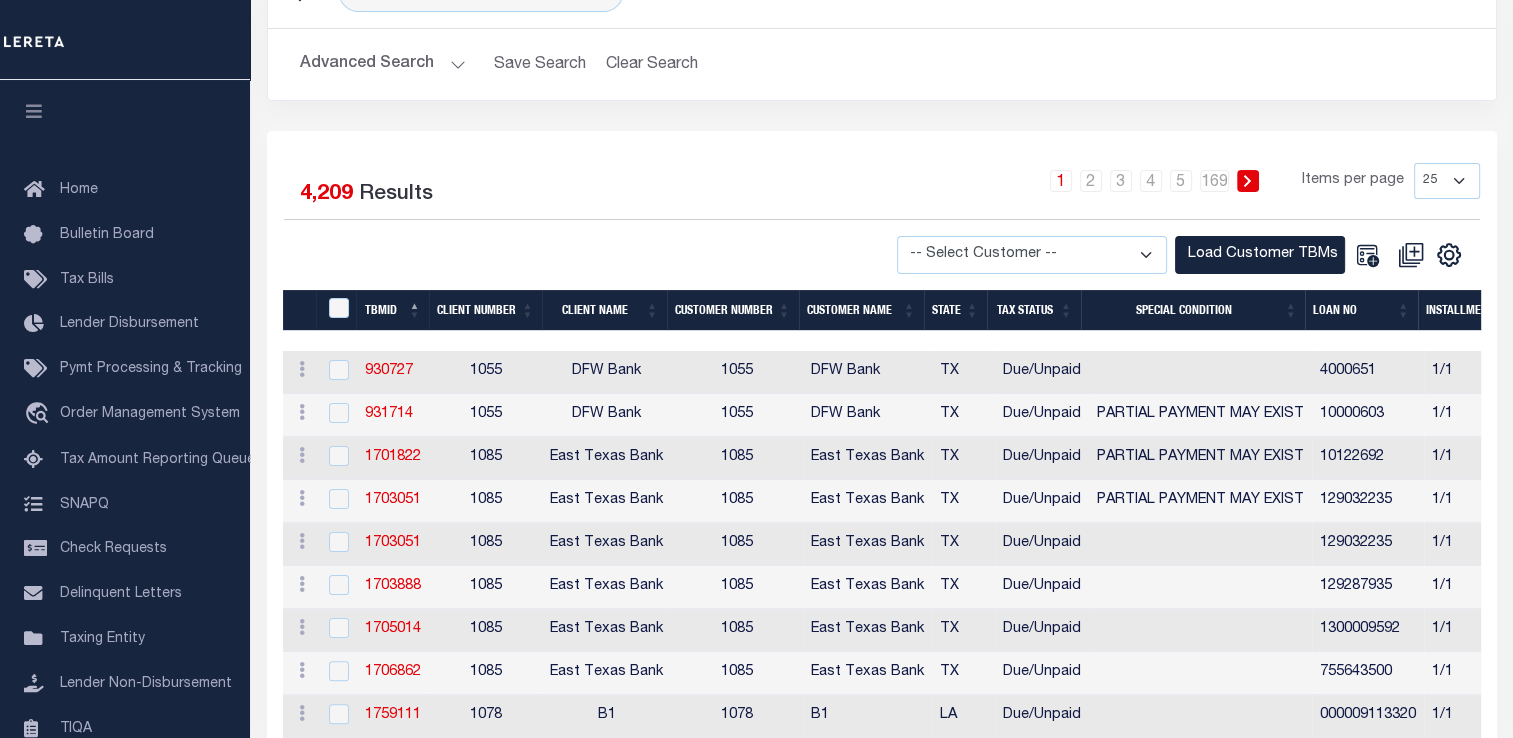 click on "DFW Bank" at bounding box center (606, 372) 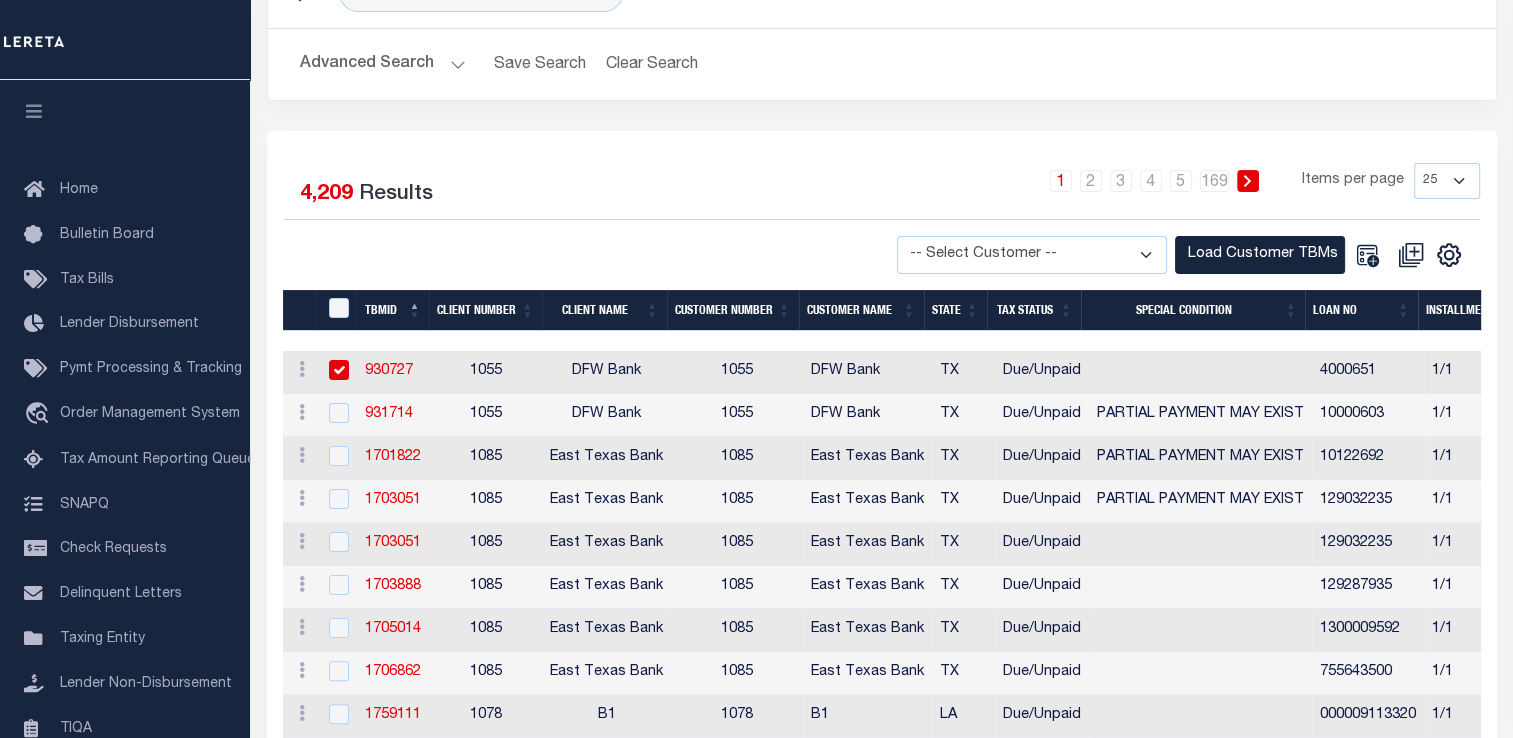 checkbox on "true" 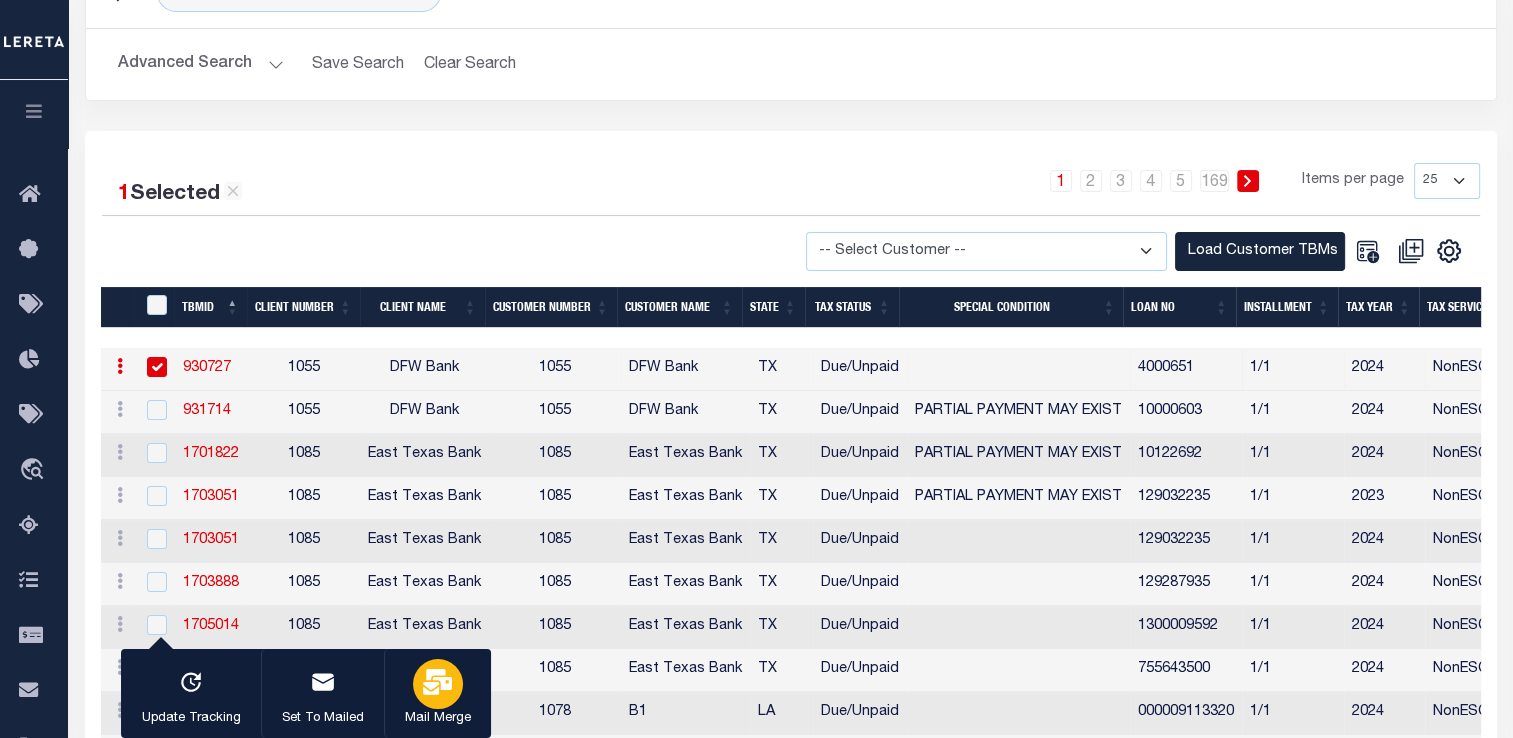 click on "Mail Merge" at bounding box center (437, 694) 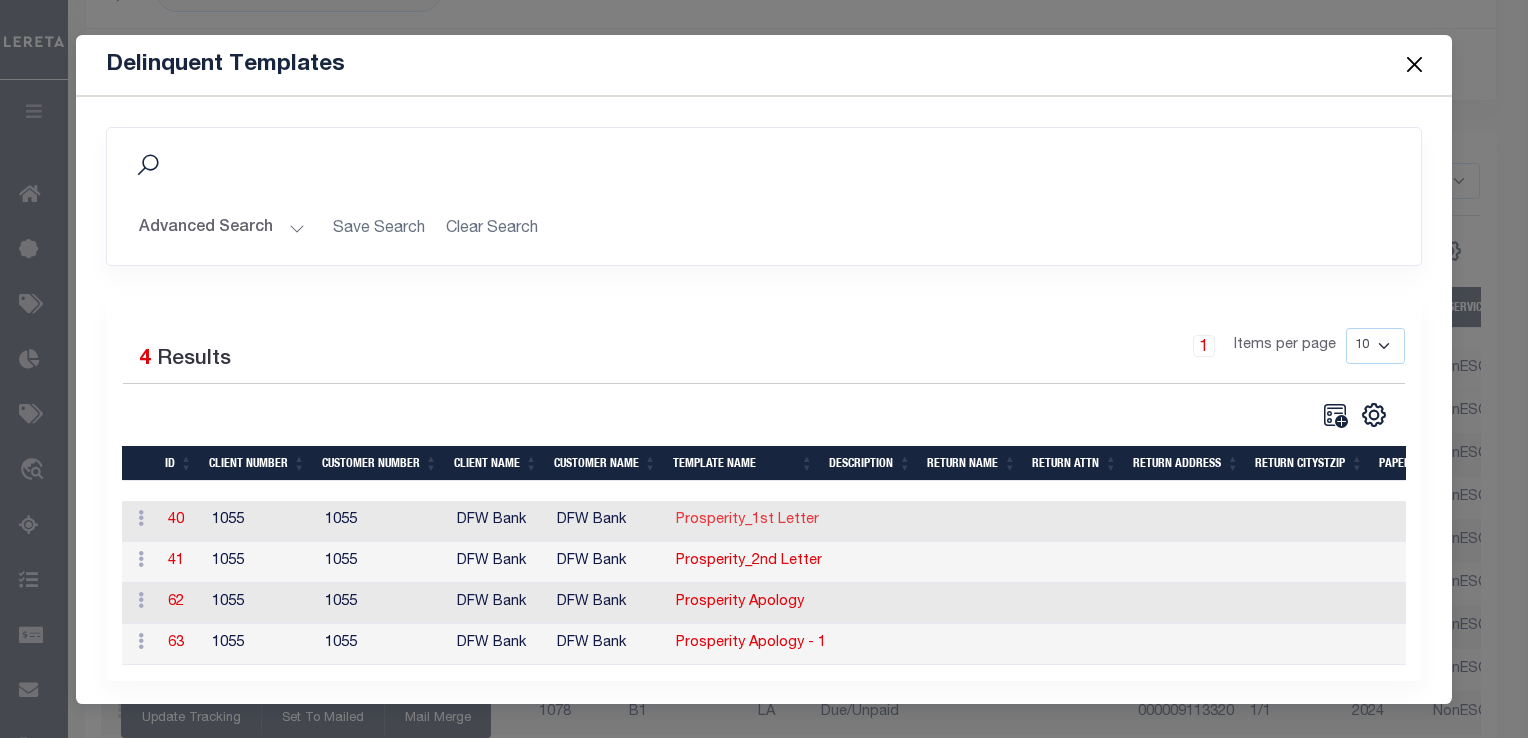 click on "Prosperity_1st Letter" at bounding box center (747, 520) 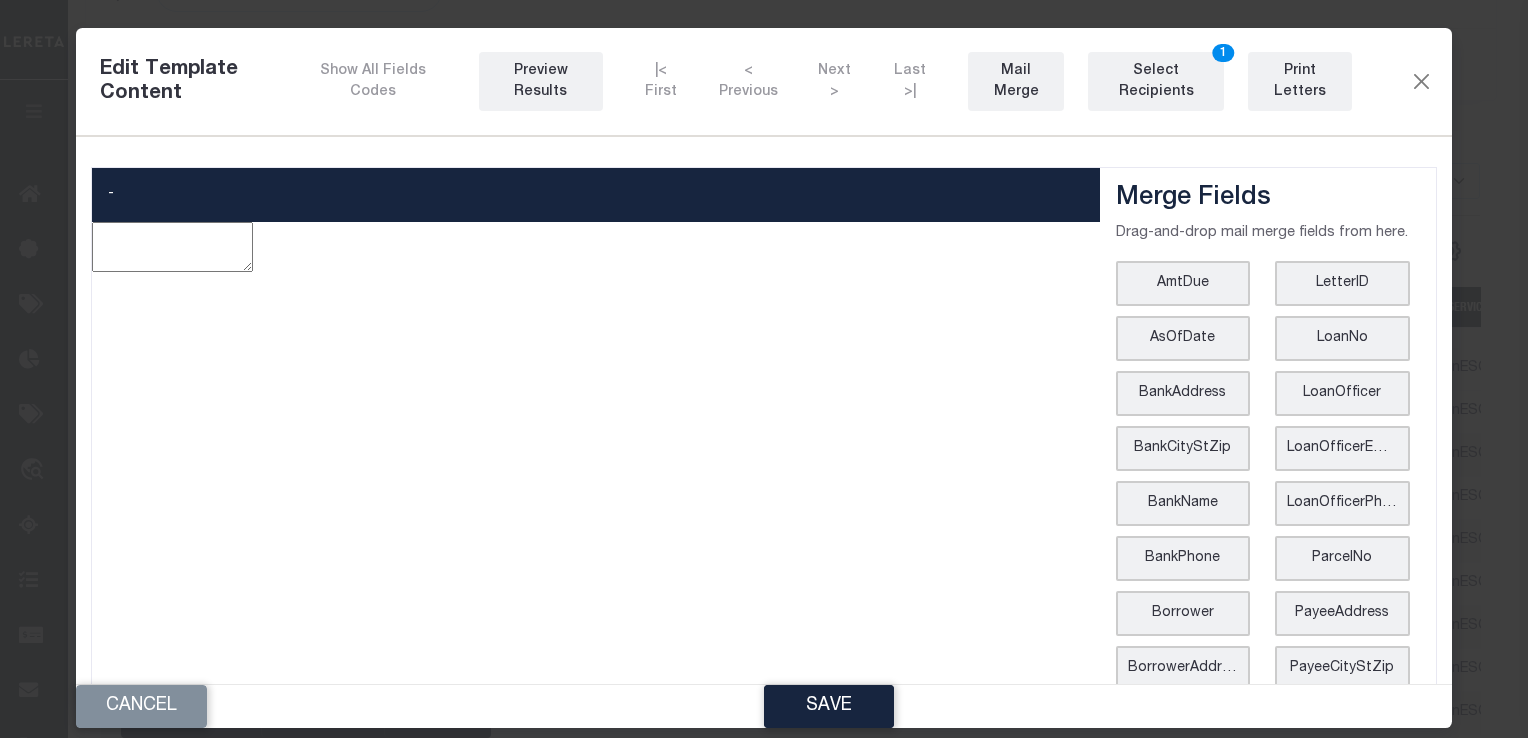type on "<p style="text-align: center;"><img style="float: left;" src="data:image/png;base64,iVBORw0KGgoAAAANSUhEUgAAA7AAAACxCAMAAADK16HIAAAAAXNSR0IArs4c6QAAAARnQU1BAACxjwv8YQUAAAMAUExURf///wAAAPf37+/v7xkZGa2trTE6OggIAGtra0I6Qr29vUpKShAICObm3s7W1iEZISEpKdbW3oR7hFJSWjExKbWttealveZCveZzveYQvebelObeQozvnObeaxkQWoyUlHNza1pjWs7Fxeal7+ZC7+/eveZz7+YQ760QMYy9zmsQYxkxWhm1axm1KRm1Shm1CHN7e5ycpa0x3kox3nsx3msxMWshCISM74Ra70IhCISMxYRaxYRalJQhCISMhK0QYxCEY4zvzhmEEBBaYxlaEBkQjFKM71KMrRmM7xmMrRnmaxnmKa21a621KUq1a0q1KVJa71JarRla7xlarXu1a3u1Ka0xMYy971K97+ZrEFK9reYpEOatEBm97xm9rVKMzlKMjBmMzhmMjBnmShnmCK21Sq21CEq1Skq1CFJazlJajBlazhlajHu1Snu1CFK9zuZKEFK9jOYIEOaMEBm9zhm9jJyUlNbeEHu9nGsxY7WM762EOrVa73uEOq1aOntaOrWMxa2EELVaxXuEEK1aEHtaEJSEY0qEEJRaY0paEEoQjK0QjHsQjEIZWrUhCK3ma0rma0rmKa3mKa1zlHvma3vmKa3mSkrmSkrmCK3mCK1SlHvmSnvmCFLv760xY+ZrlFKEY+ZrQlLvrTGEY+YpQuYplOatQhnv7xnvrYzv7+atlBmEMTFaYxlaMeZra+Ypa+ataxkQrRkQ77XmzrXOnBkxjFLvzuZKlOZKQlLvjOYIQuYIlOaMQhnvzhnvjOaMlOZKa+YIa+aMaxkQzvfeEJy9nLWEY0qEMbVaY0paMUoQra0QrXsQra0Q70oQ73sQ73sQMUoxjK0xj..." 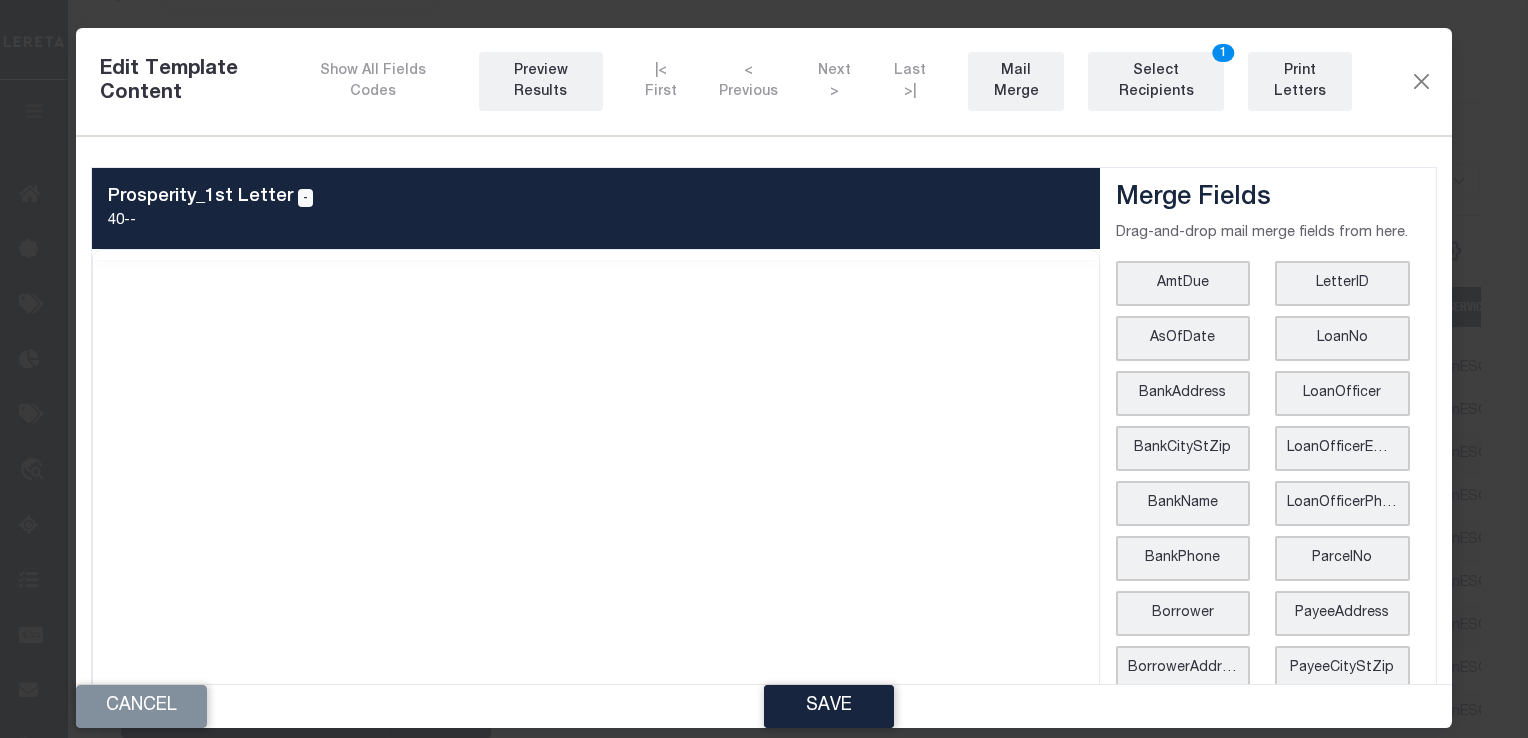 scroll, scrollTop: 0, scrollLeft: 0, axis: both 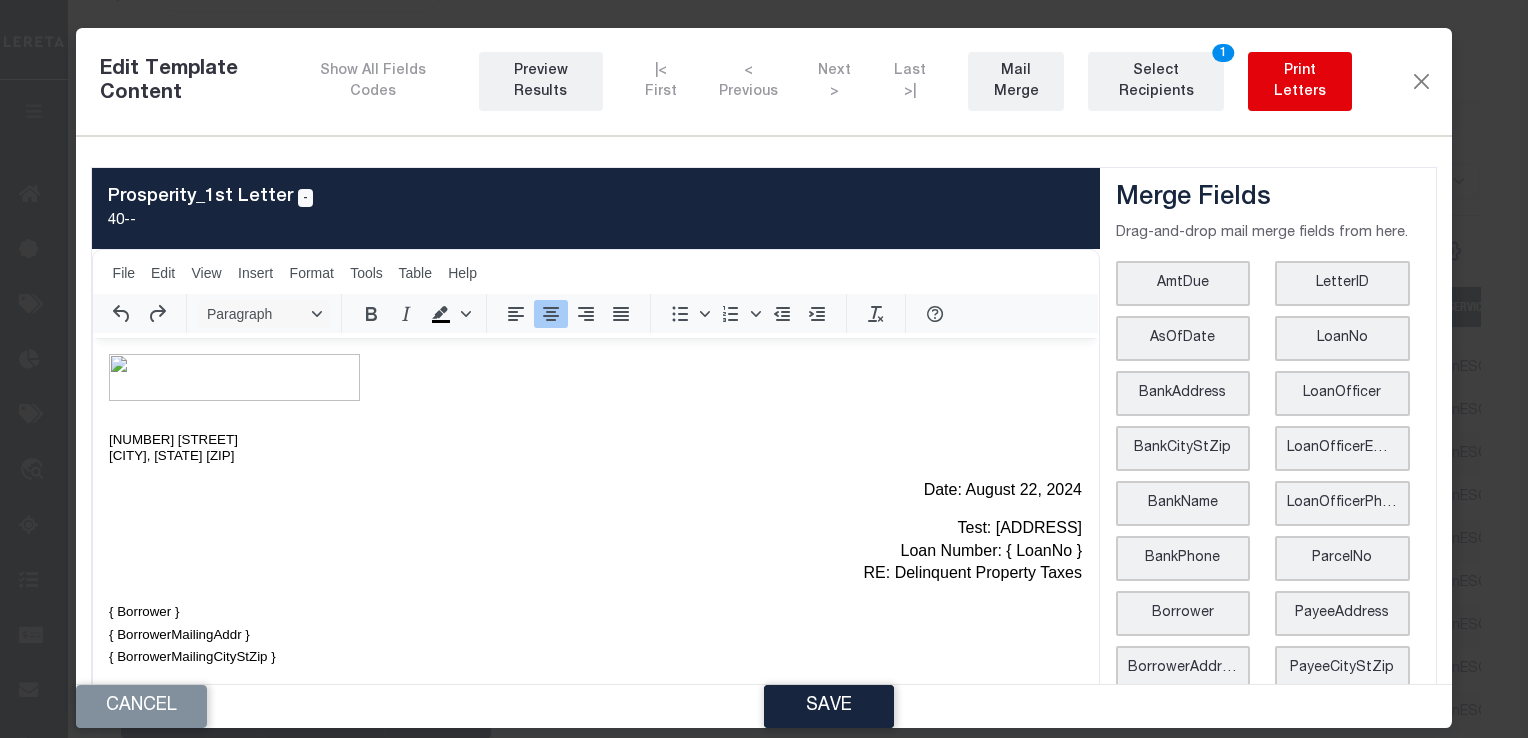 click on "Print Letters" at bounding box center [1300, 81] 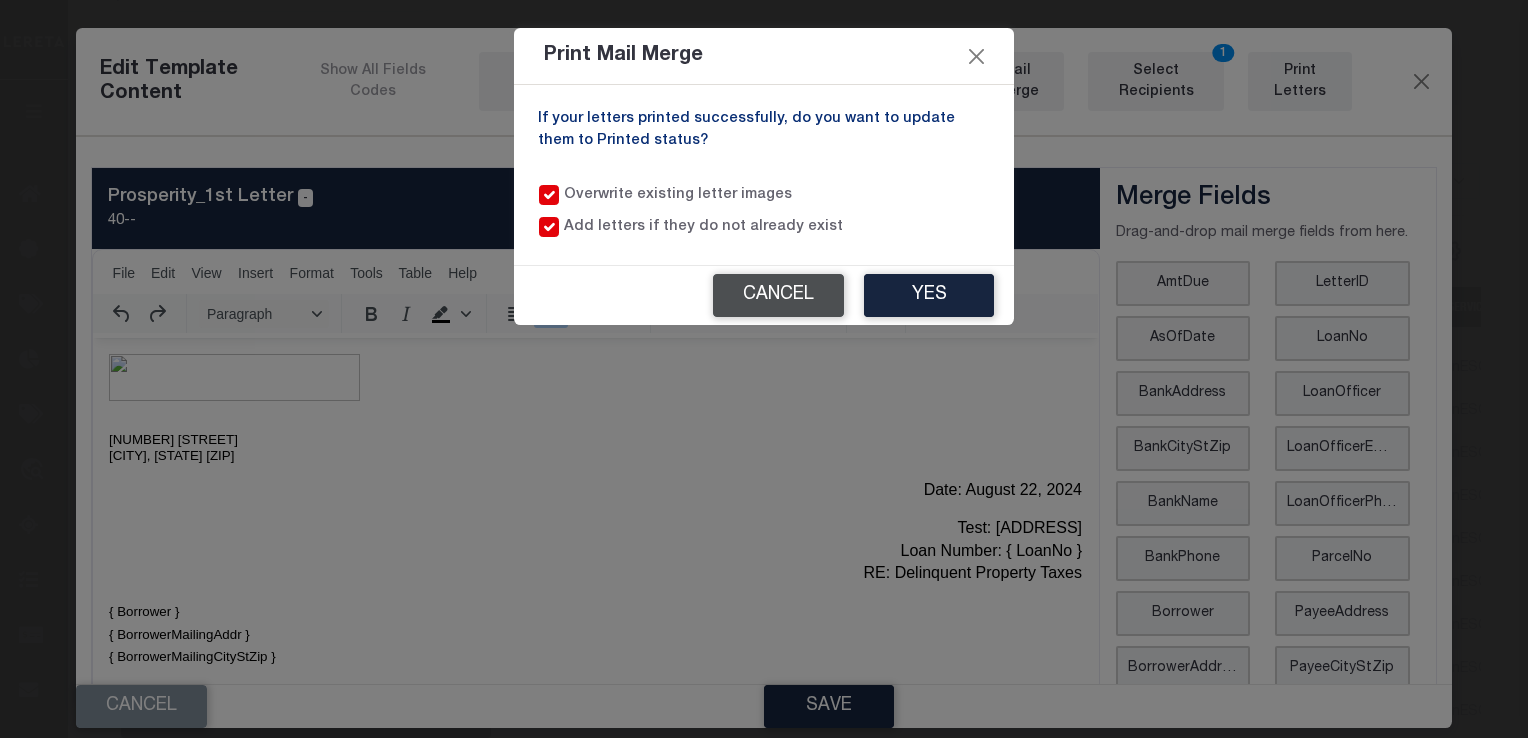 click on "Cancel" at bounding box center (778, 295) 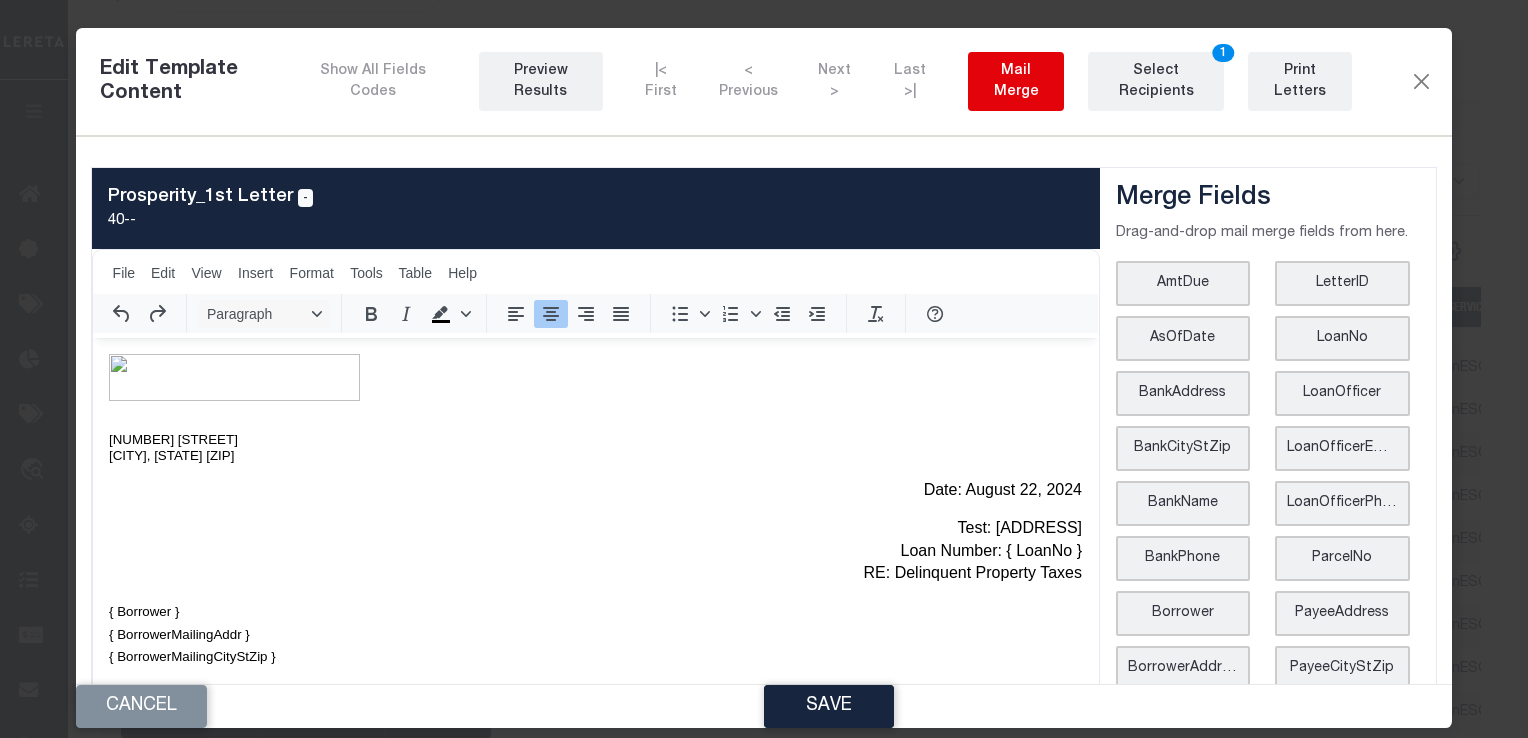 click on "Mail Merge" at bounding box center (1016, 82) 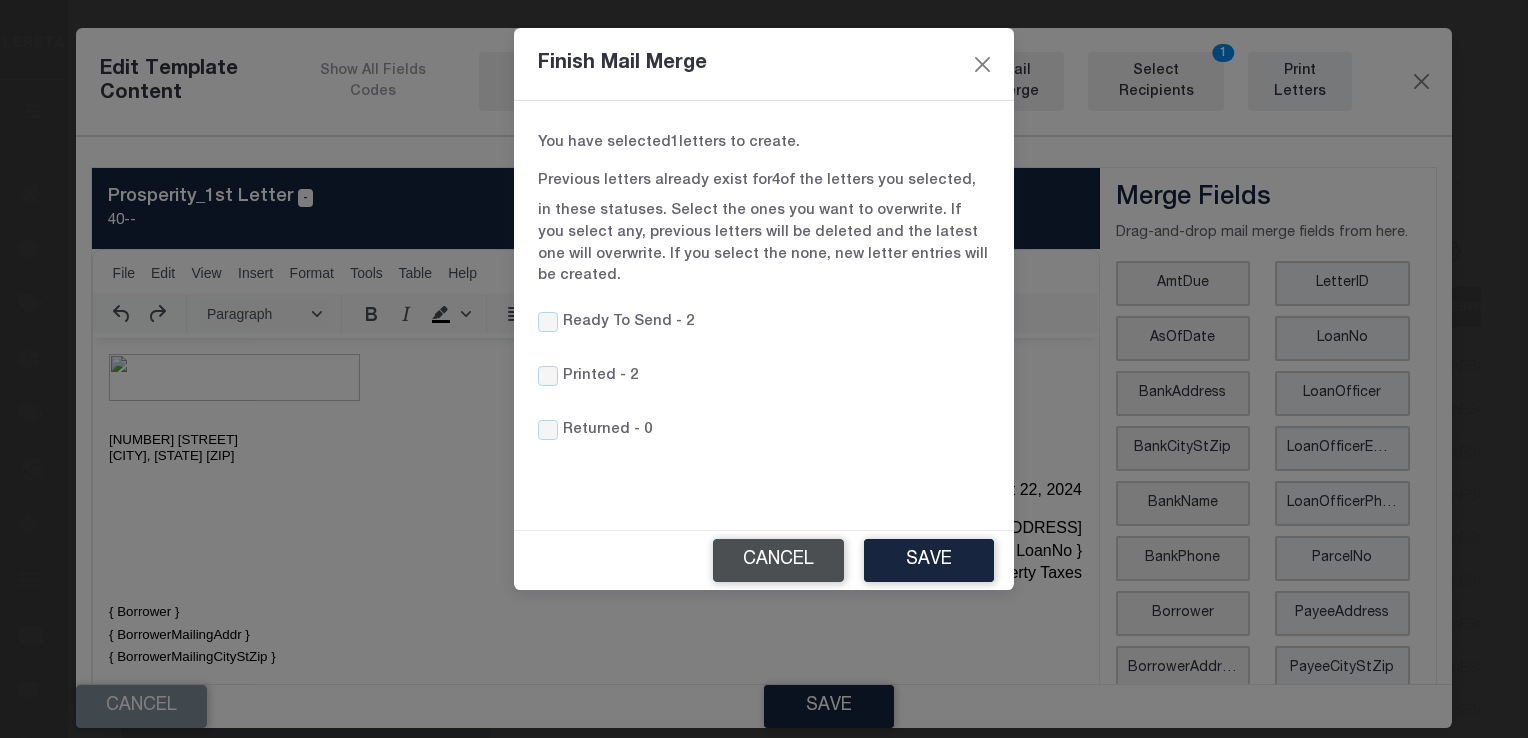 drag, startPoint x: 779, startPoint y: 533, endPoint x: 729, endPoint y: 185, distance: 351.5736 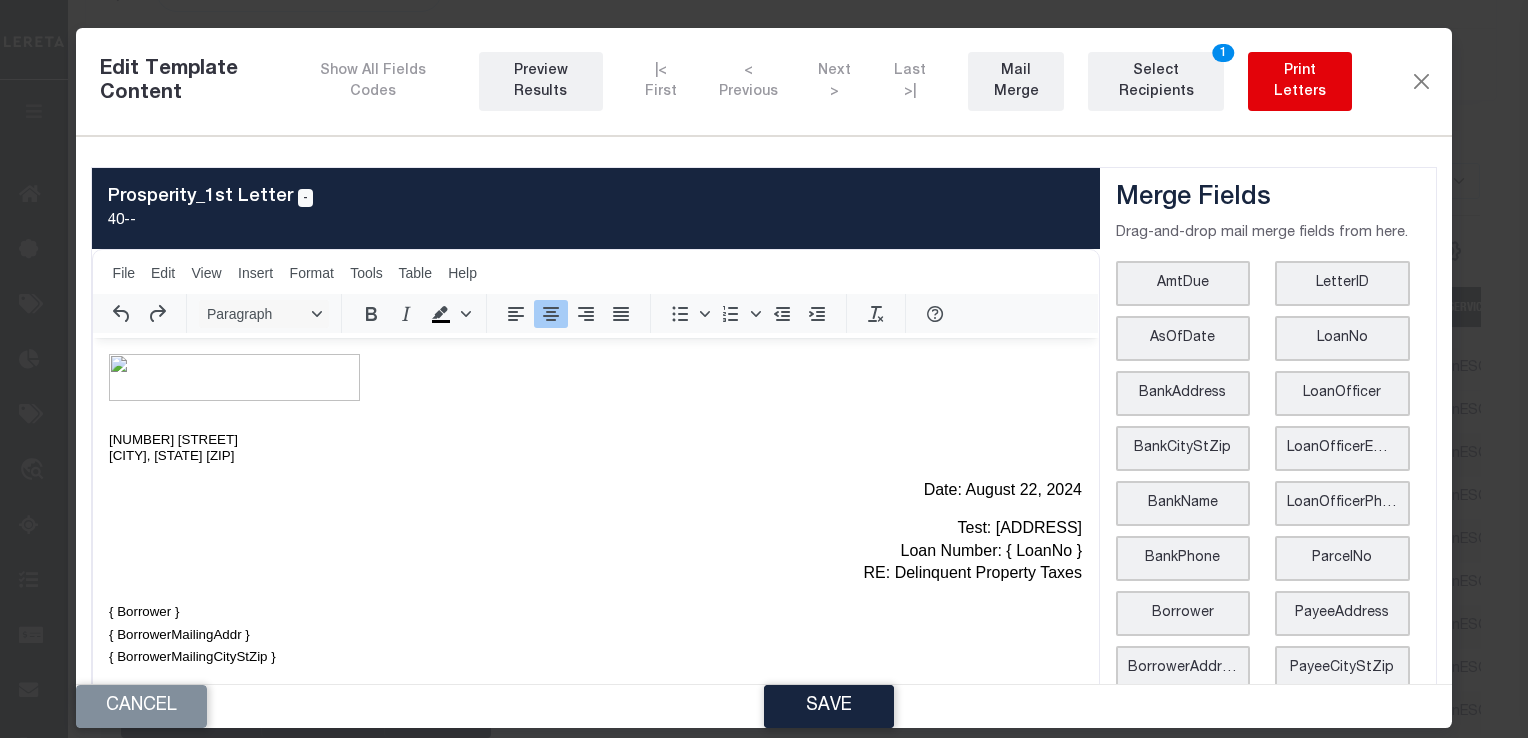 click on "Print Letters" at bounding box center [1300, 82] 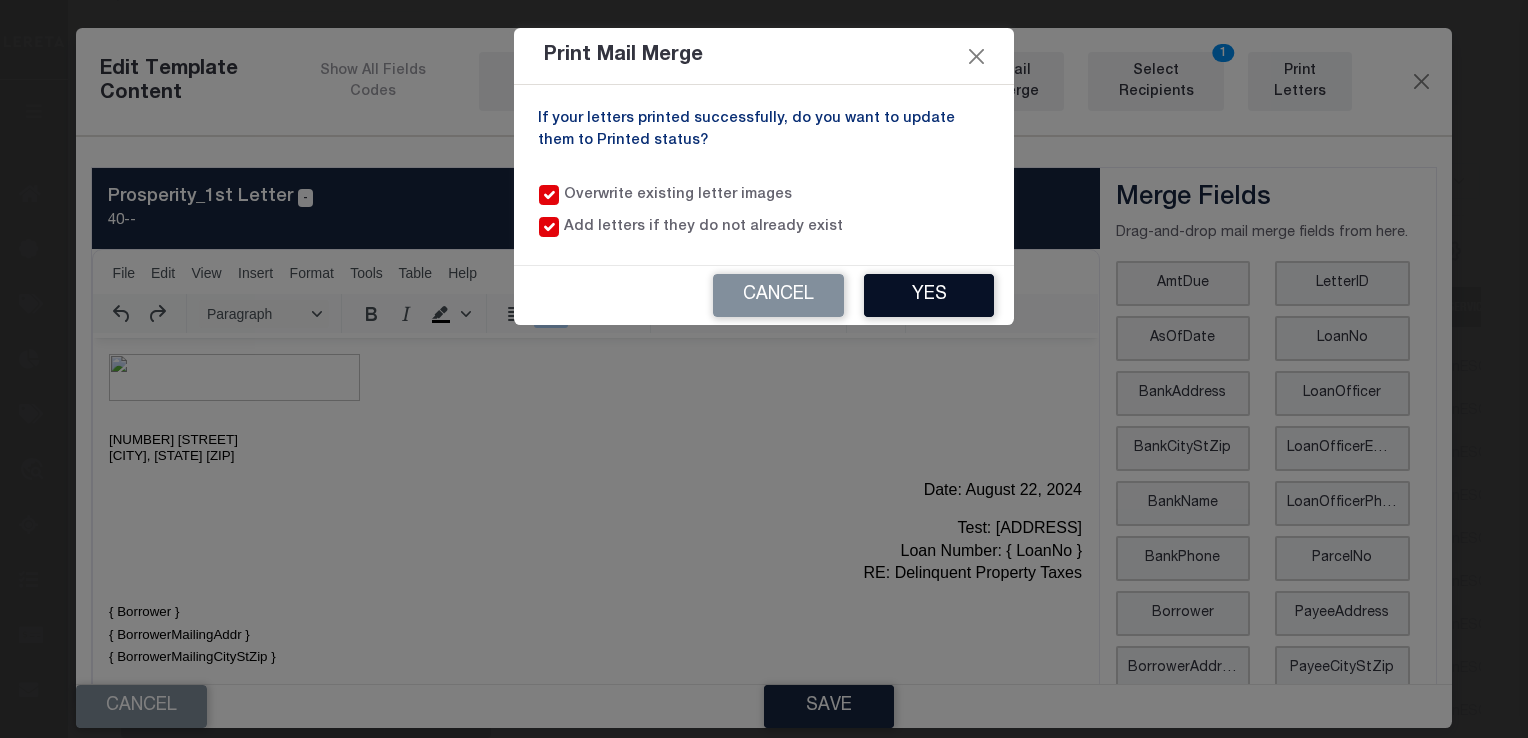 click on "Yes" at bounding box center [929, 295] 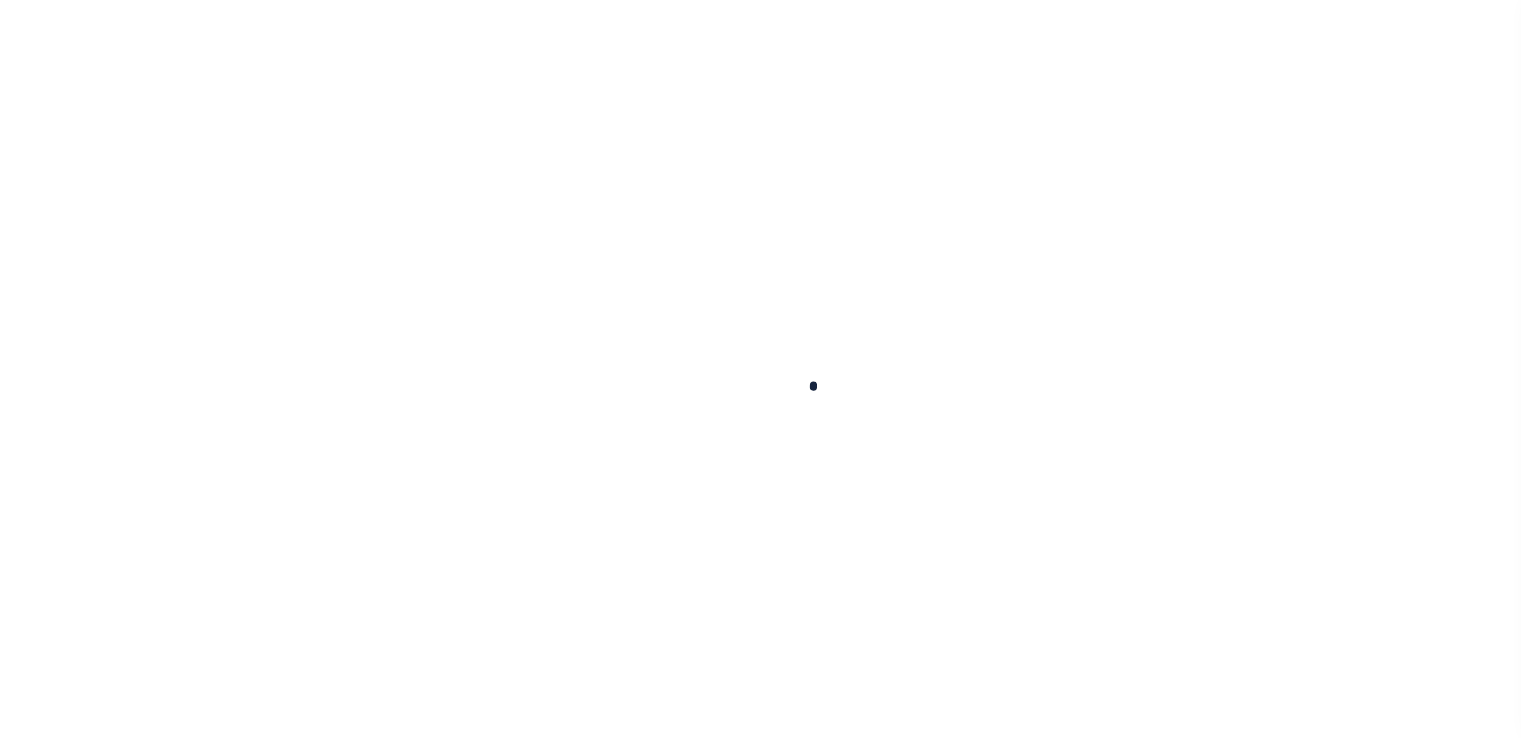 scroll, scrollTop: 6, scrollLeft: 0, axis: vertical 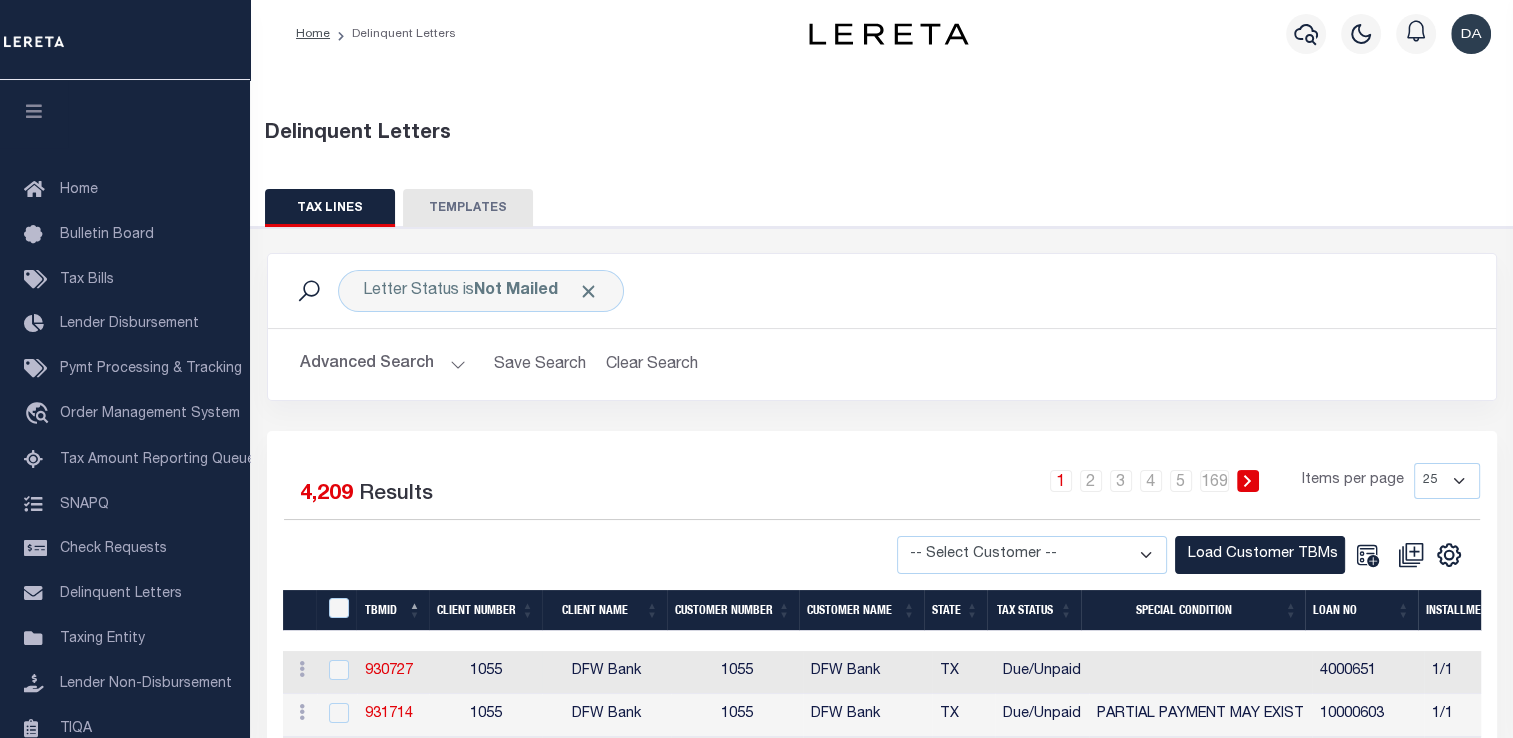 click on "1055" at bounding box center [485, 672] 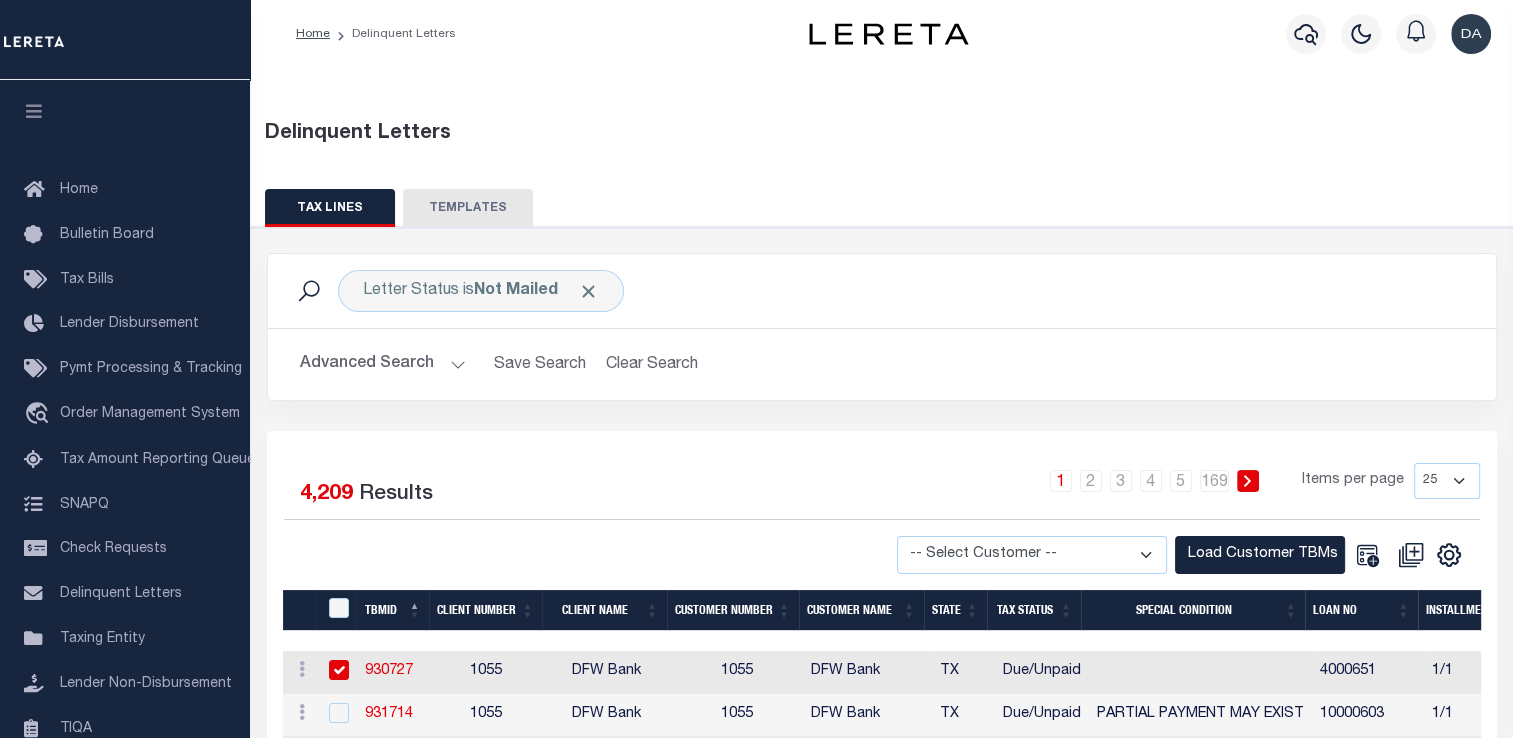 checkbox on "true" 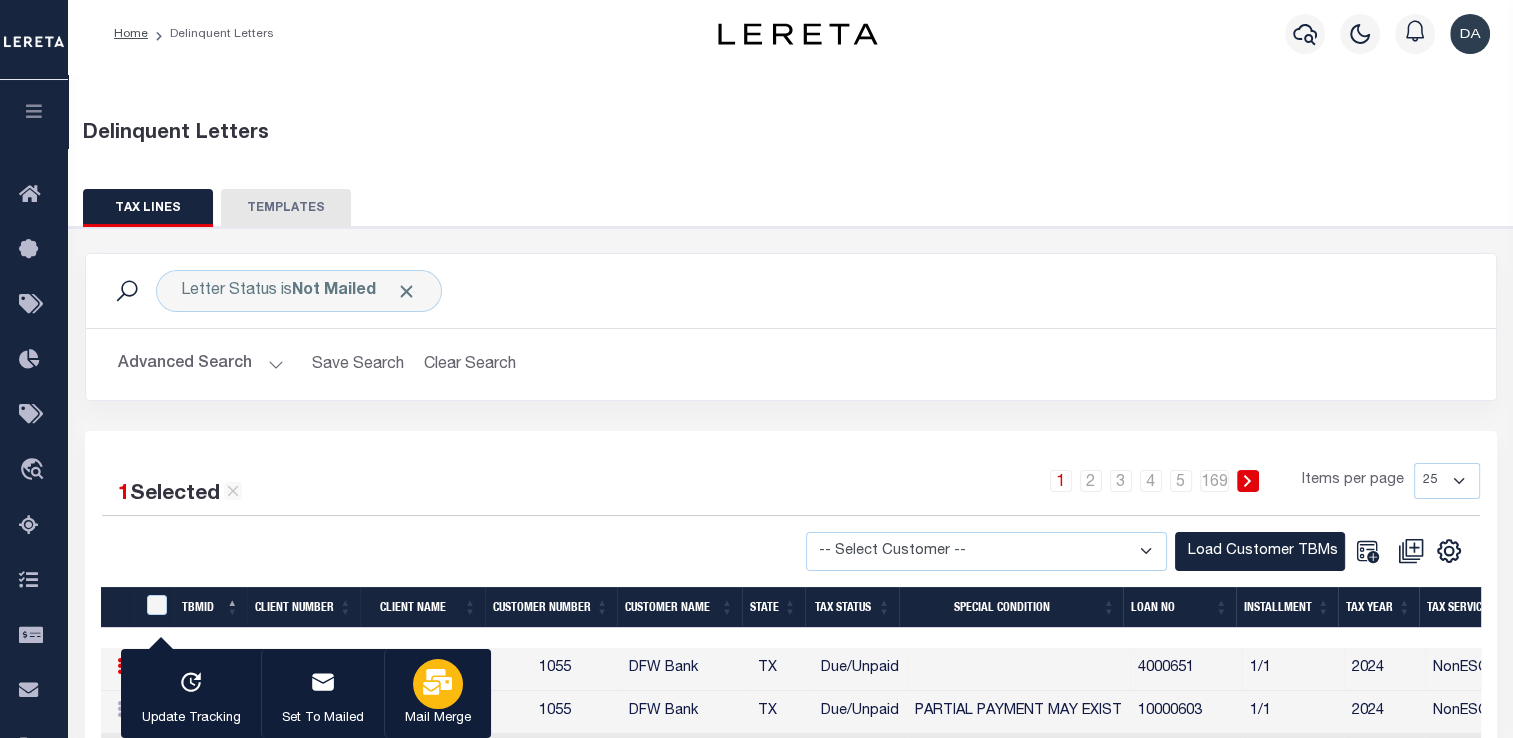 click 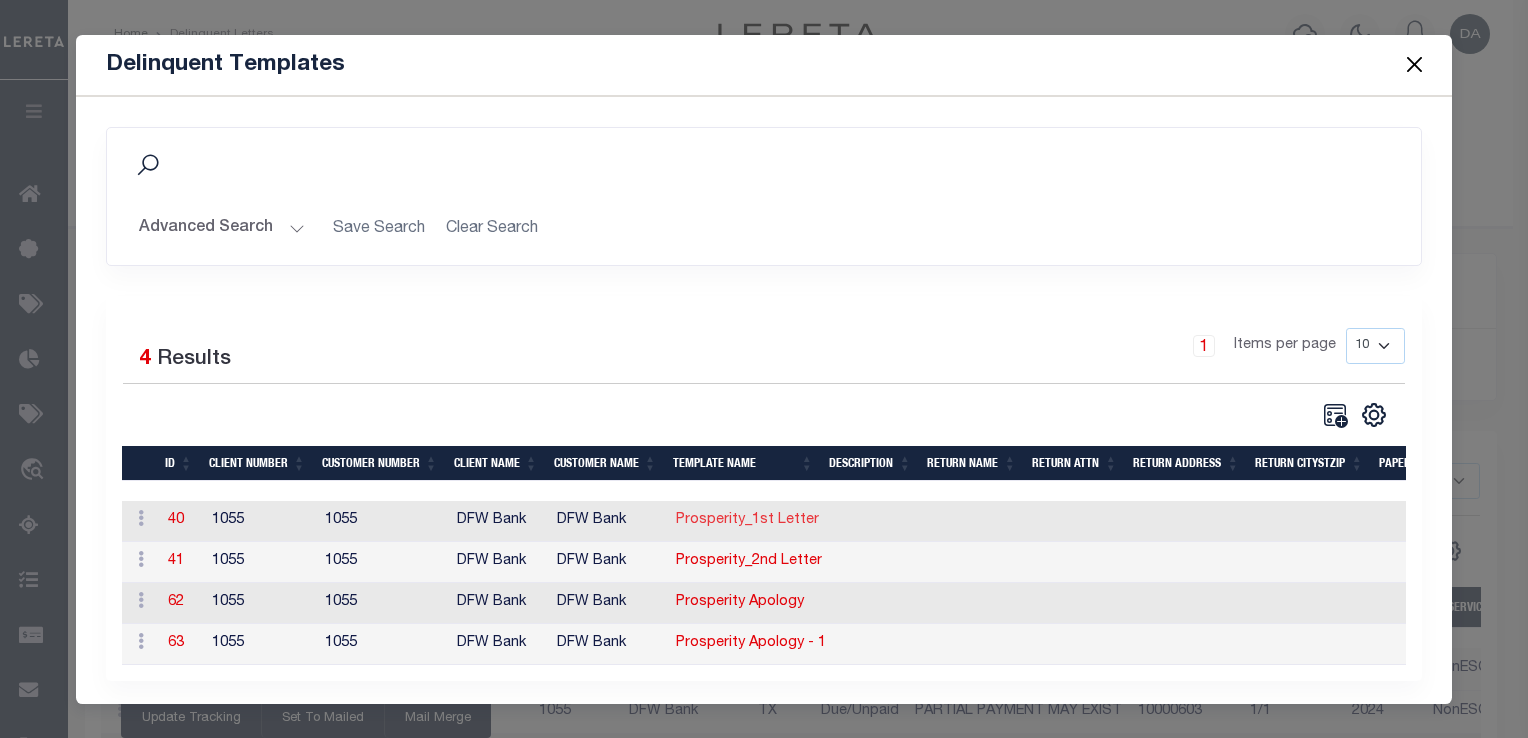 click on "Prosperity_1st Letter" at bounding box center (747, 520) 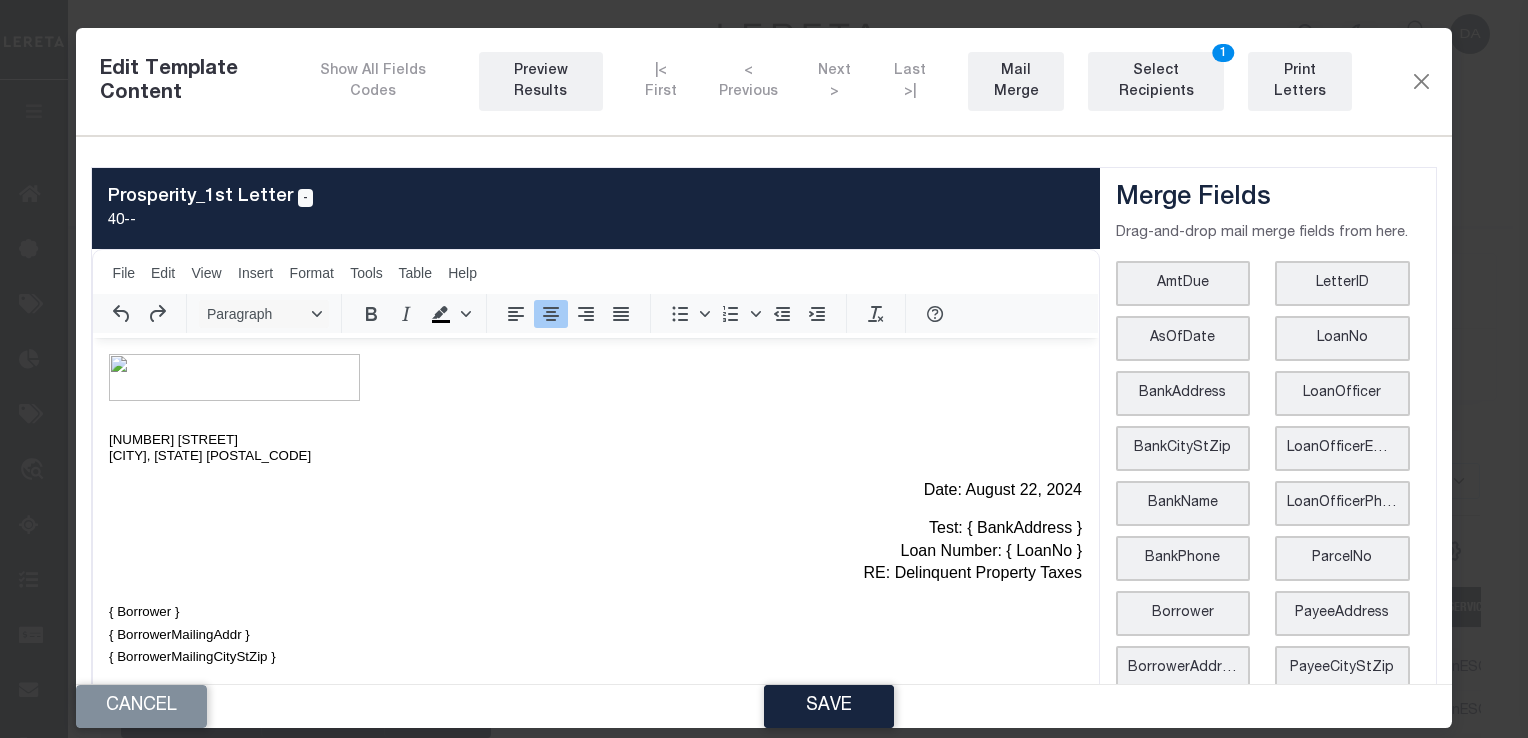 scroll, scrollTop: 0, scrollLeft: 0, axis: both 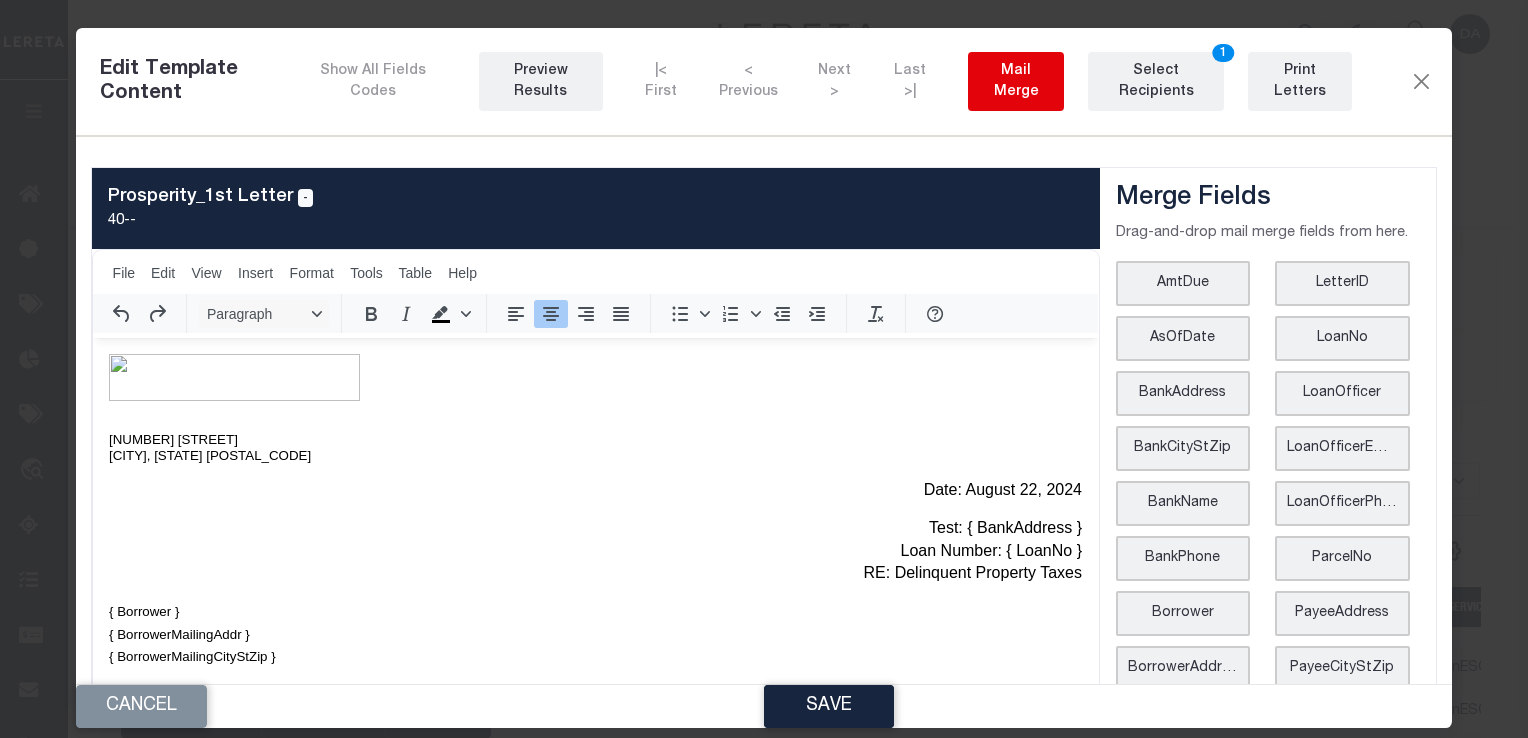 click on "Mail Merge" at bounding box center [1016, 82] 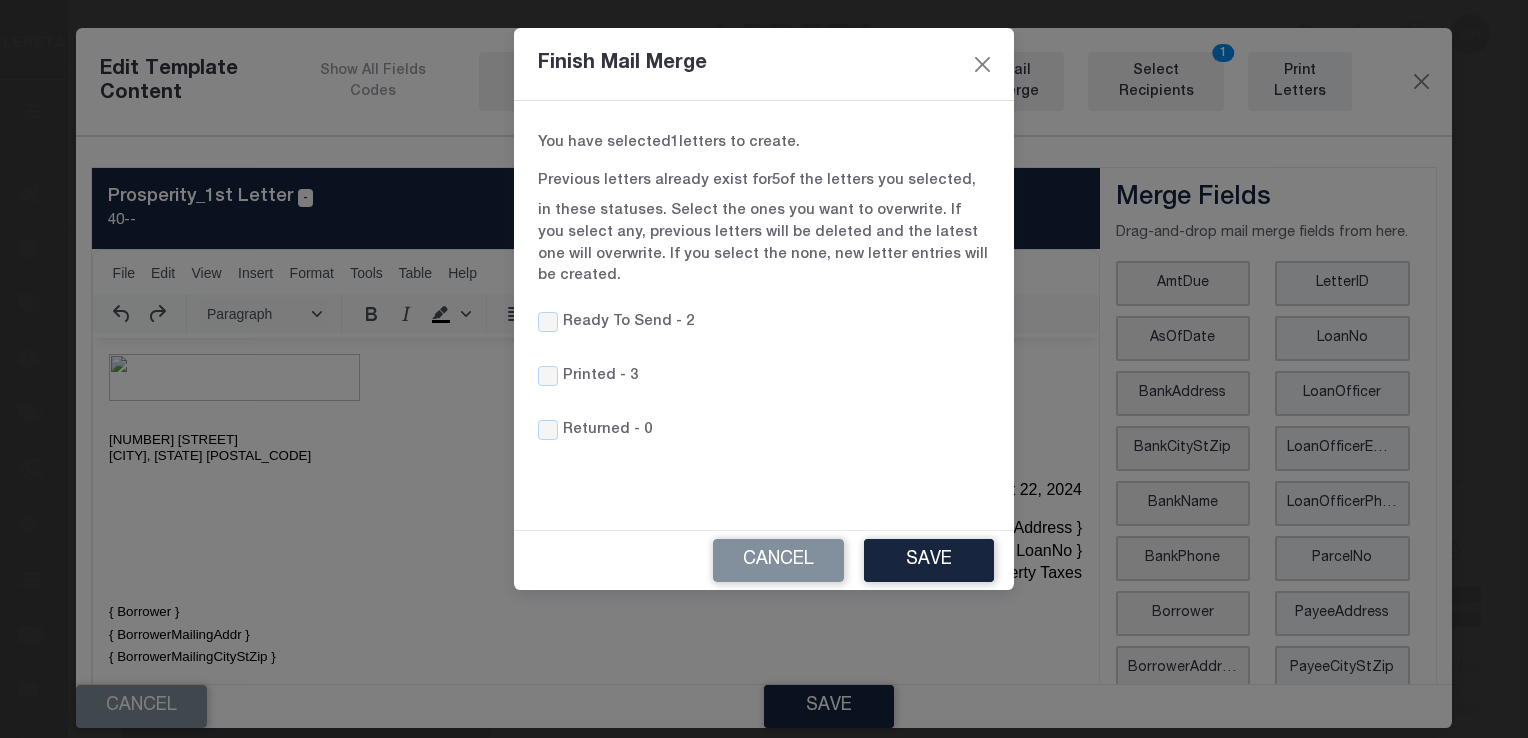click on "Printed -" at bounding box center (594, 377) 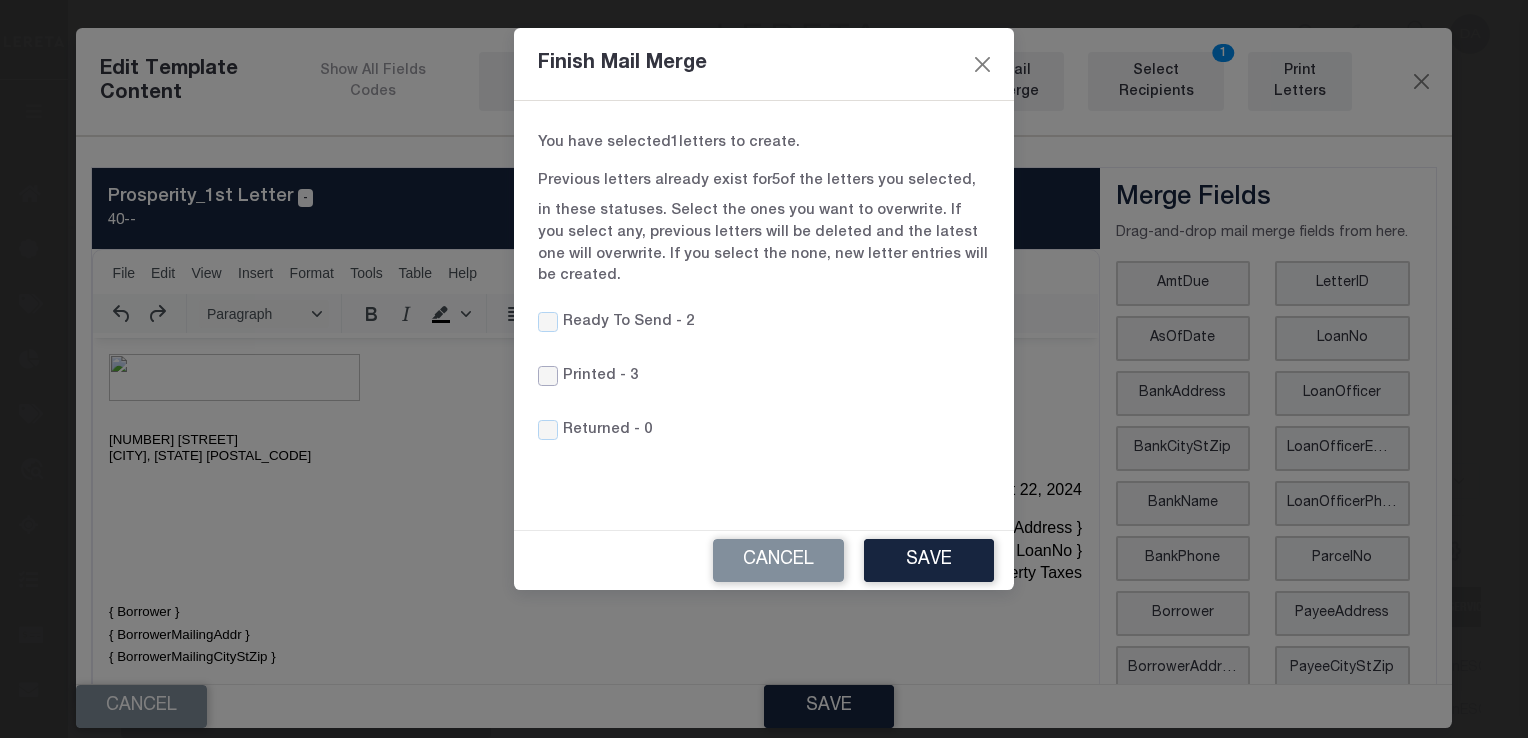 click on "Printed -" at bounding box center (548, 376) 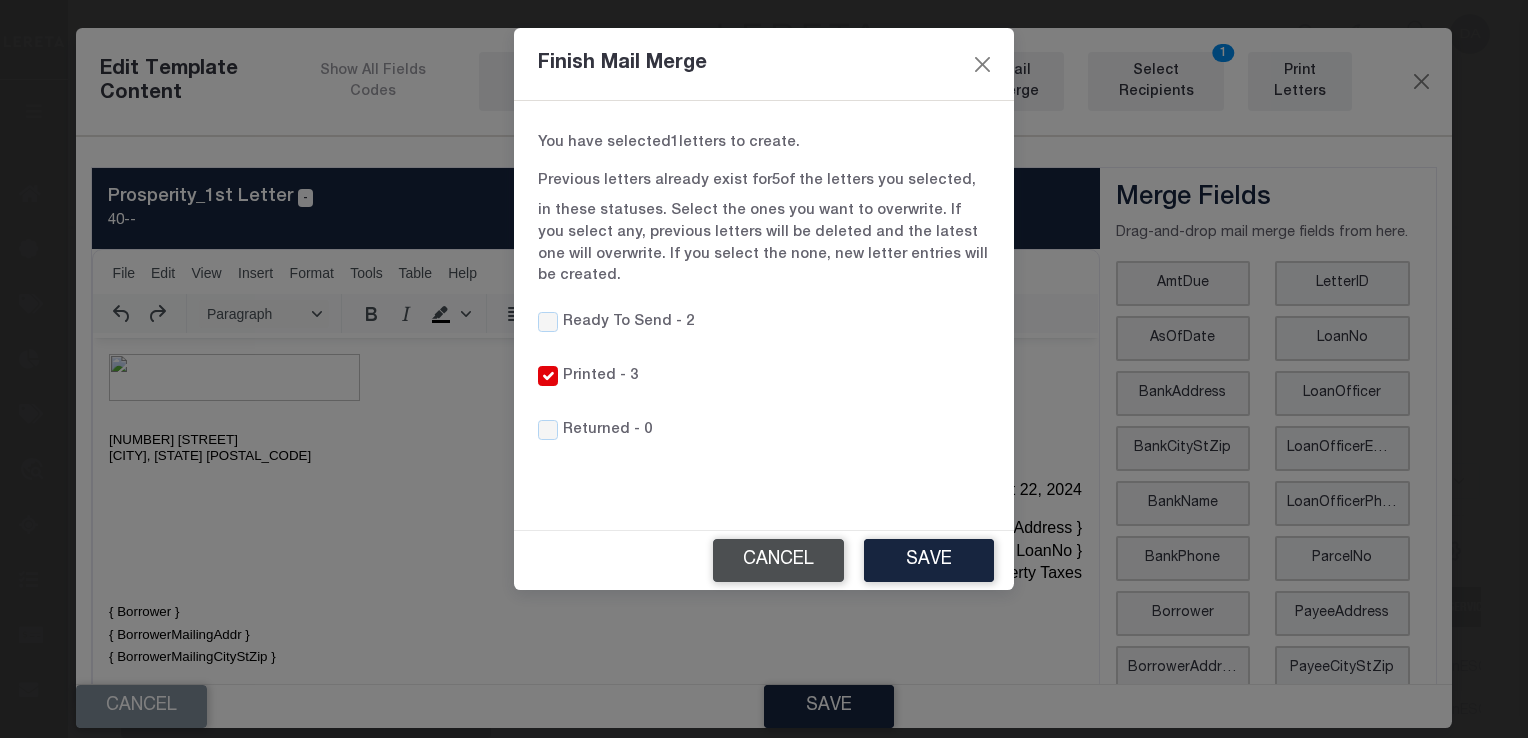 click on "Cancel" at bounding box center (778, 560) 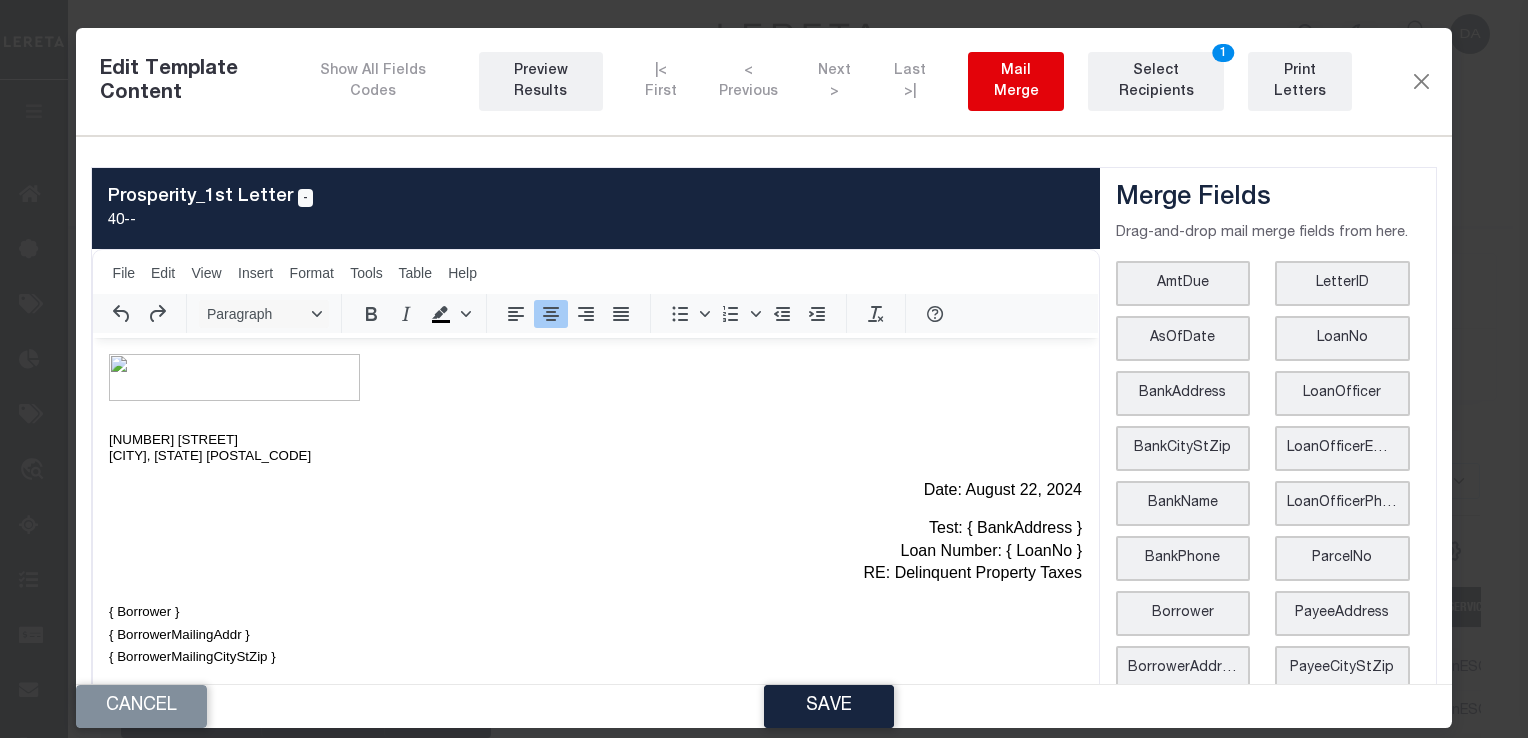 click on "Mail Merge" at bounding box center (1016, 82) 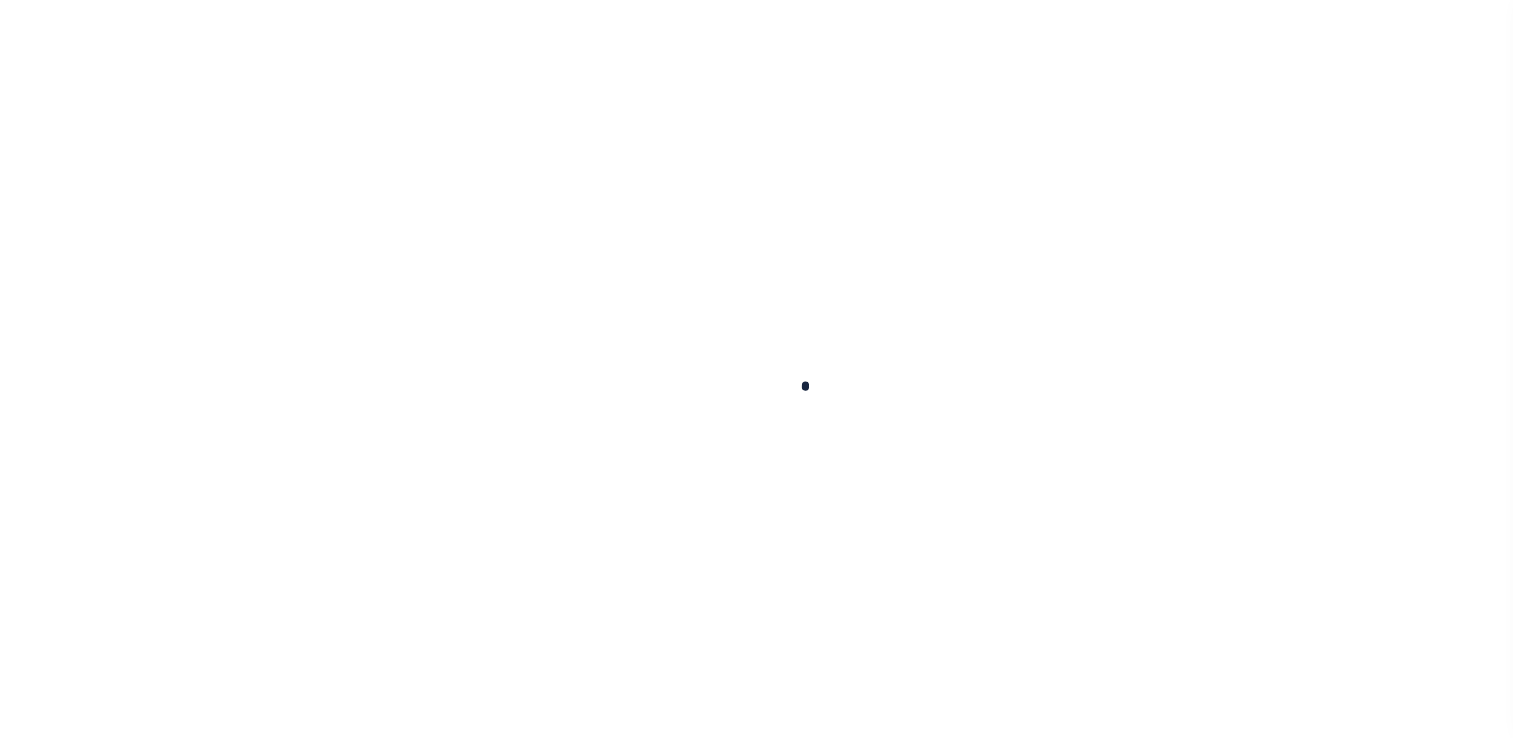 scroll, scrollTop: 6, scrollLeft: 0, axis: vertical 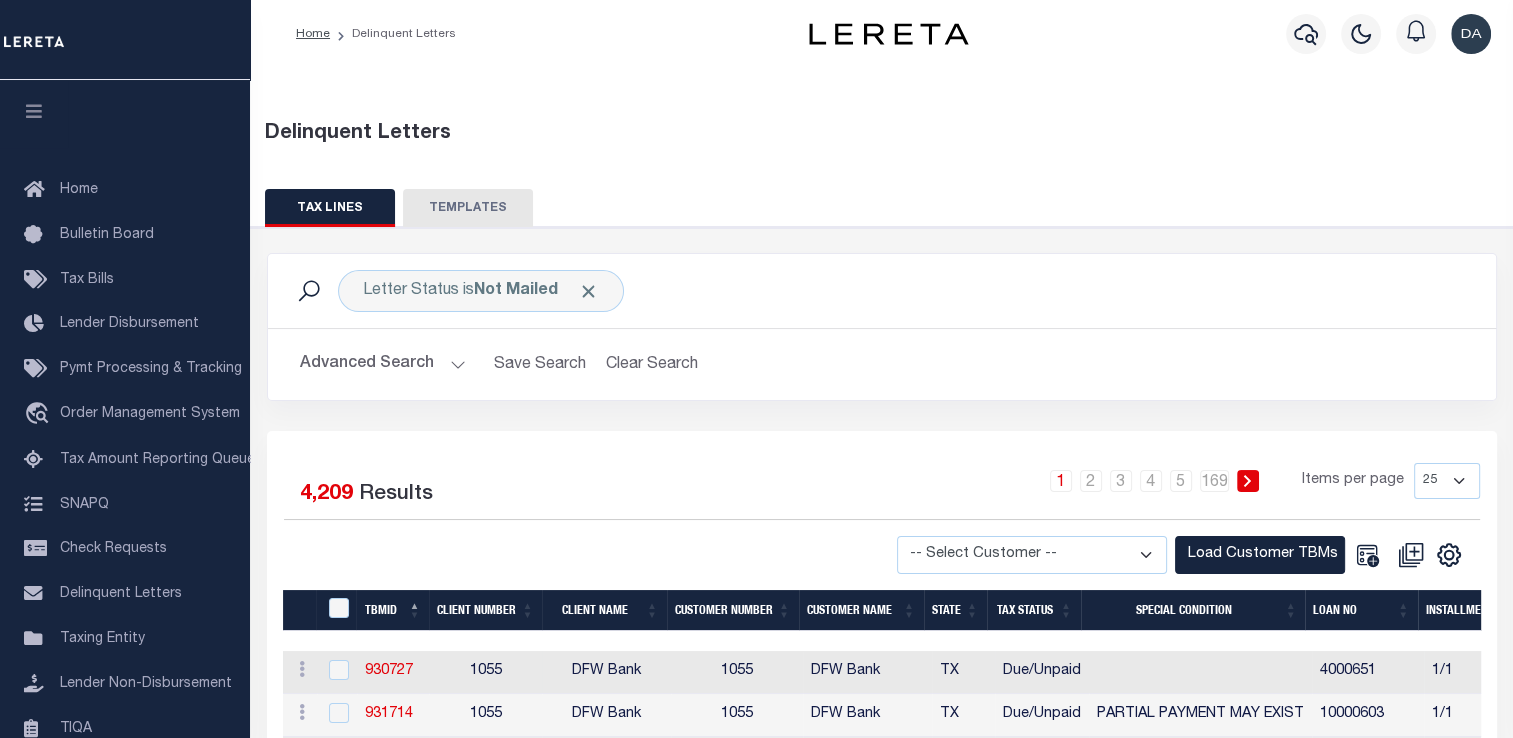 click on "1055" at bounding box center [485, 672] 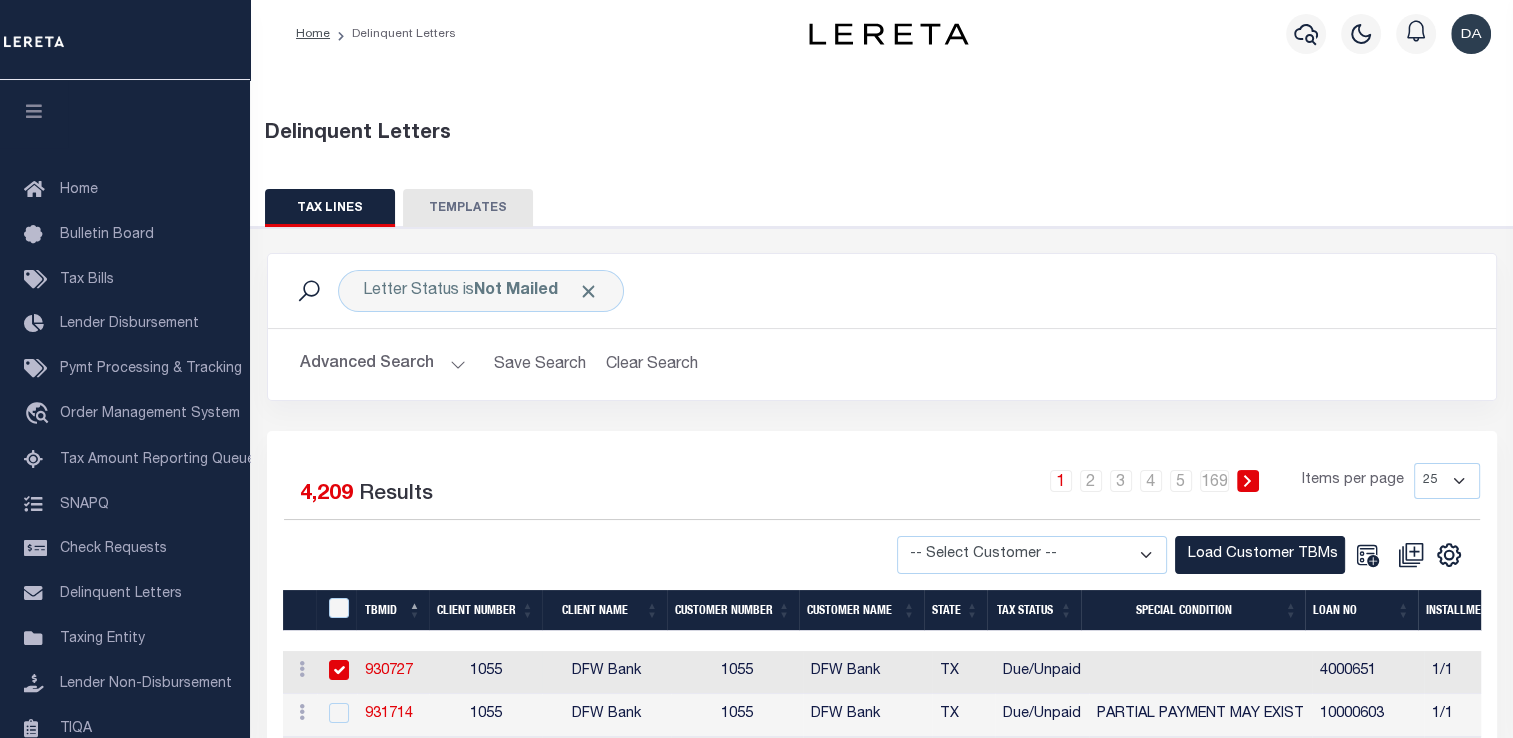 checkbox on "true" 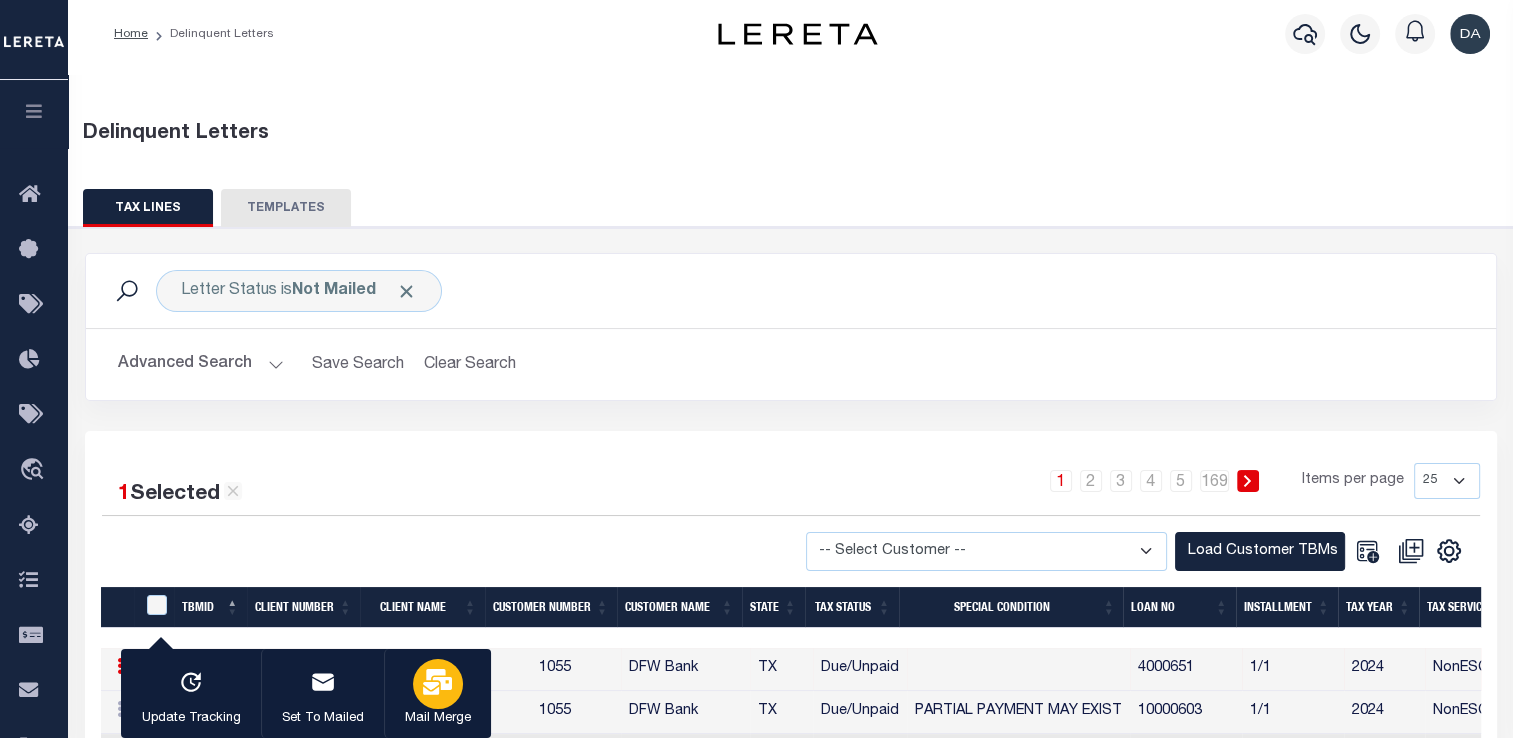 click at bounding box center (438, 684) 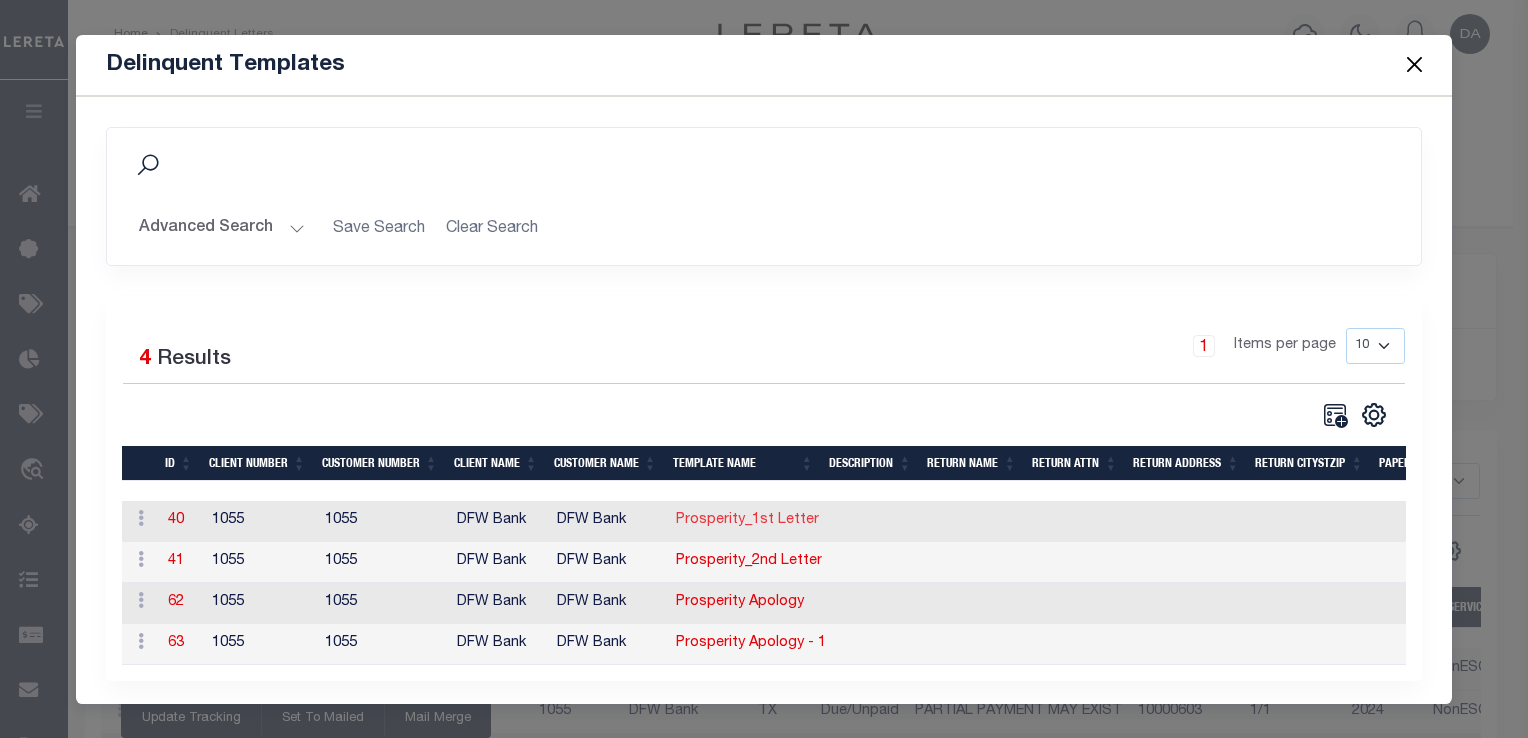 click on "Prosperity_1st Letter" at bounding box center [747, 520] 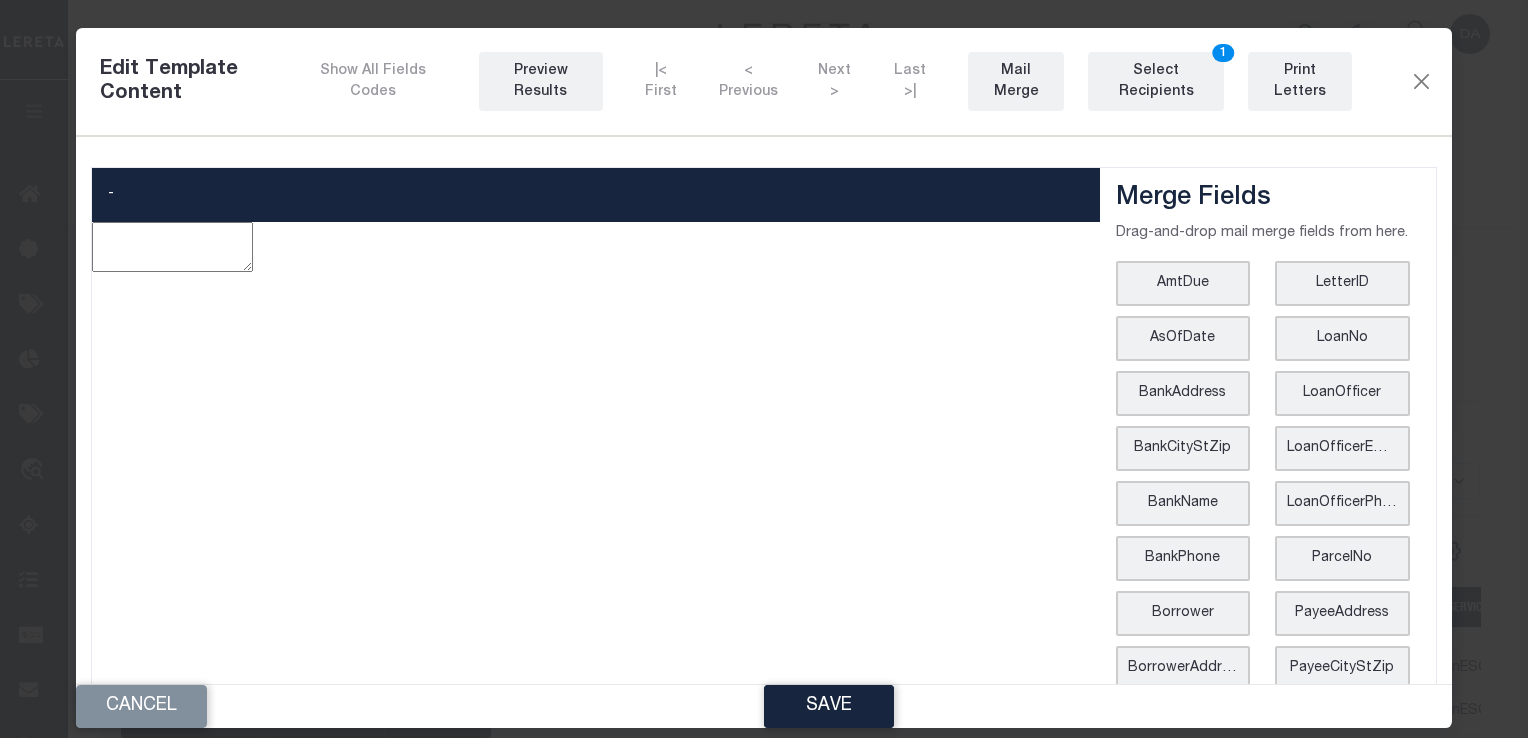 type on "<p style="text-align: center;"><img style="float: left;" src="data:image/png;base64,iVBORw0KGgoAAAANSUhEUgAAA7AAAACxCAMAAADK16HIAAAAAXNSR0IArs4c6QAAAARnQU1BAACxjwv8YQUAAAMAUExURf///wAAAPf37+/v7xkZGa2trTE6OggIAGtra0I6Qr29vUpKShAICObm3s7W1iEZISEpKdbW3oR7hFJSWjExKbWttealveZCveZzveYQvebelObeQozvnObeaxkQWoyUlHNza1pjWs7Fxeal7+ZC7+/eveZz7+YQ760QMYy9zmsQYxkxWhm1axm1KRm1Shm1CHN7e5ycpa0x3kox3nsx3msxMWshCISM74Ra70IhCISMxYRaxYRalJQhCISMhK0QYxCEY4zvzhmEEBBaYxlaEBkQjFKM71KMrRmM7xmMrRnmaxnmKa21a621KUq1a0q1KVJa71JarRla7xlarXu1a3u1Ka0xMYy971K97+ZrEFK9reYpEOatEBm97xm9rVKMzlKMjBmMzhmMjBnmShnmCK21Sq21CEq1Skq1CFJazlJajBlazhlajHu1Snu1CFK9zuZKEFK9jOYIEOaMEBm9zhm9jJyUlNbeEHu9nGsxY7WM762EOrVa73uEOq1aOntaOrWMxa2EELVaxXuEEK1aEHtaEJSEY0qEEJRaY0paEEoQjK0QjHsQjEIZWrUhCK3ma0rma0rmKa3mKa1zlHvma3vmKa3mSkrmSkrmCK3mCK1SlHvmSnvmCFLv760xY+ZrlFKEY+ZrQlLvrTGEY+YpQuYplOatQhnv7xnvrYzv7+atlBmEMTFaYxlaMeZra+Ypa+ataxkQrRkQ77XmzrXOnBkxjFLvzuZKlOZKQlLvjOYIQuYIlOaMQhnvzhnvjOaMlOZKa+YIa+aMaxkQzvfeEJy9nLWEY0qEMbVaY0paMUoQra0QrXsQra0Q70oQ73sQ73sQMUoxjK0xj..." 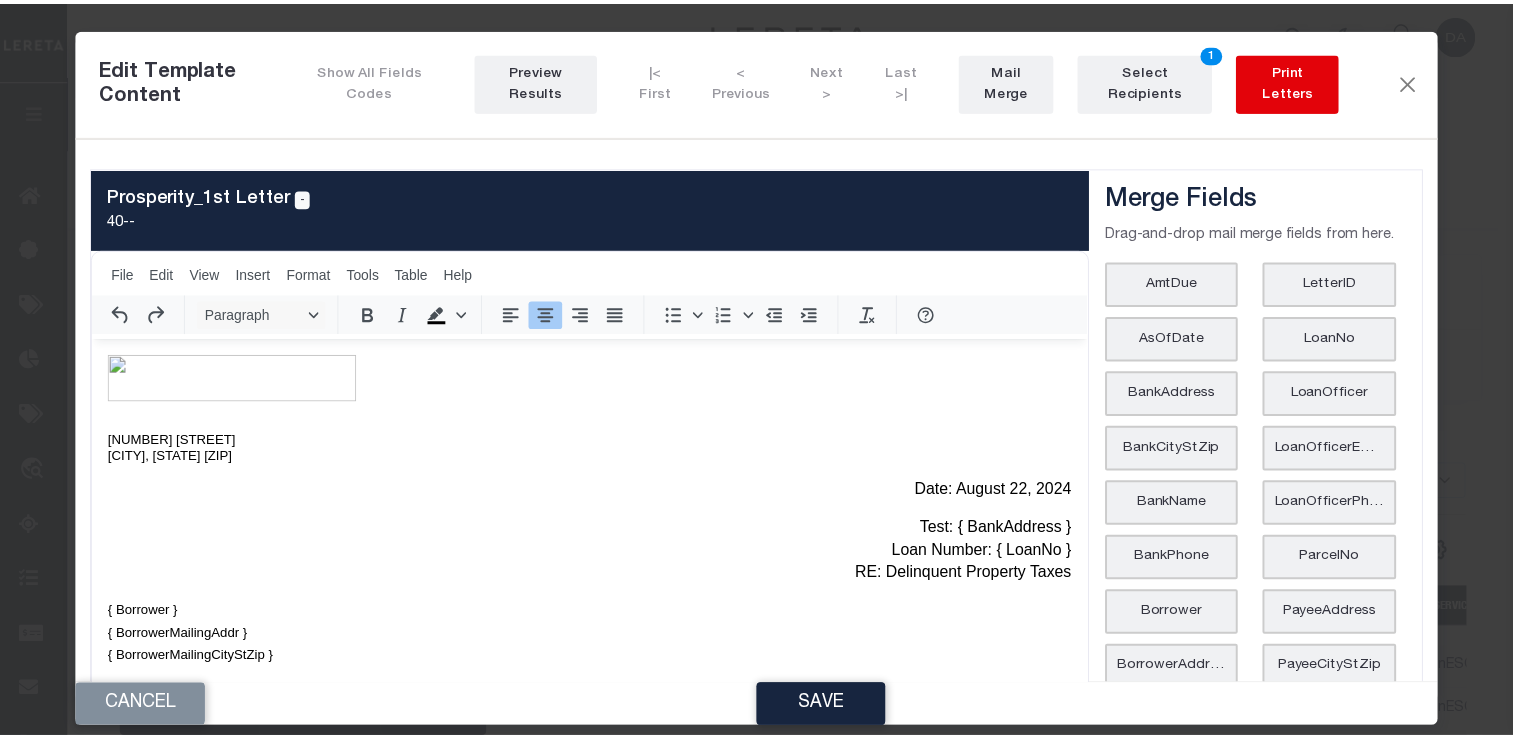 scroll, scrollTop: 0, scrollLeft: 0, axis: both 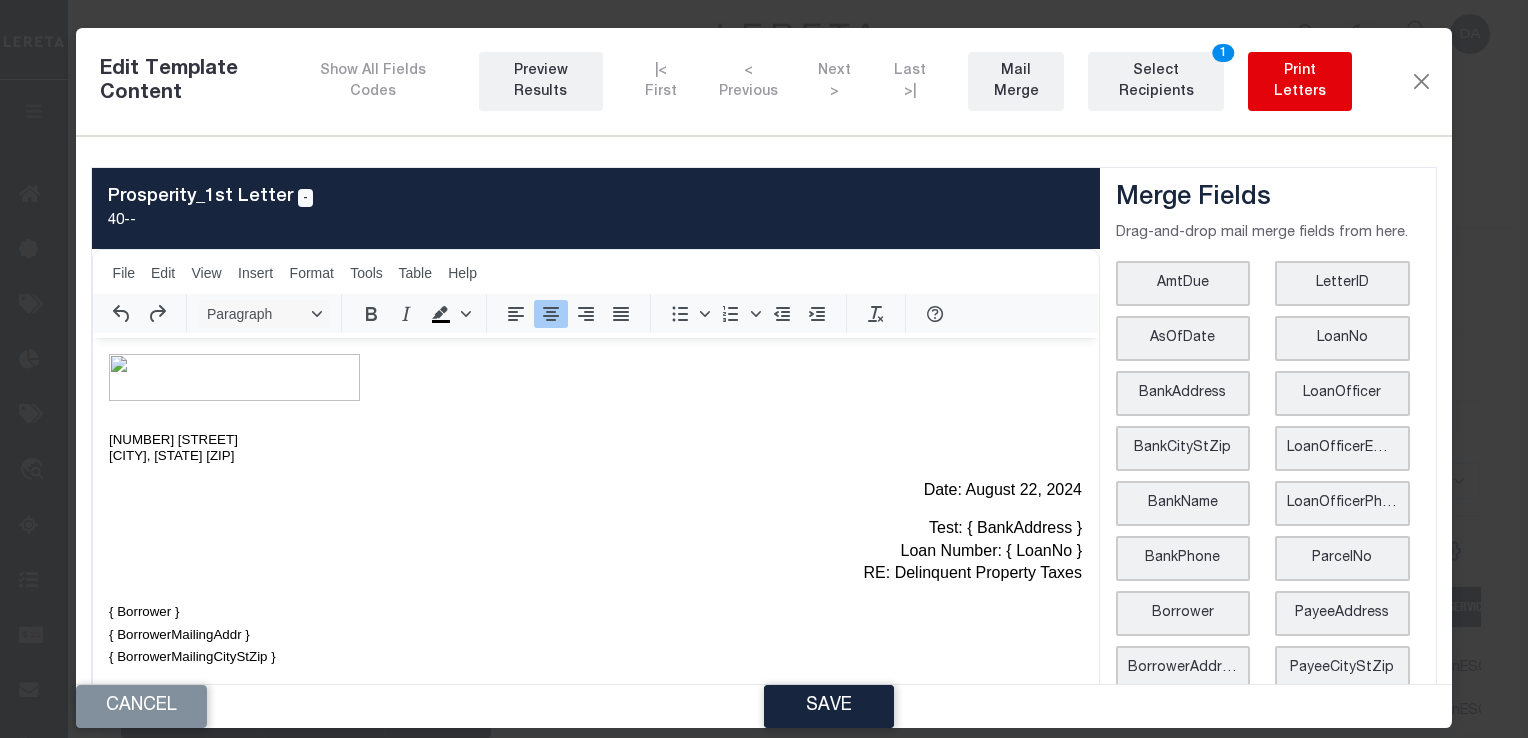 click on "Print Letters" at bounding box center [1300, 82] 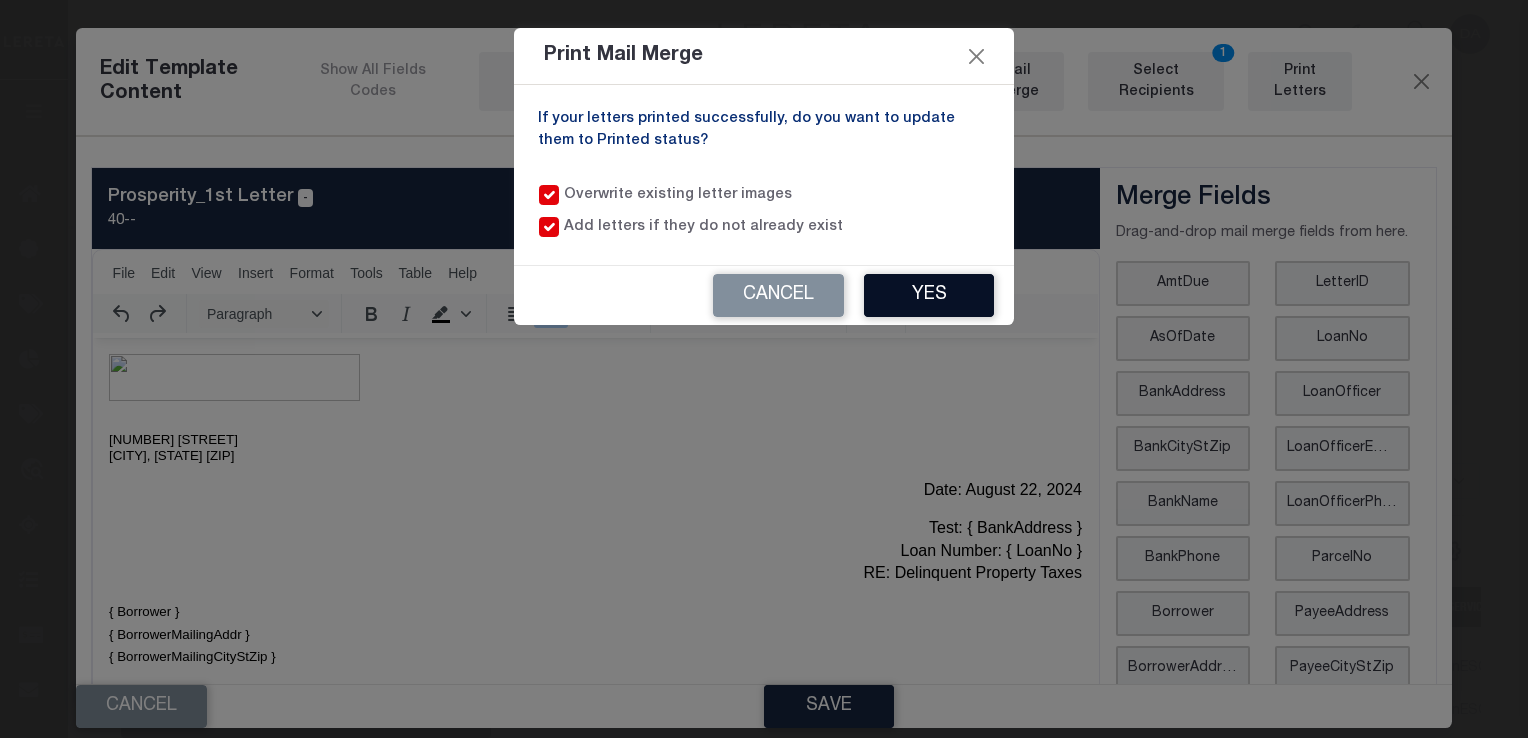 click on "Yes" at bounding box center (929, 295) 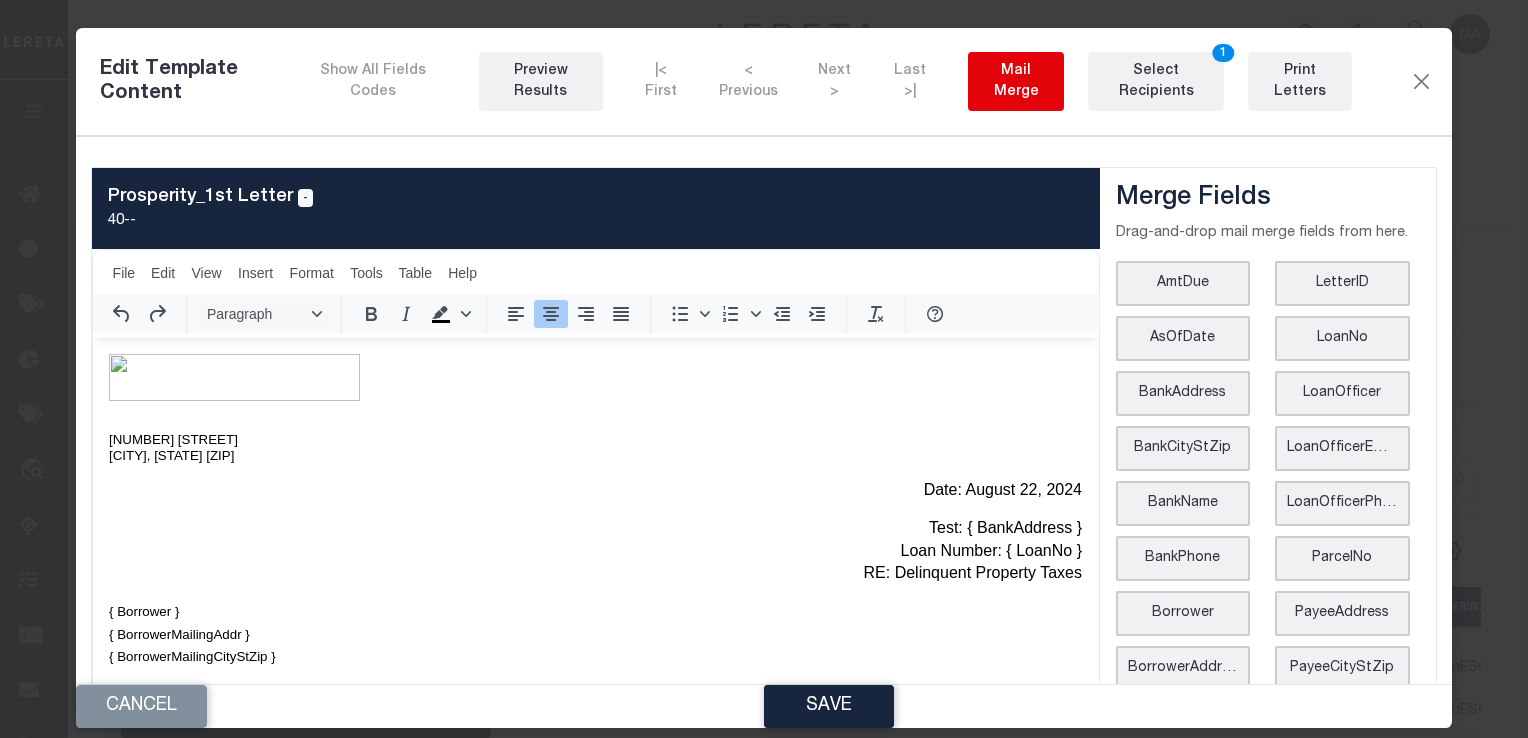 click on "Mail Merge" at bounding box center [1016, 82] 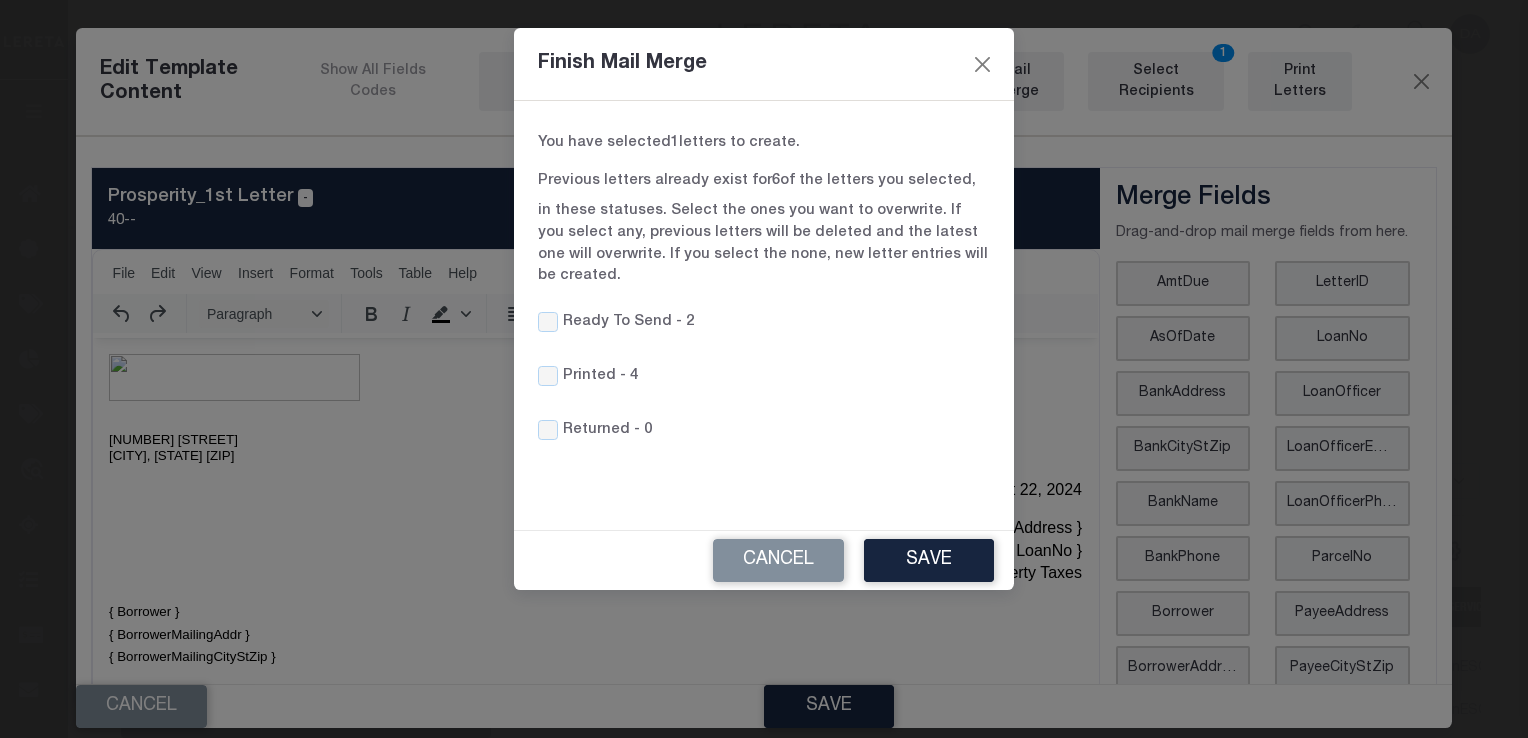 click on "Printed -" at bounding box center (594, 377) 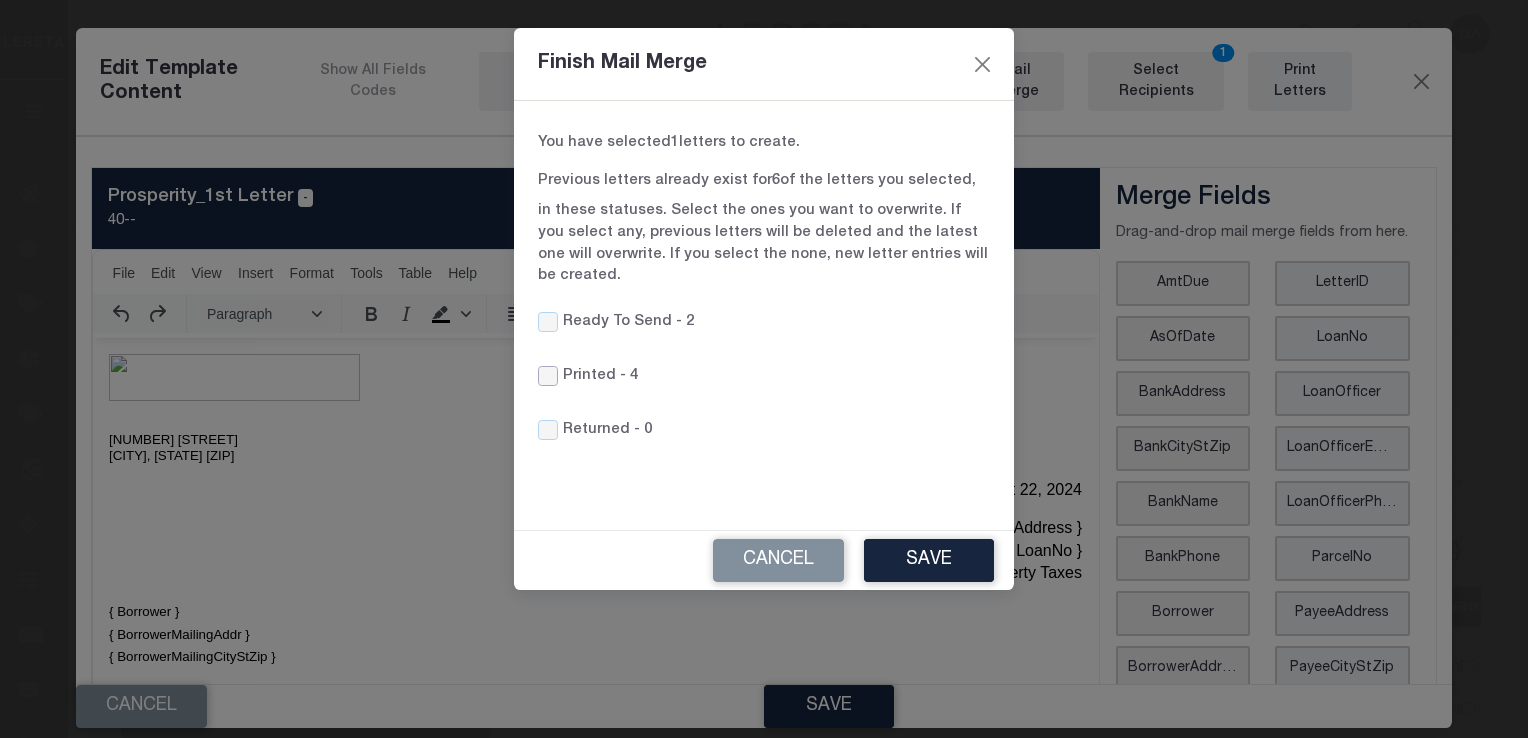 click on "Printed -" at bounding box center [548, 376] 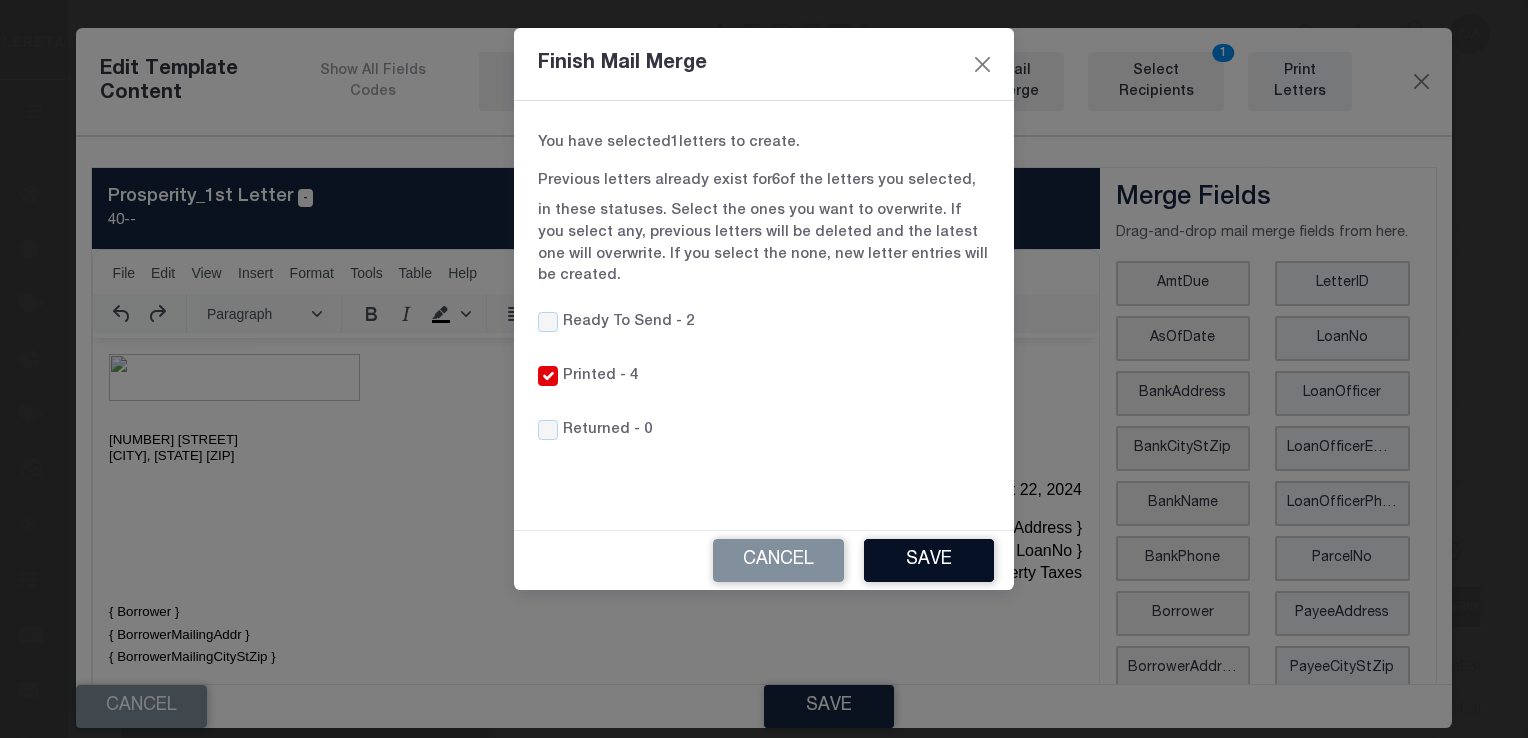 click on "Save" at bounding box center [929, 560] 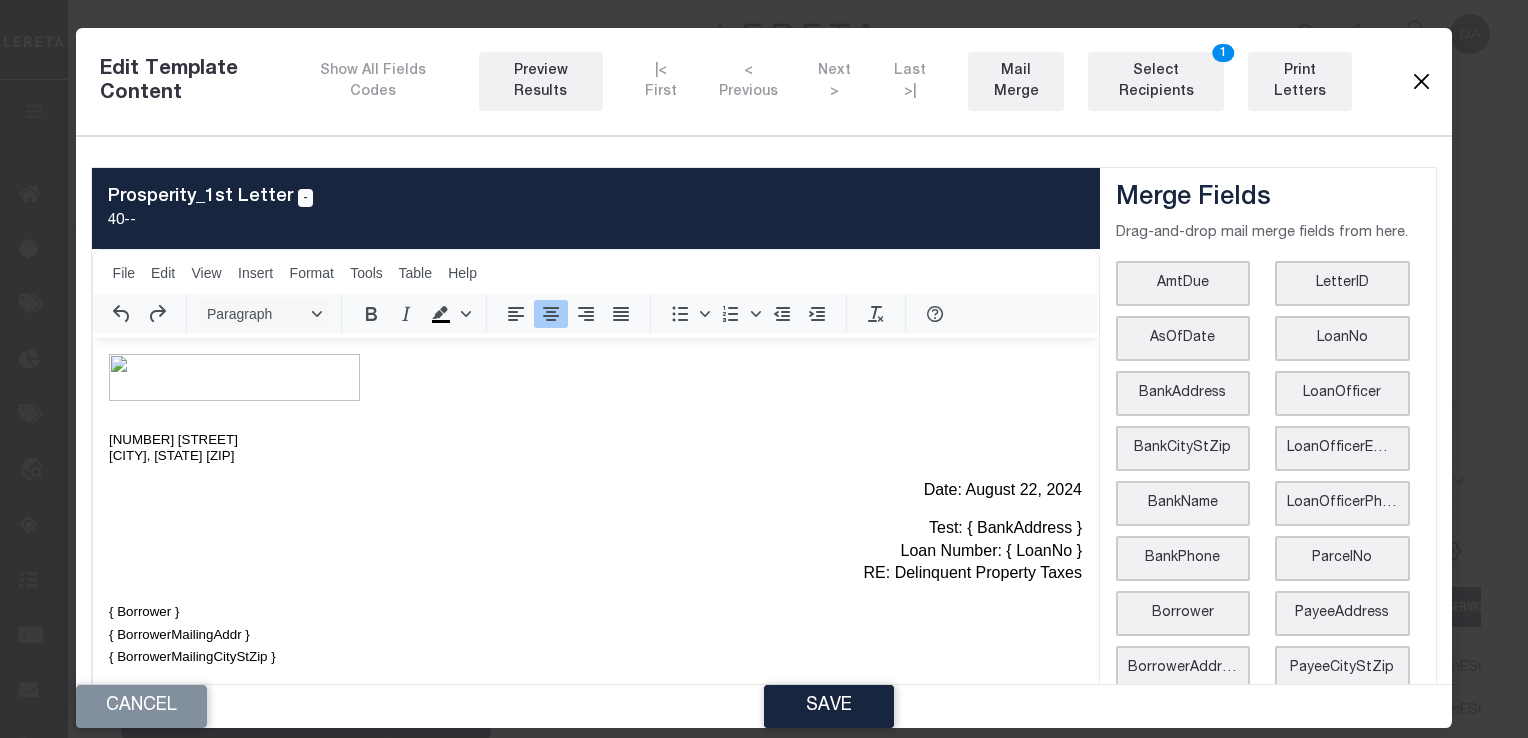 click at bounding box center [1421, 82] 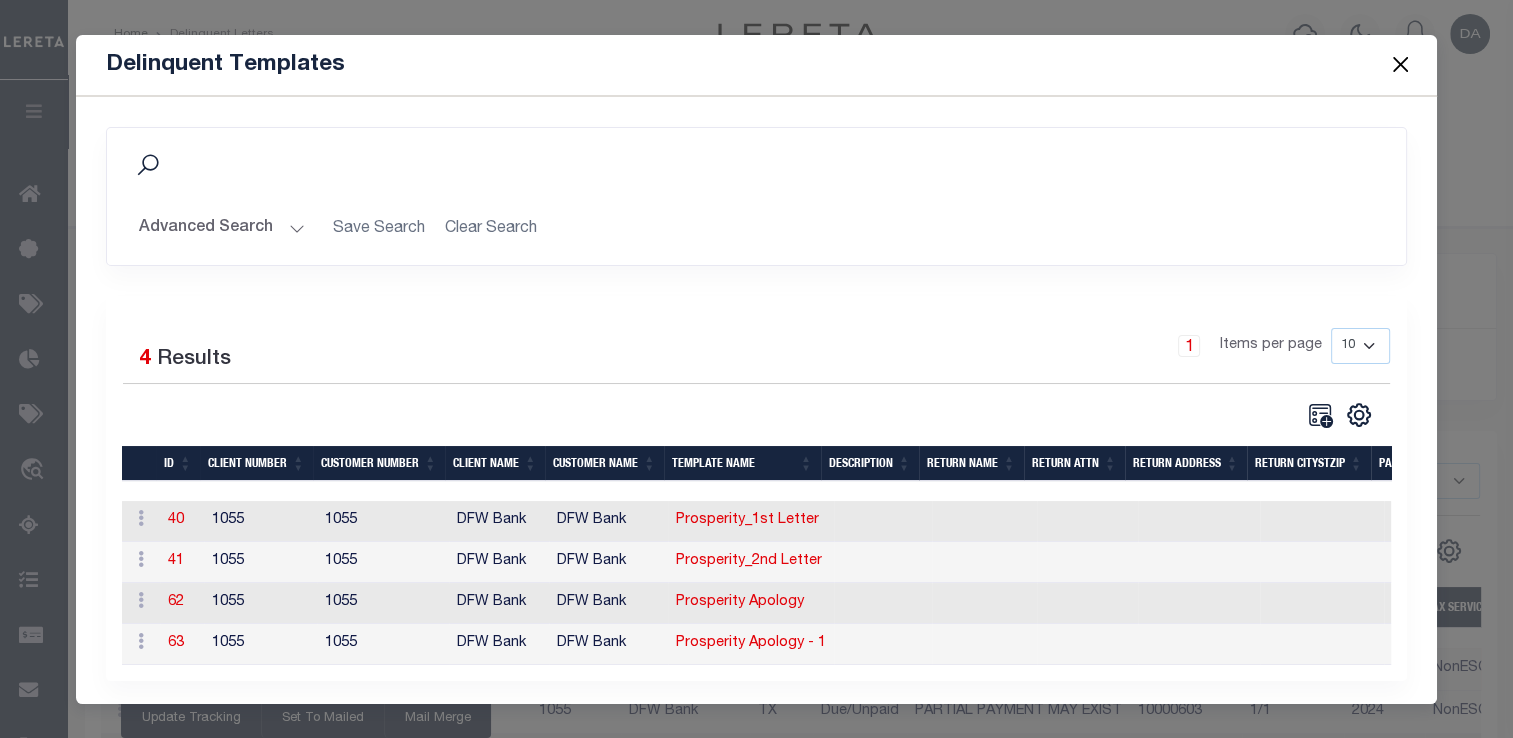 click at bounding box center (1400, 65) 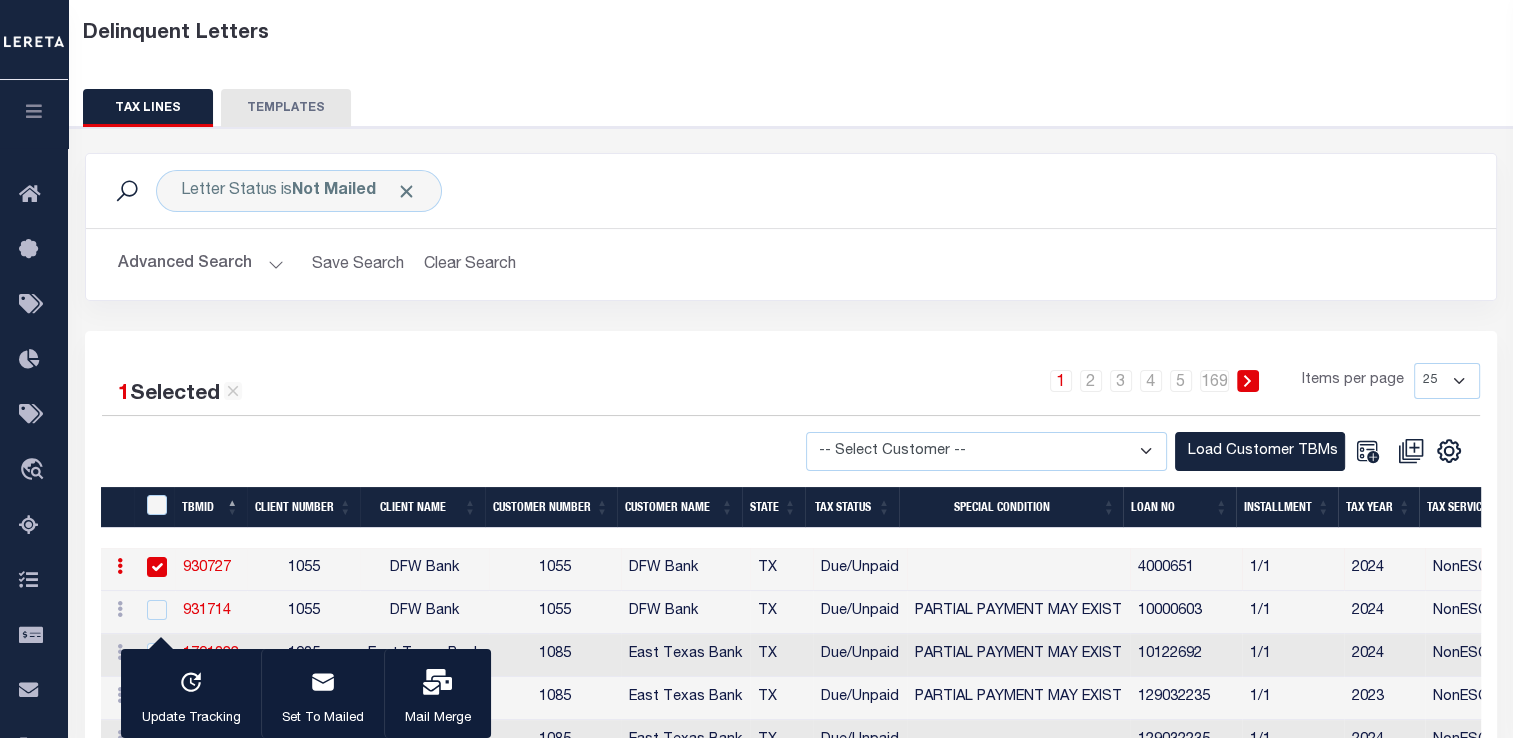 scroll, scrollTop: 406, scrollLeft: 0, axis: vertical 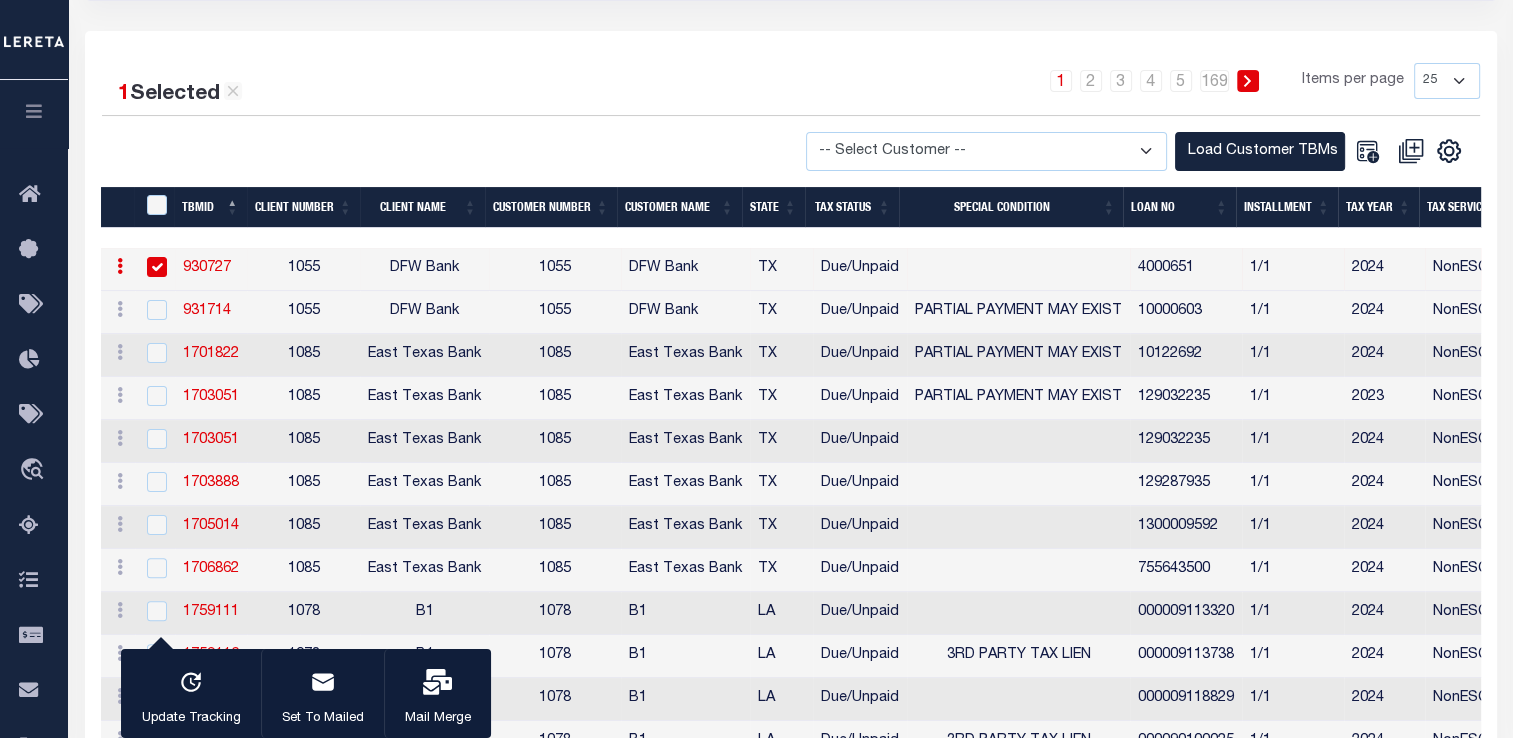 click on "930727" at bounding box center [207, 268] 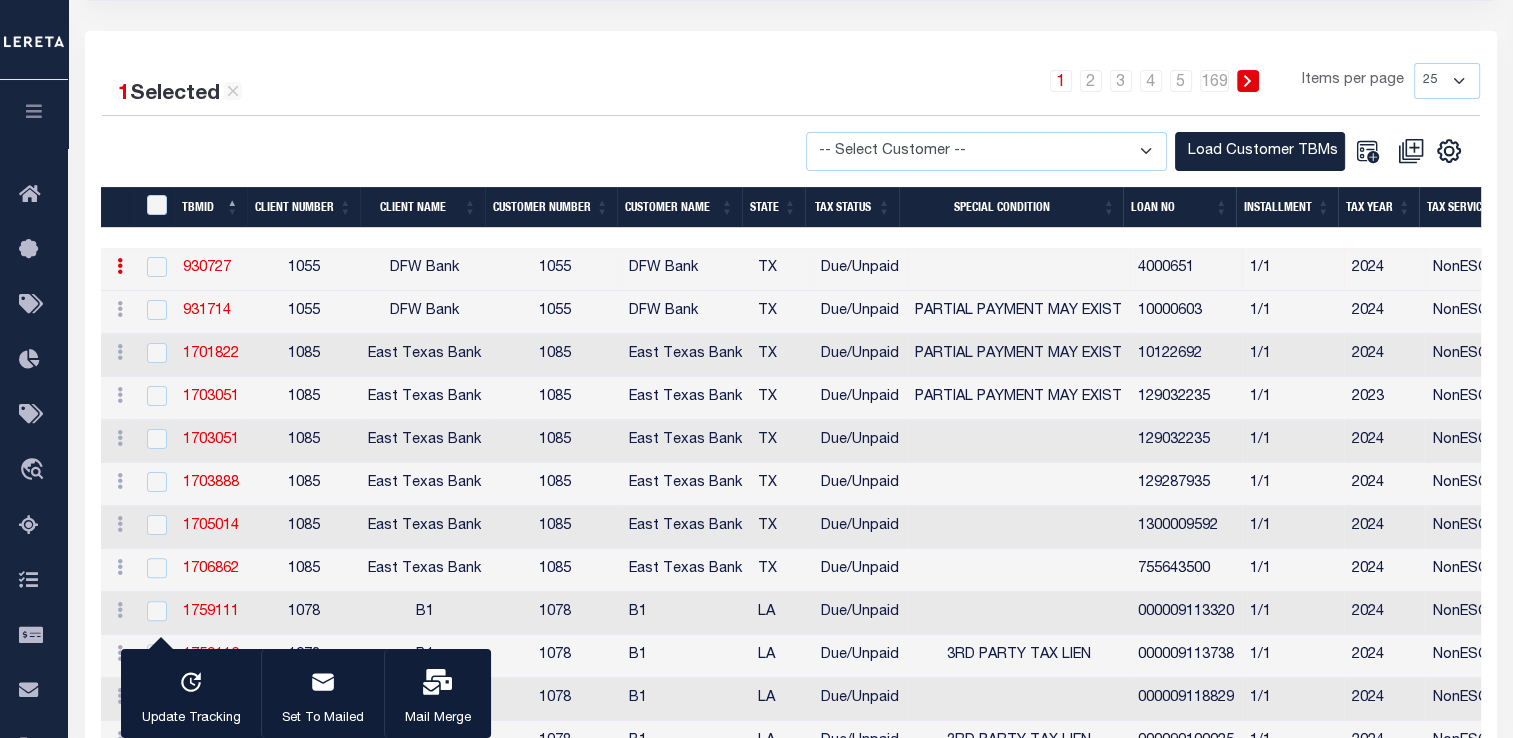 checkbox on "false" 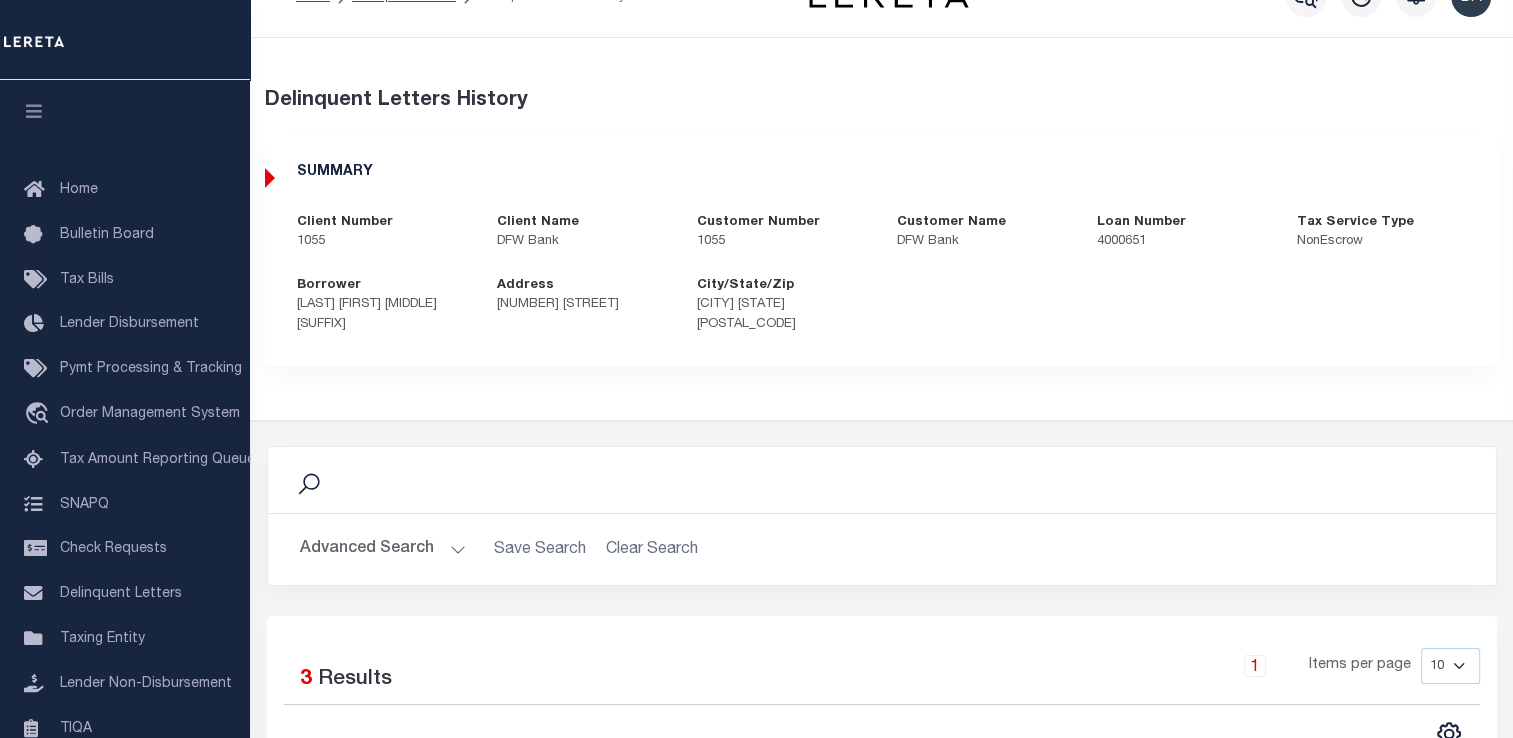 scroll, scrollTop: 0, scrollLeft: 0, axis: both 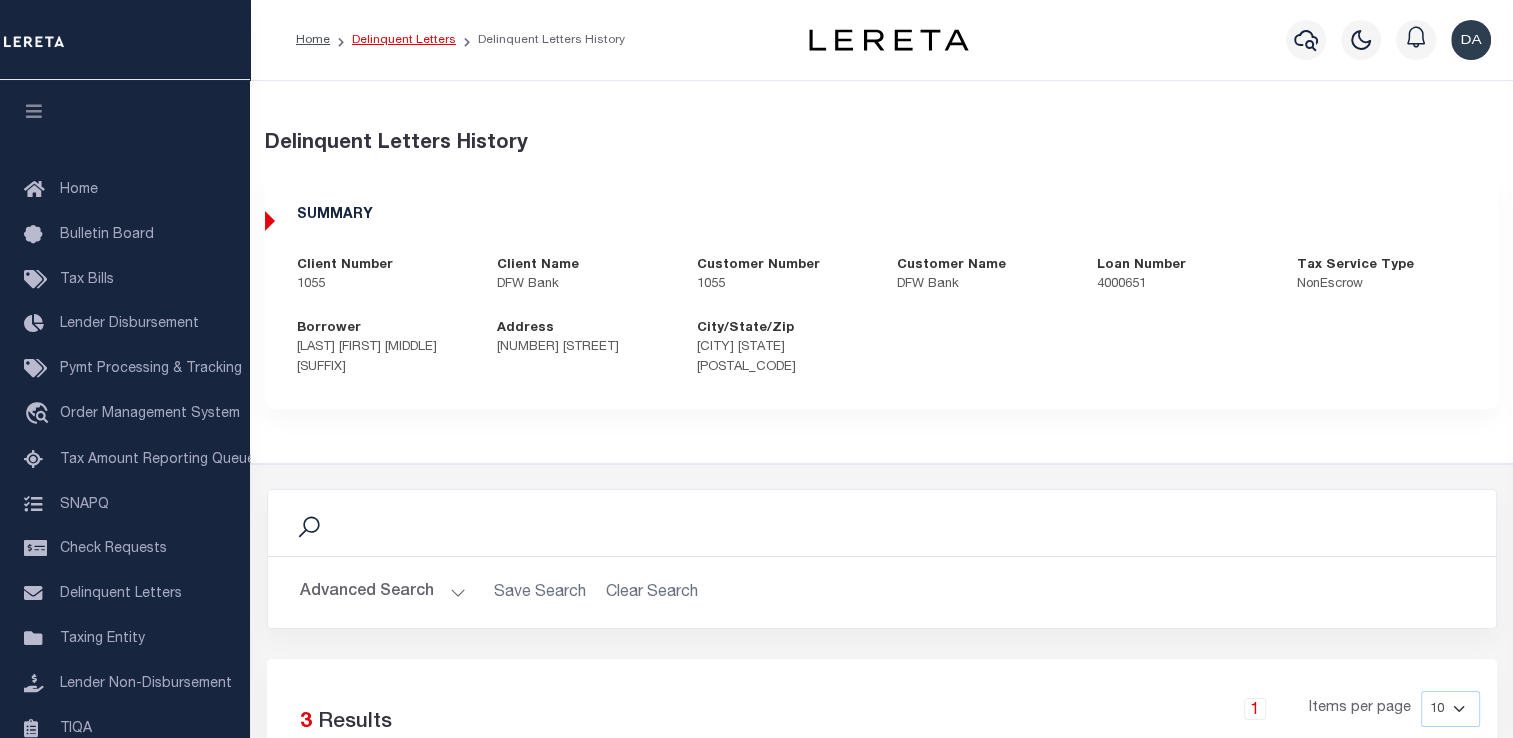 click on "Delinquent Letters" at bounding box center (404, 40) 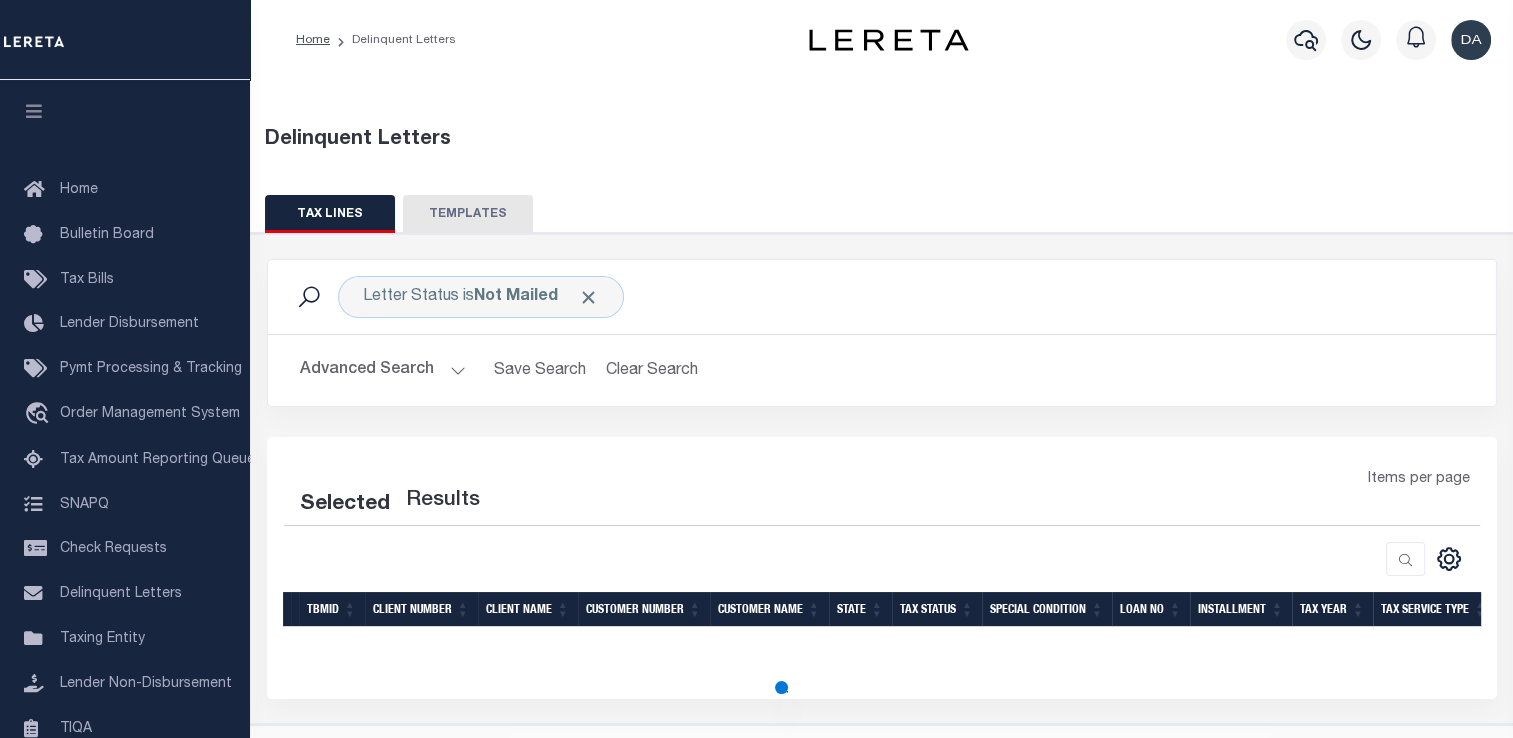 scroll, scrollTop: 44, scrollLeft: 0, axis: vertical 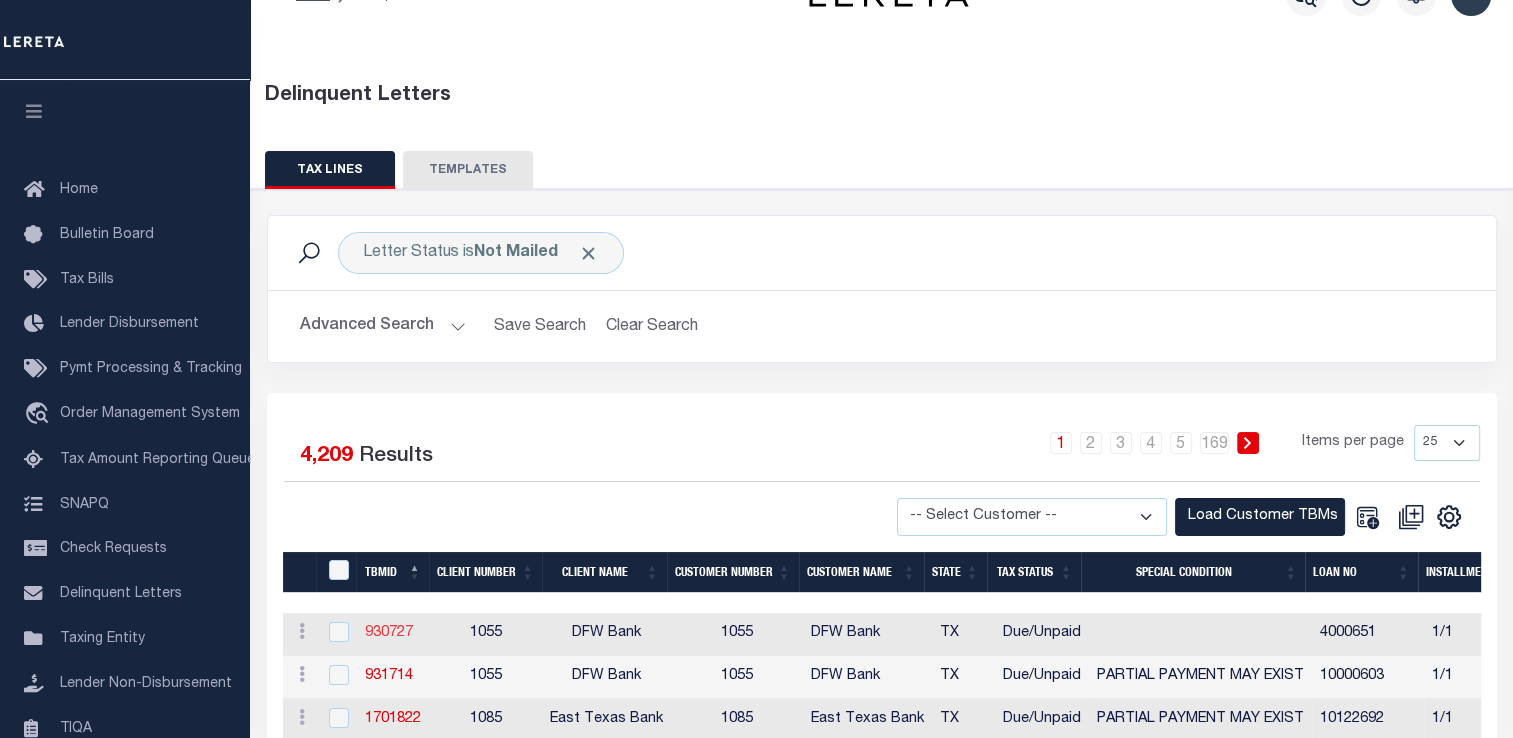 click on "930727" at bounding box center (389, 633) 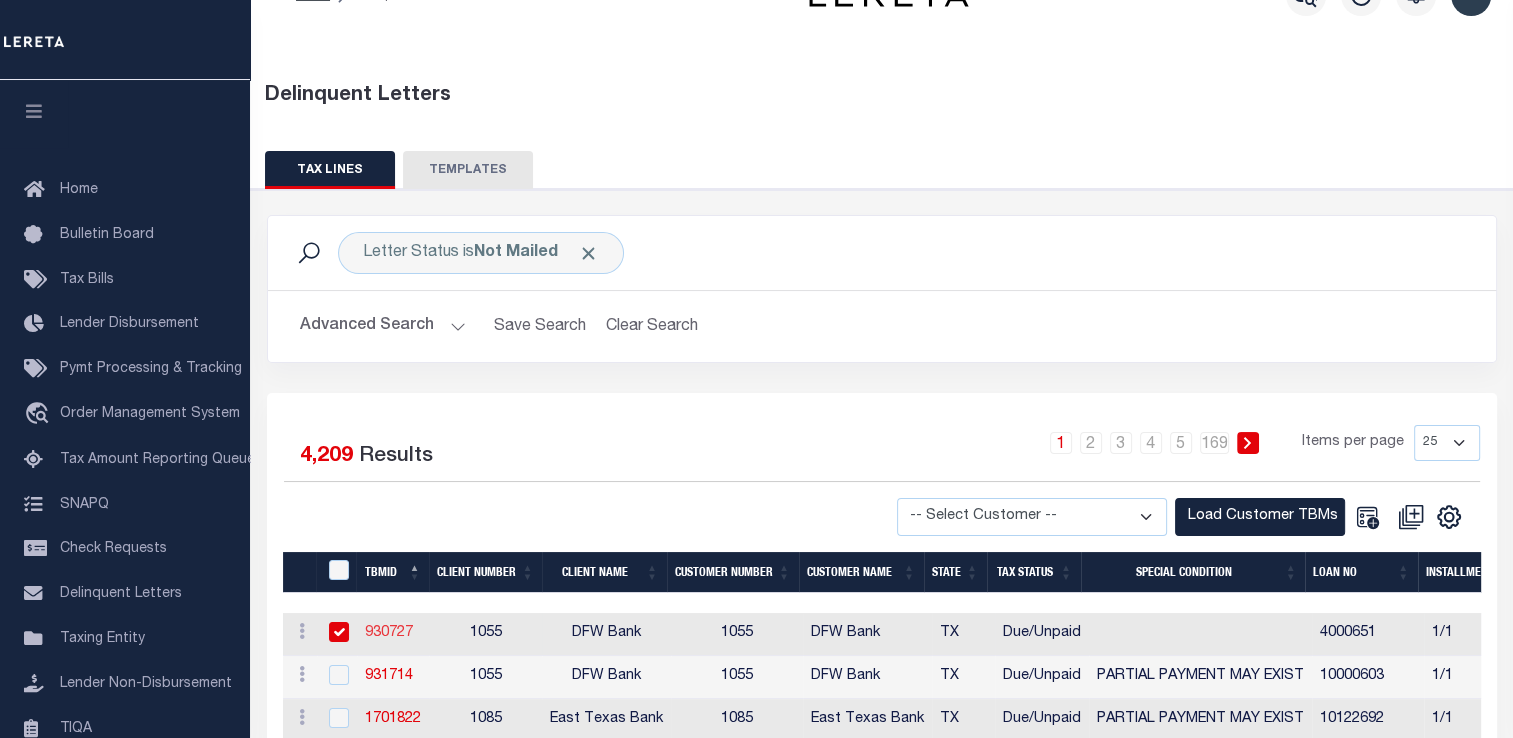 checkbox on "true" 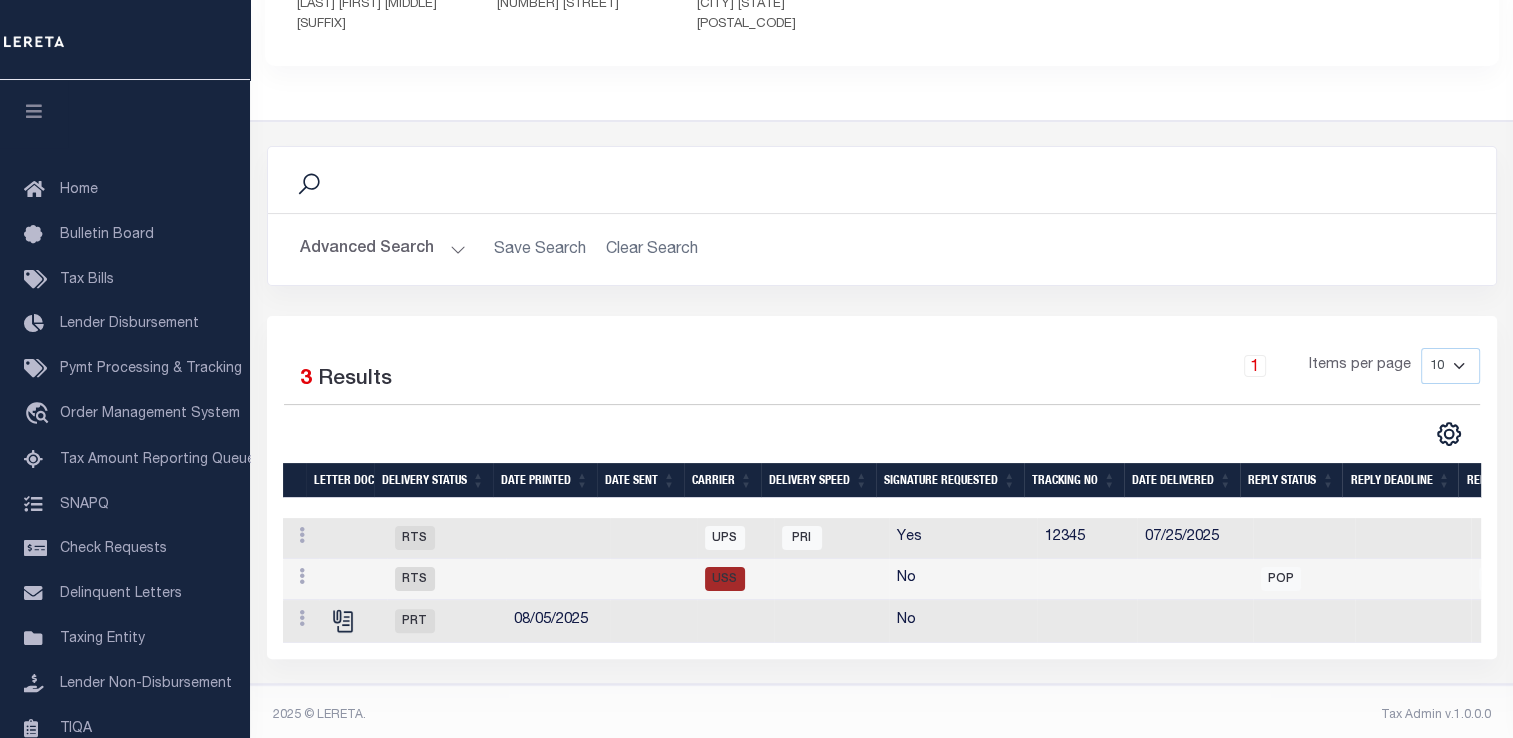 scroll, scrollTop: 0, scrollLeft: 0, axis: both 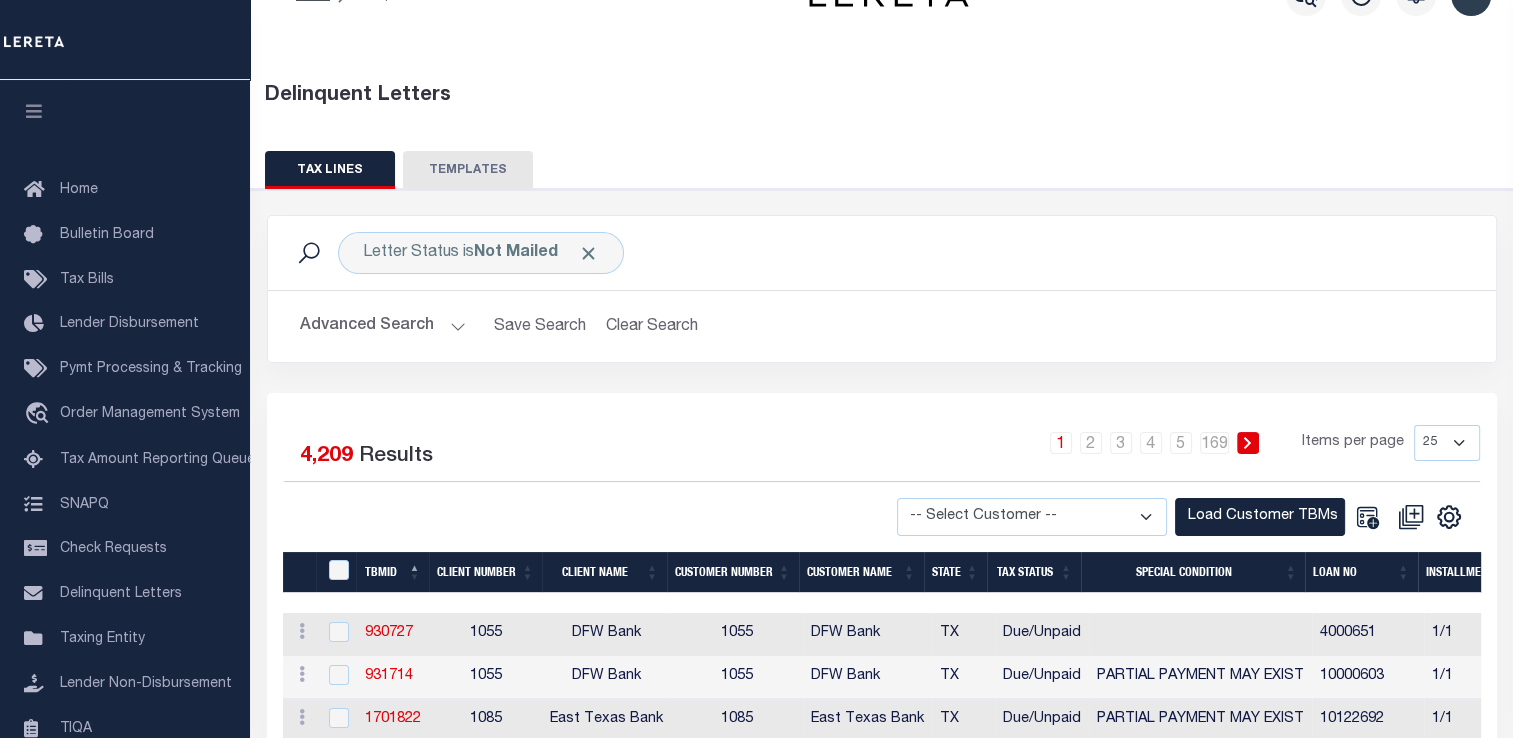 click on "Advanced Search" at bounding box center [383, 326] 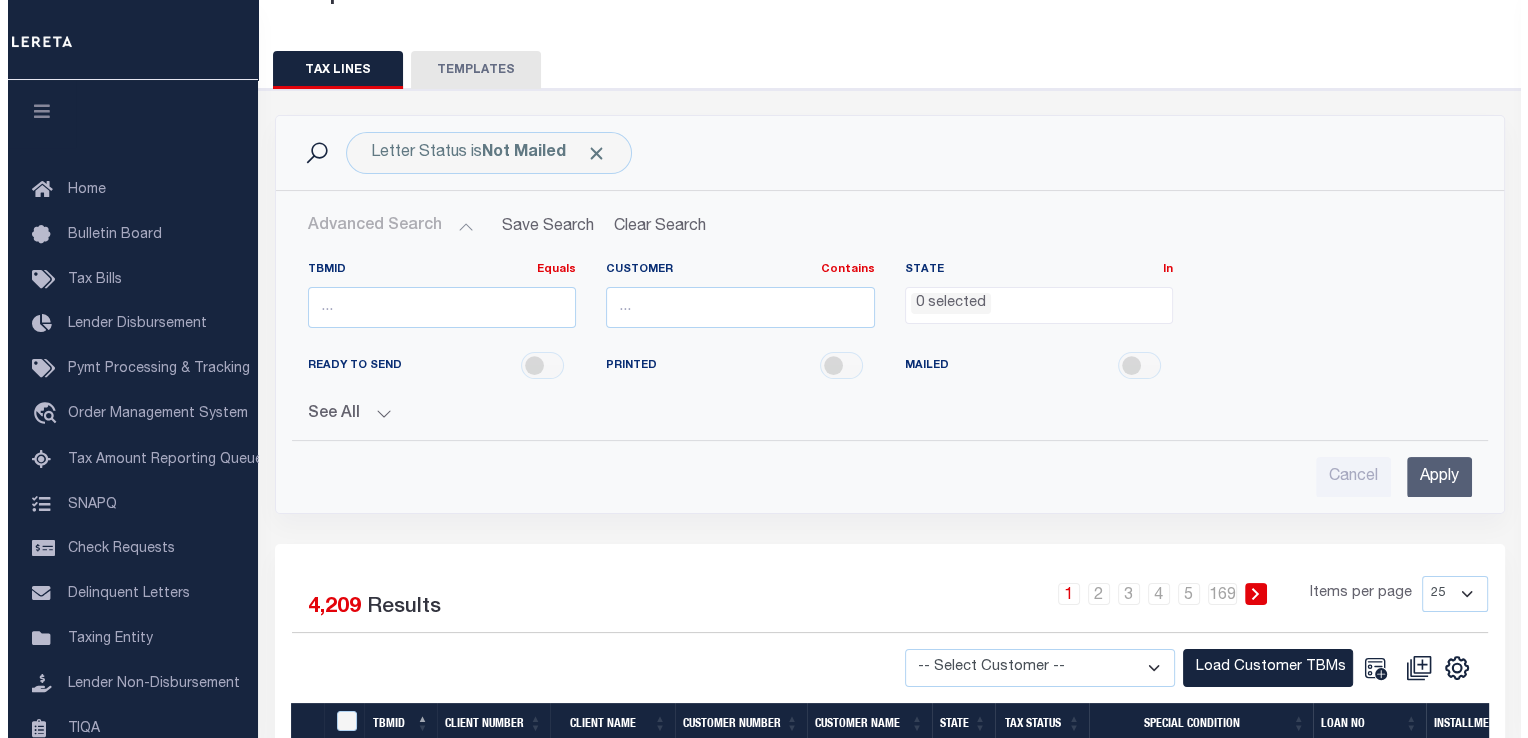scroll, scrollTop: 544, scrollLeft: 0, axis: vertical 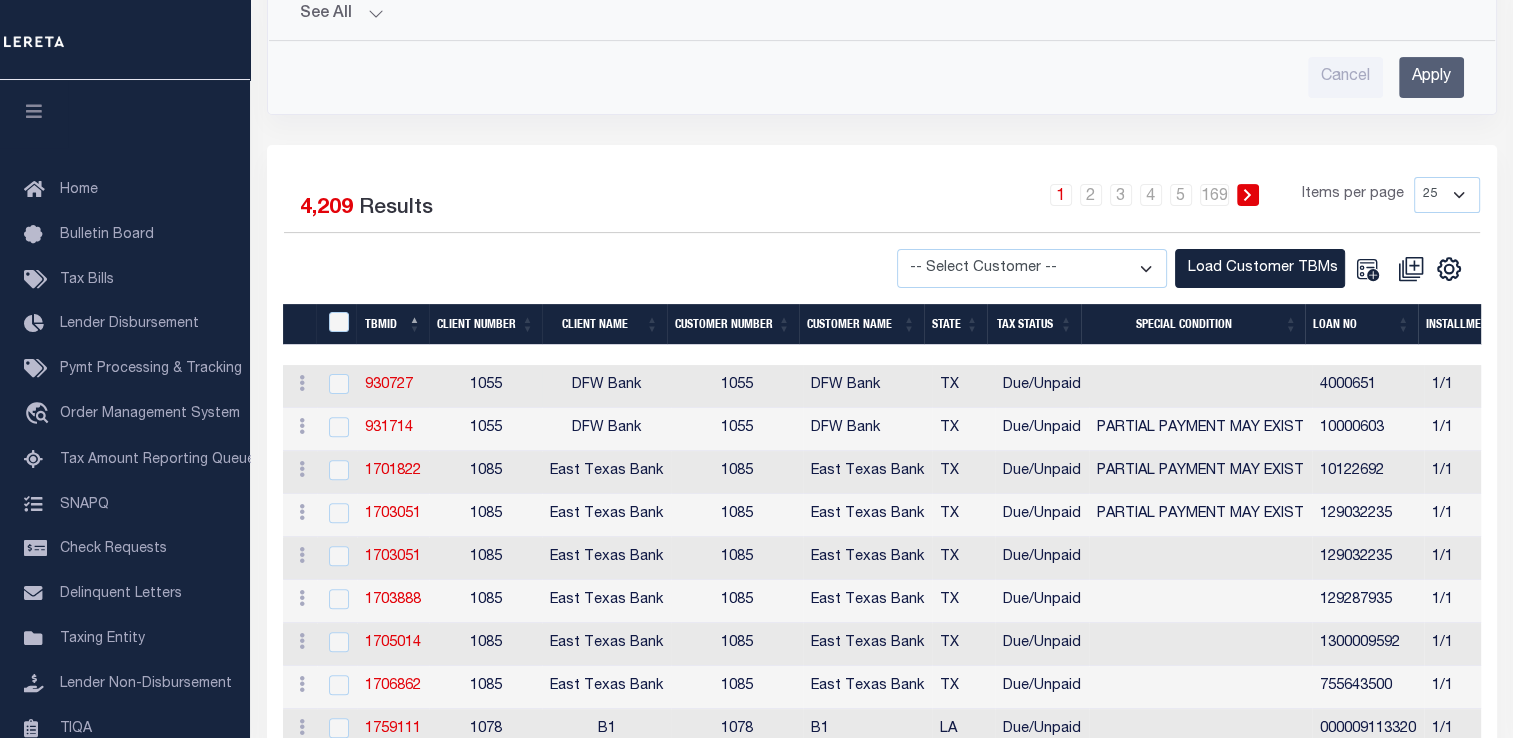 click on "1055" at bounding box center (485, 386) 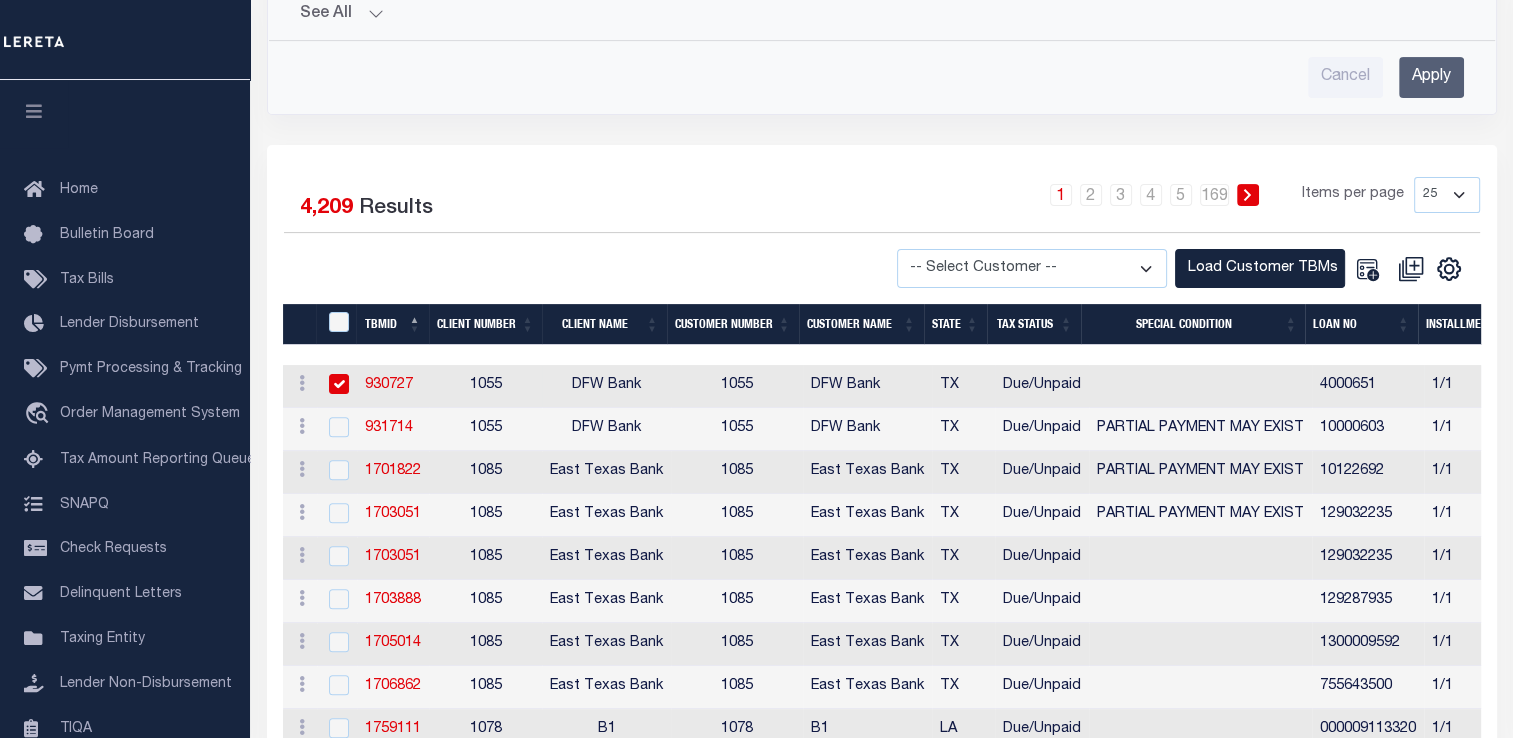 checkbox on "true" 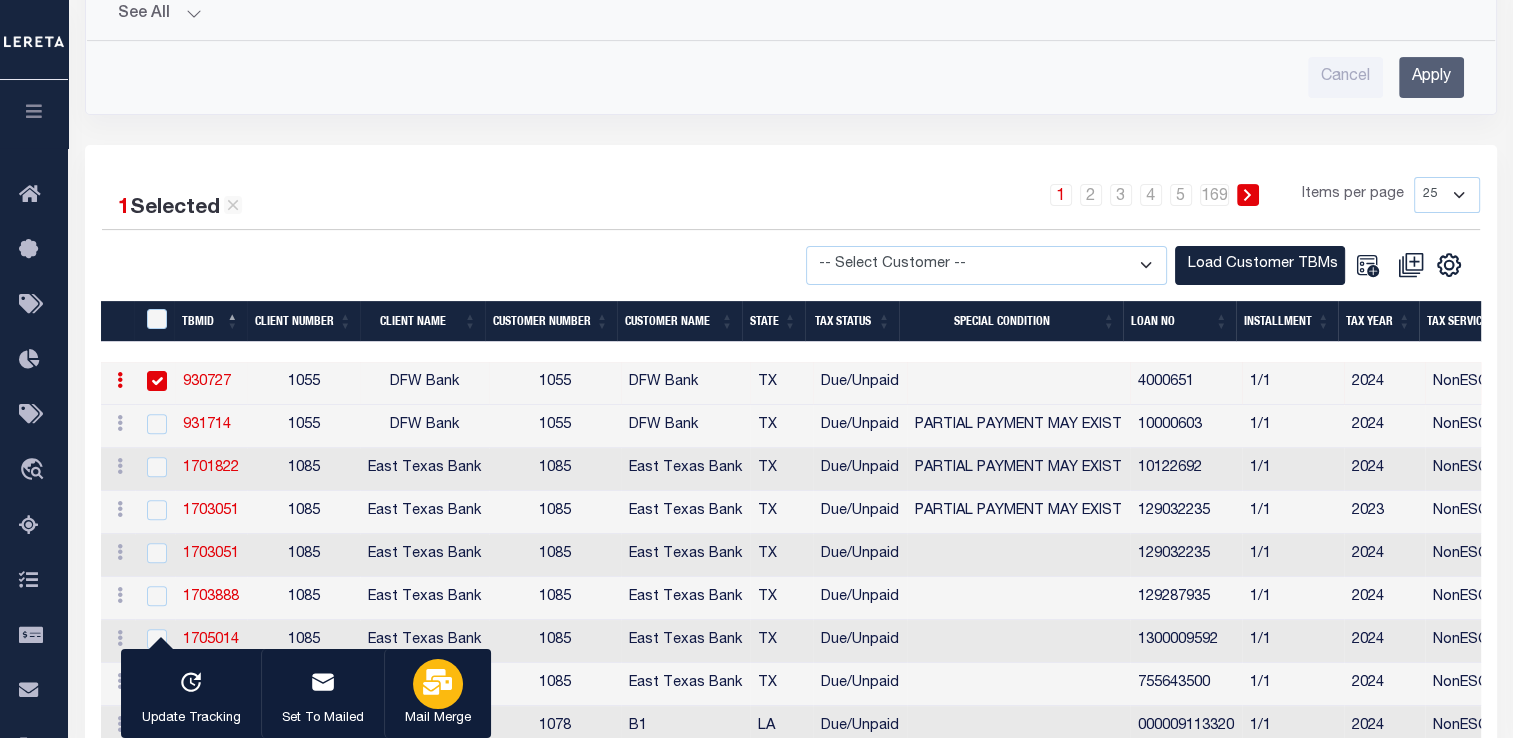 click 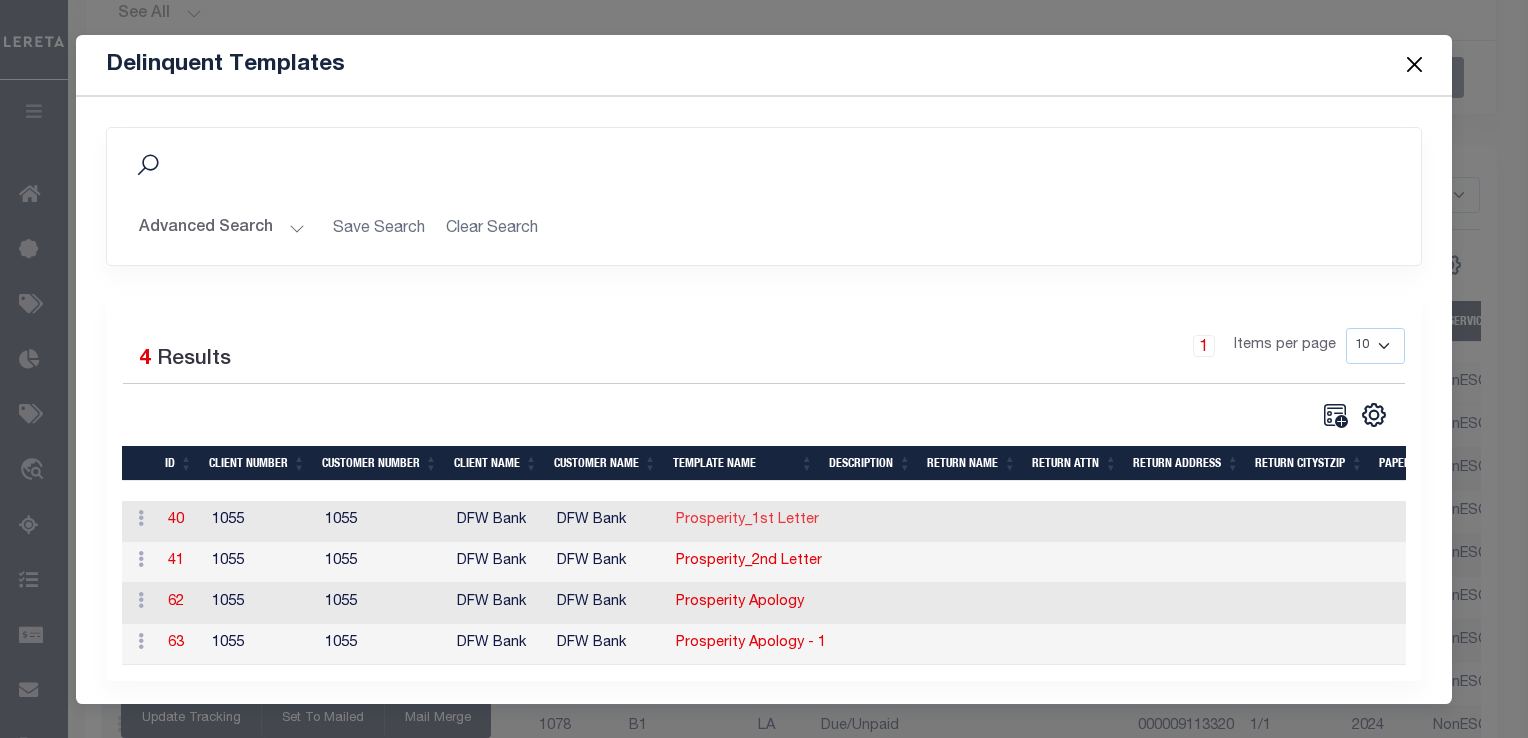 click on "Prosperity_1st Letter" at bounding box center (747, 520) 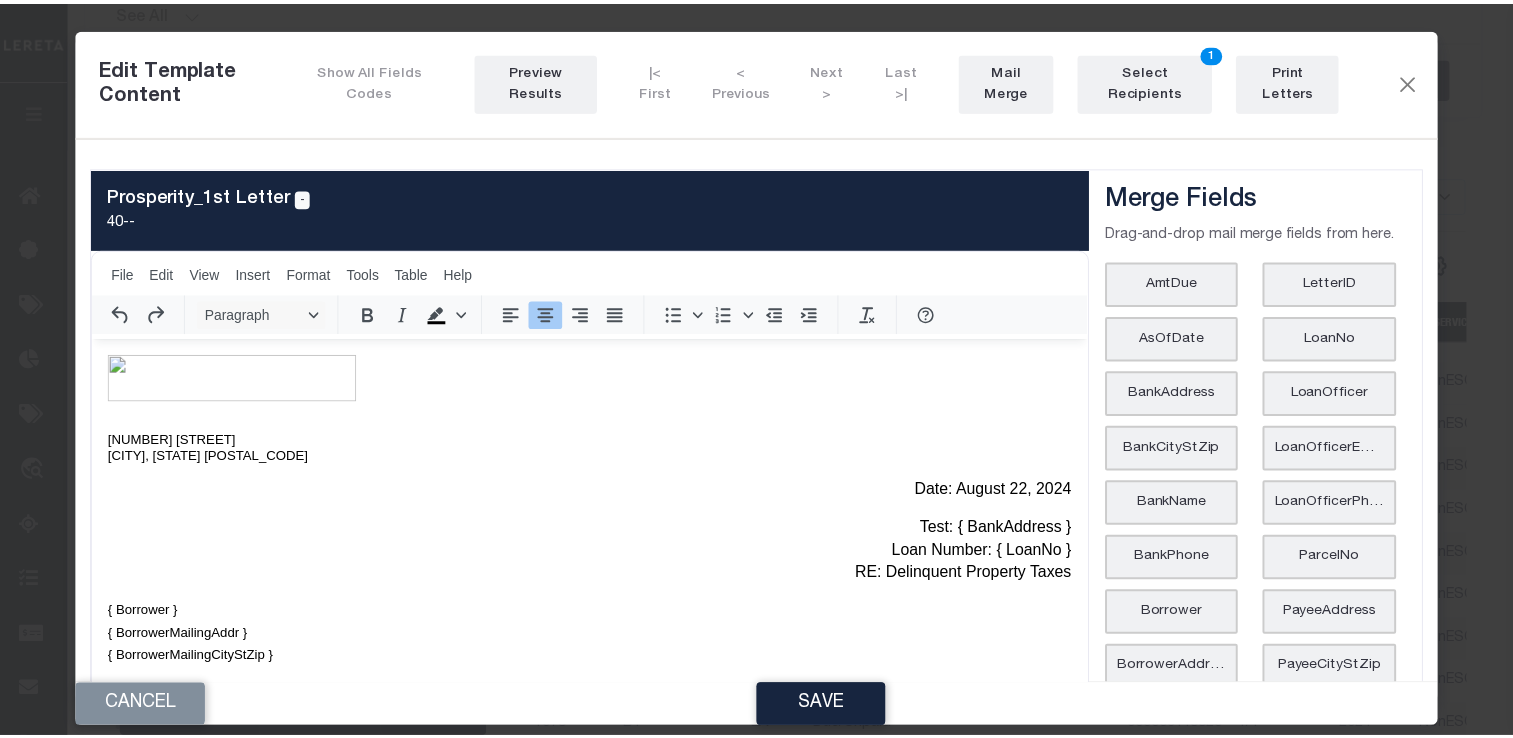 scroll, scrollTop: 0, scrollLeft: 0, axis: both 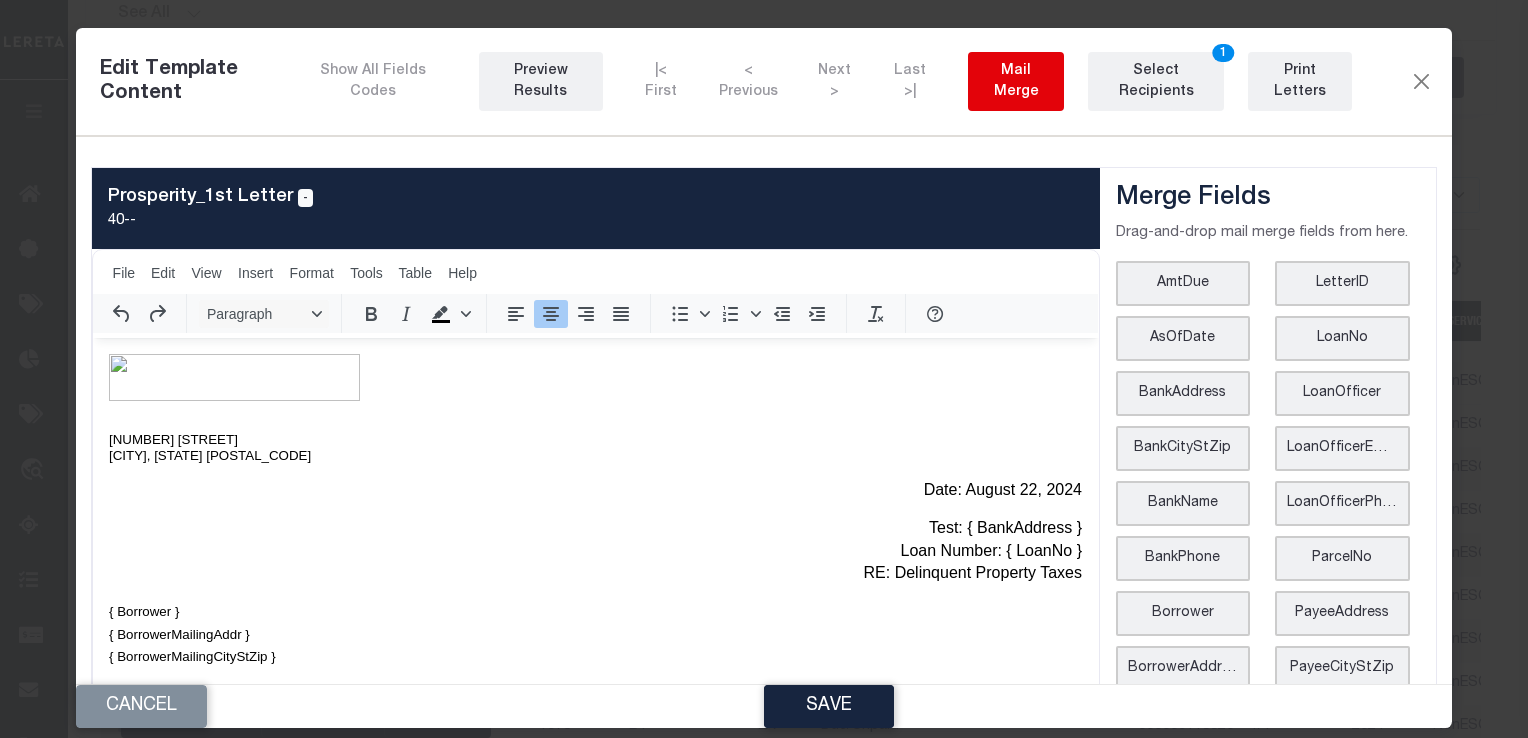 click on "Mail Merge" at bounding box center (1016, 82) 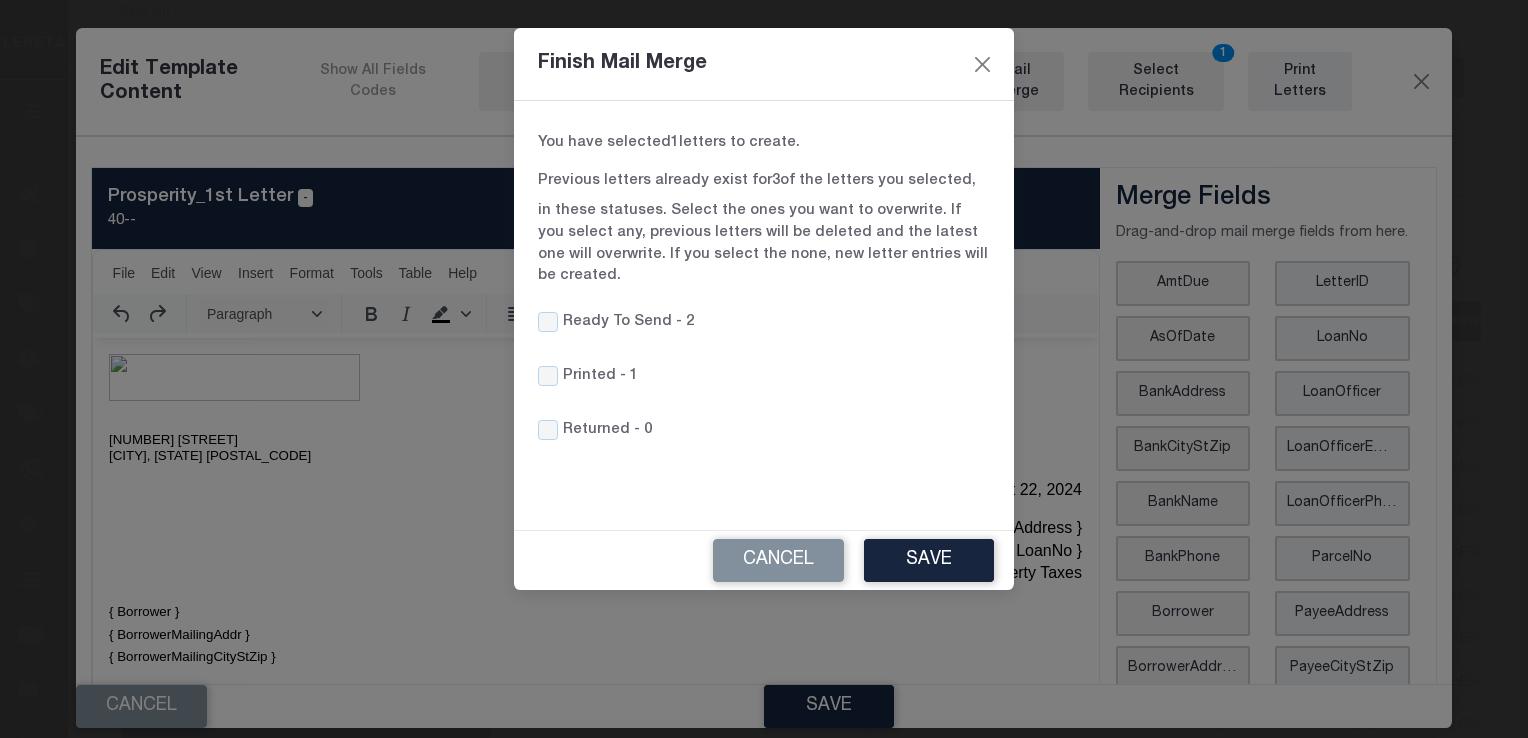 click on "Ready To Send -" at bounding box center [622, 323] 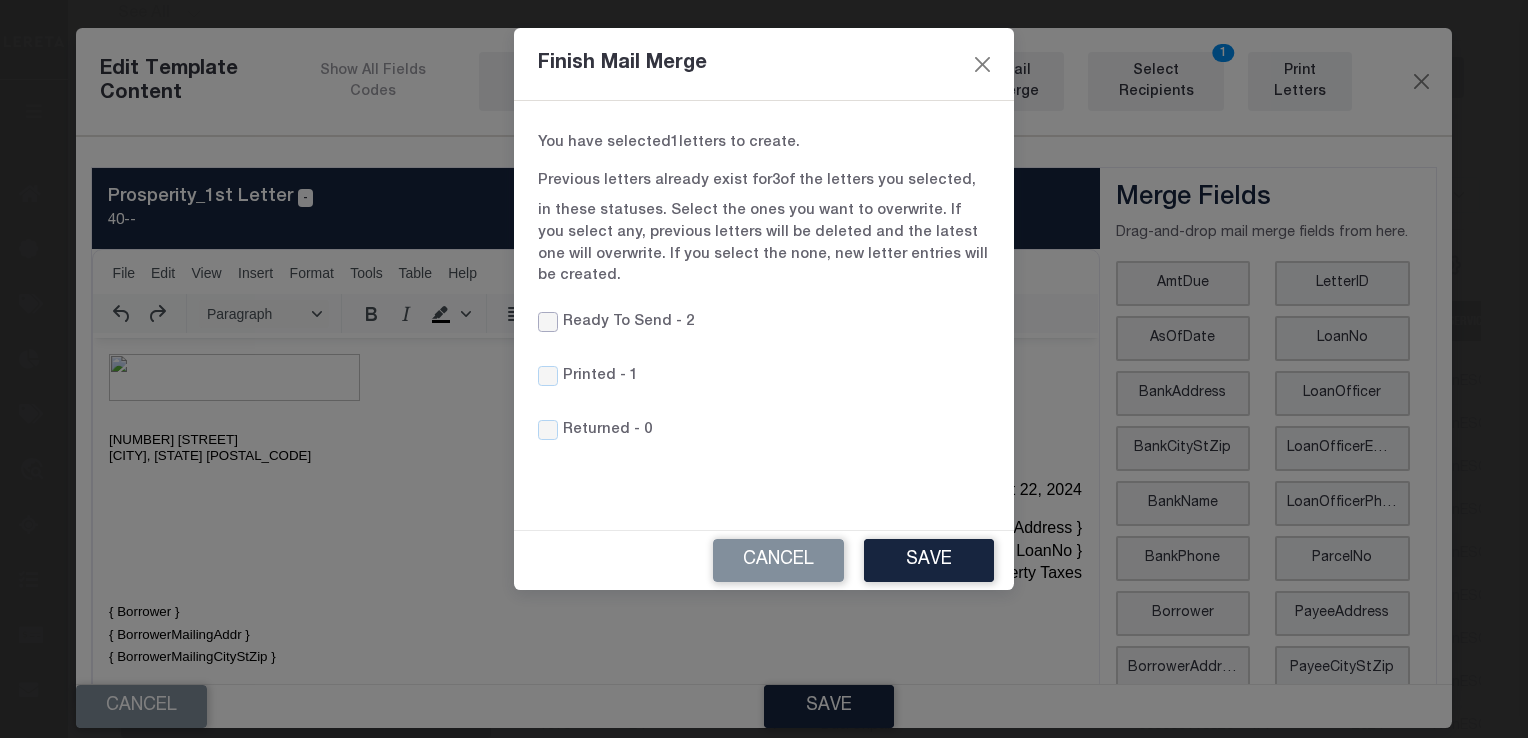 click on "Ready To Send -" at bounding box center (548, 322) 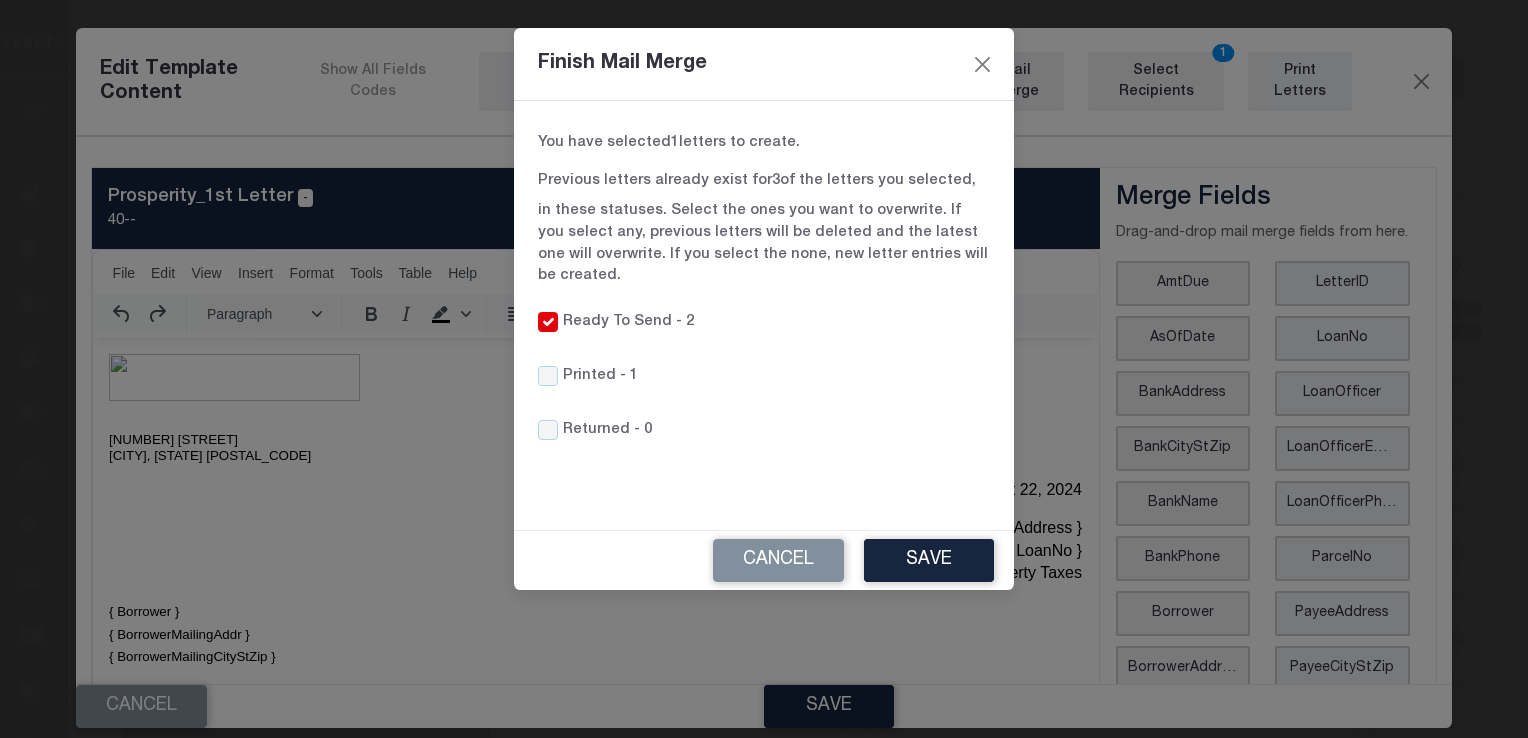 click on "Ready To Send -" at bounding box center (622, 323) 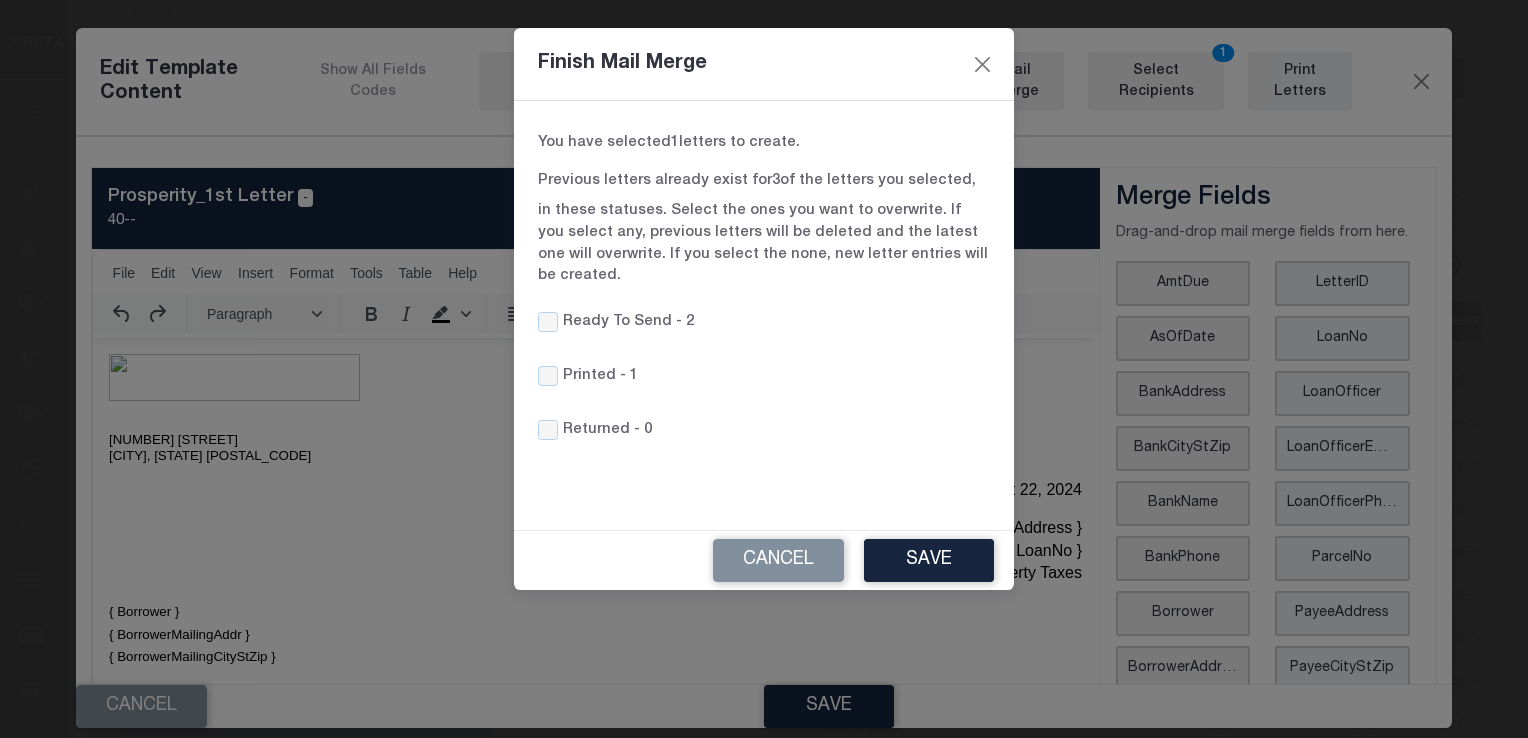 click on "Ready To Send -" at bounding box center [622, 323] 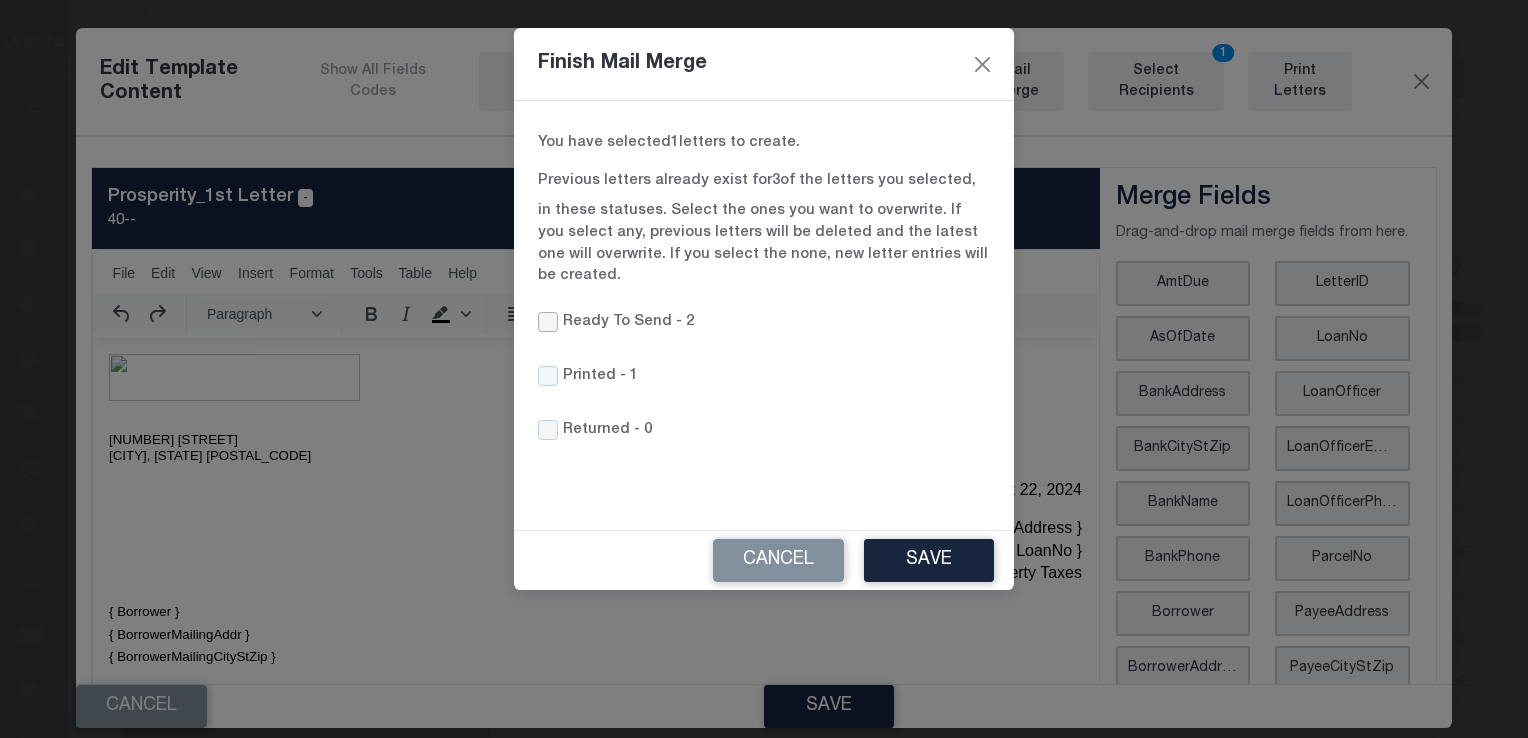 click on "Ready To Send -" at bounding box center (548, 322) 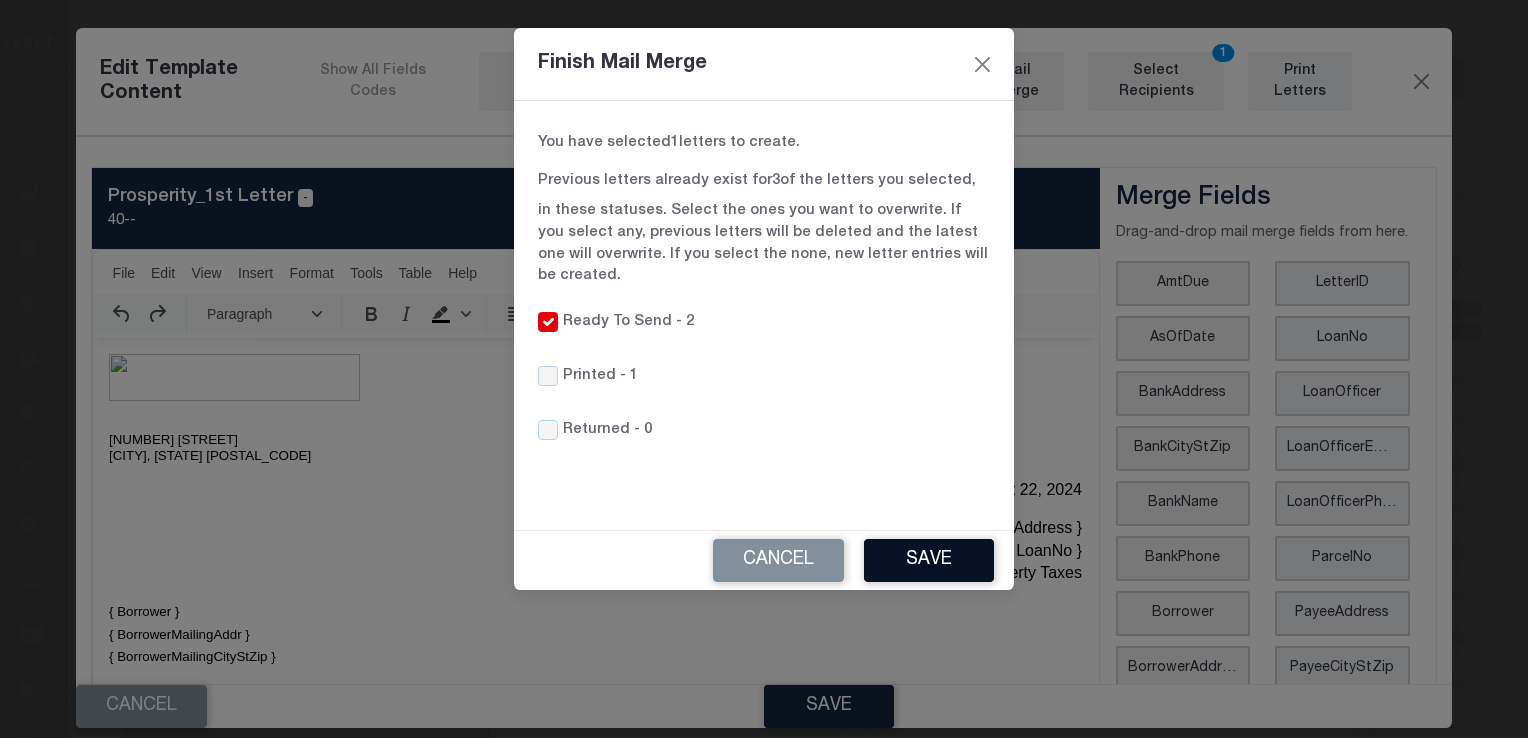 click on "Save" at bounding box center [929, 560] 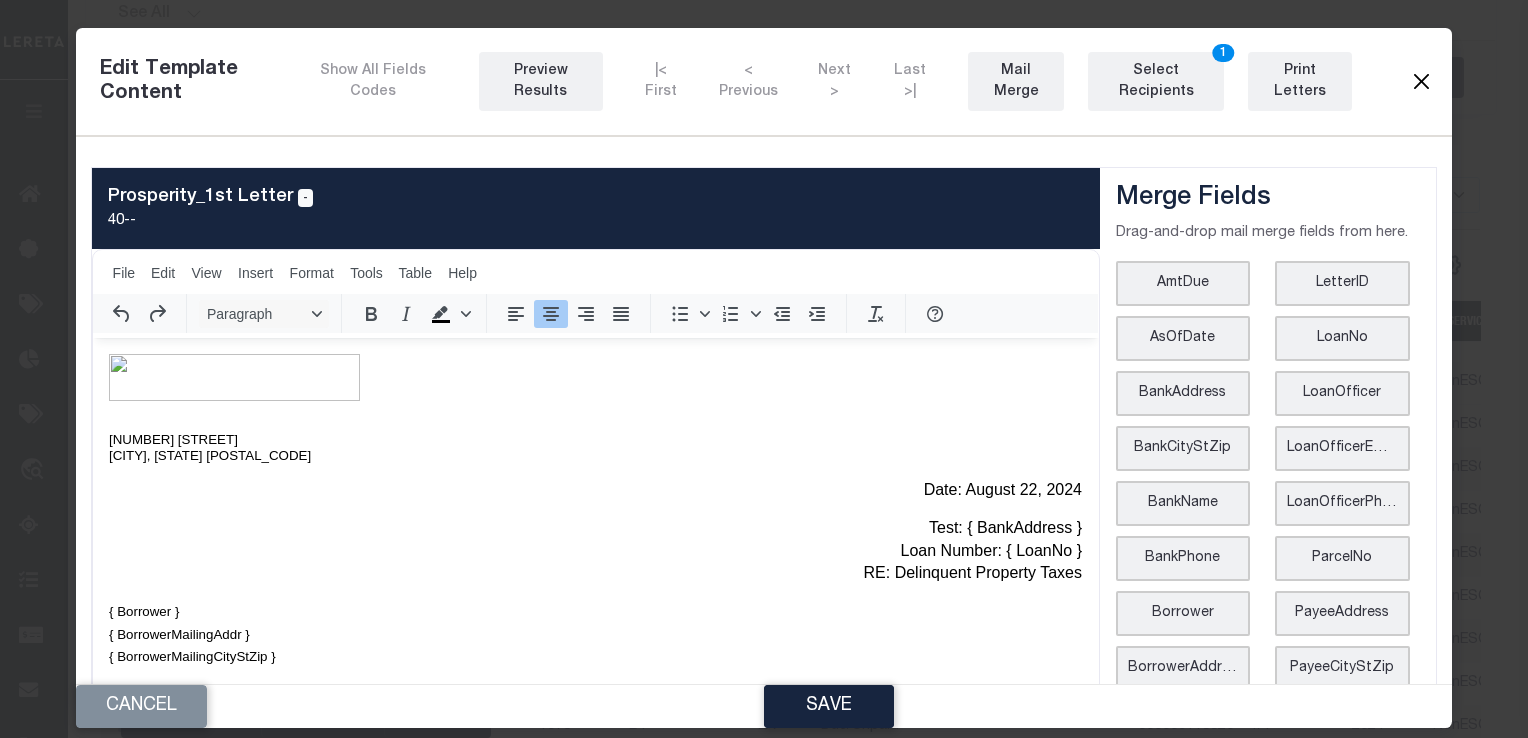 click at bounding box center (1421, 82) 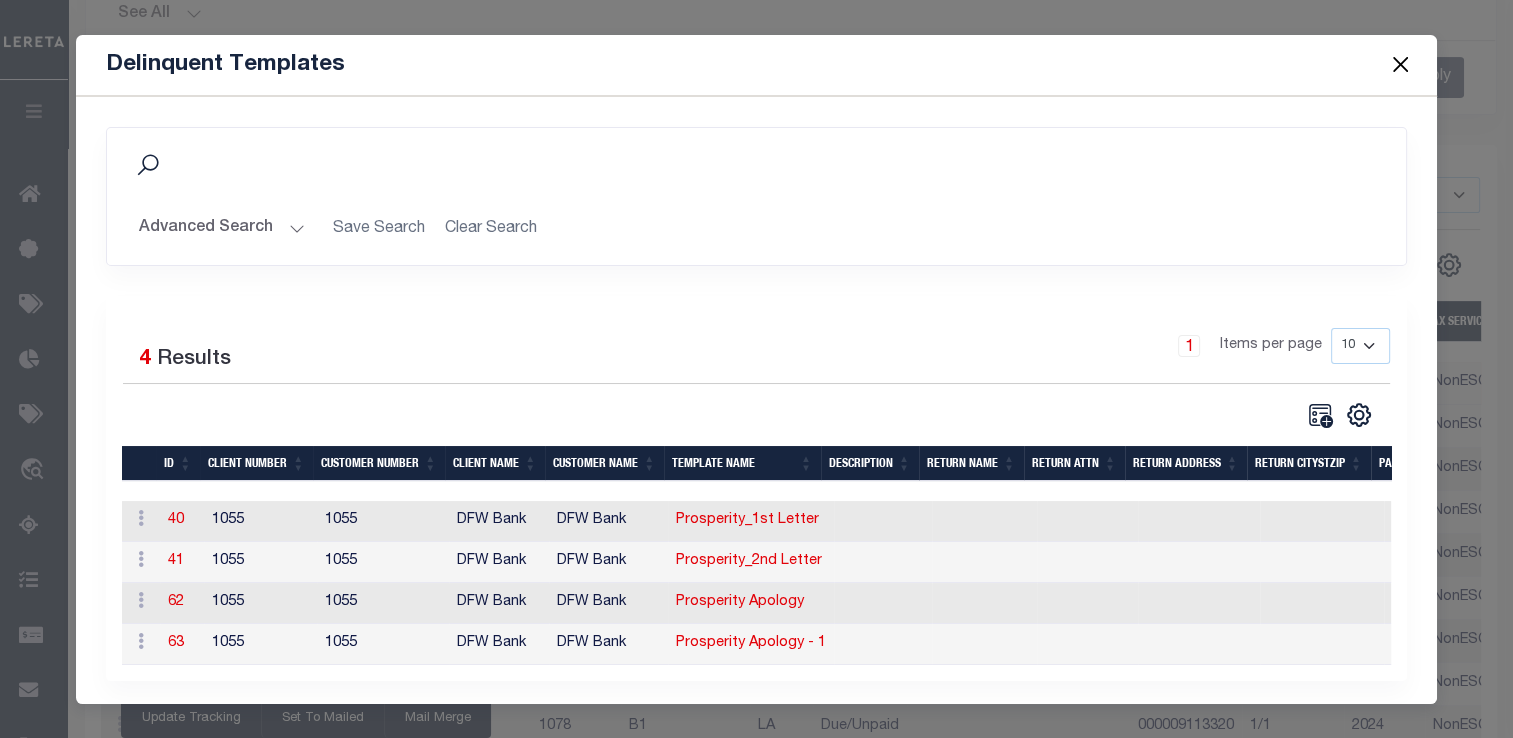 click at bounding box center [1400, 65] 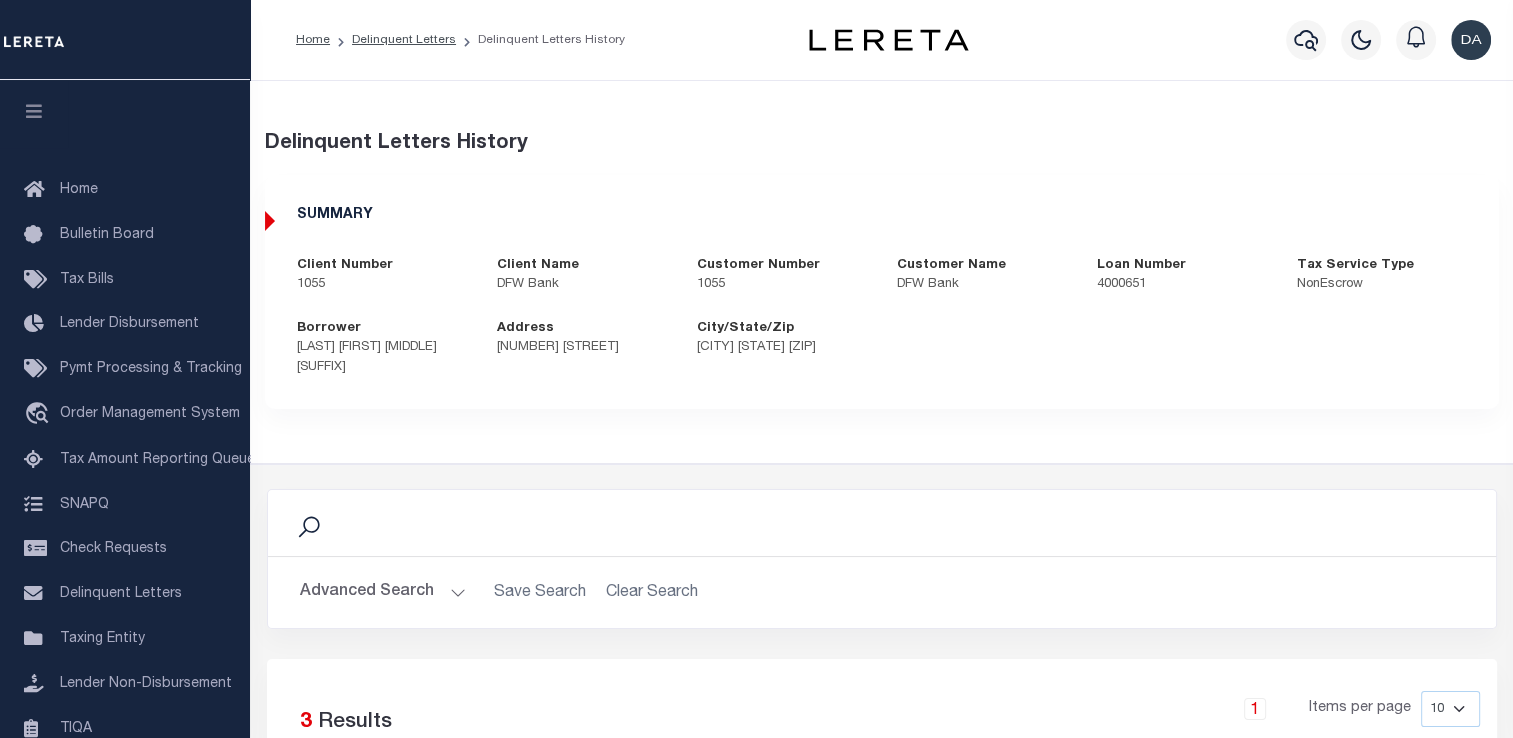 scroll, scrollTop: 343, scrollLeft: 0, axis: vertical 